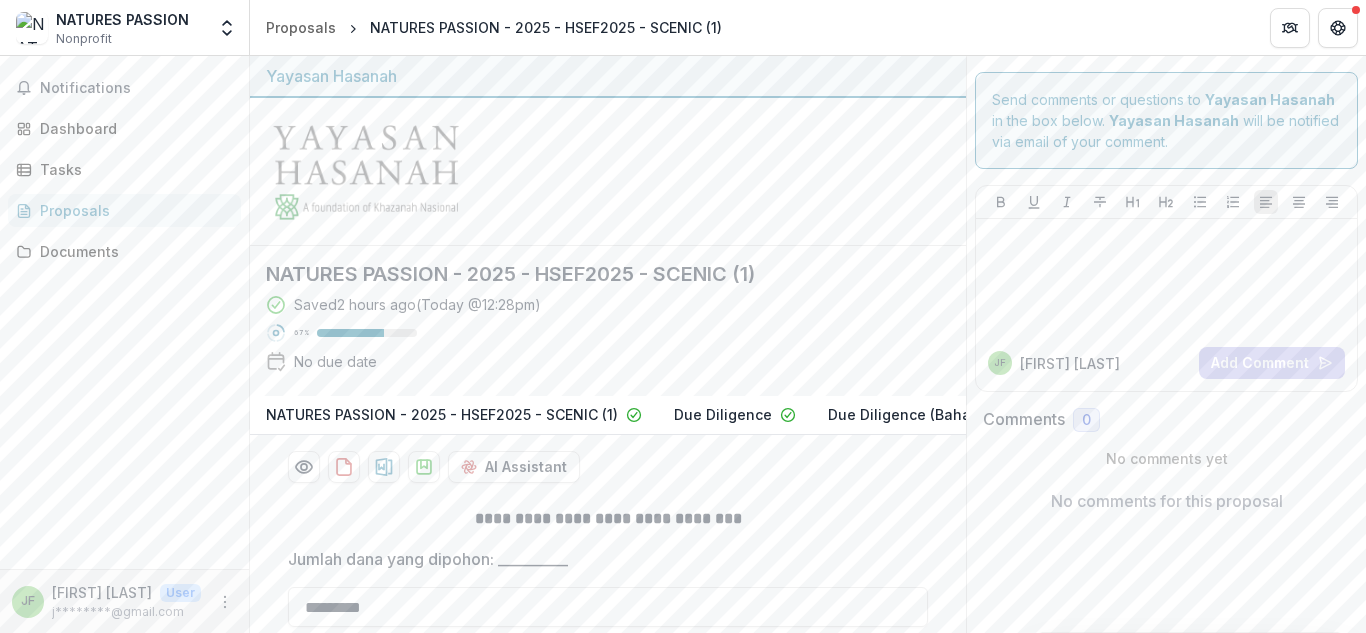 scroll, scrollTop: 0, scrollLeft: 0, axis: both 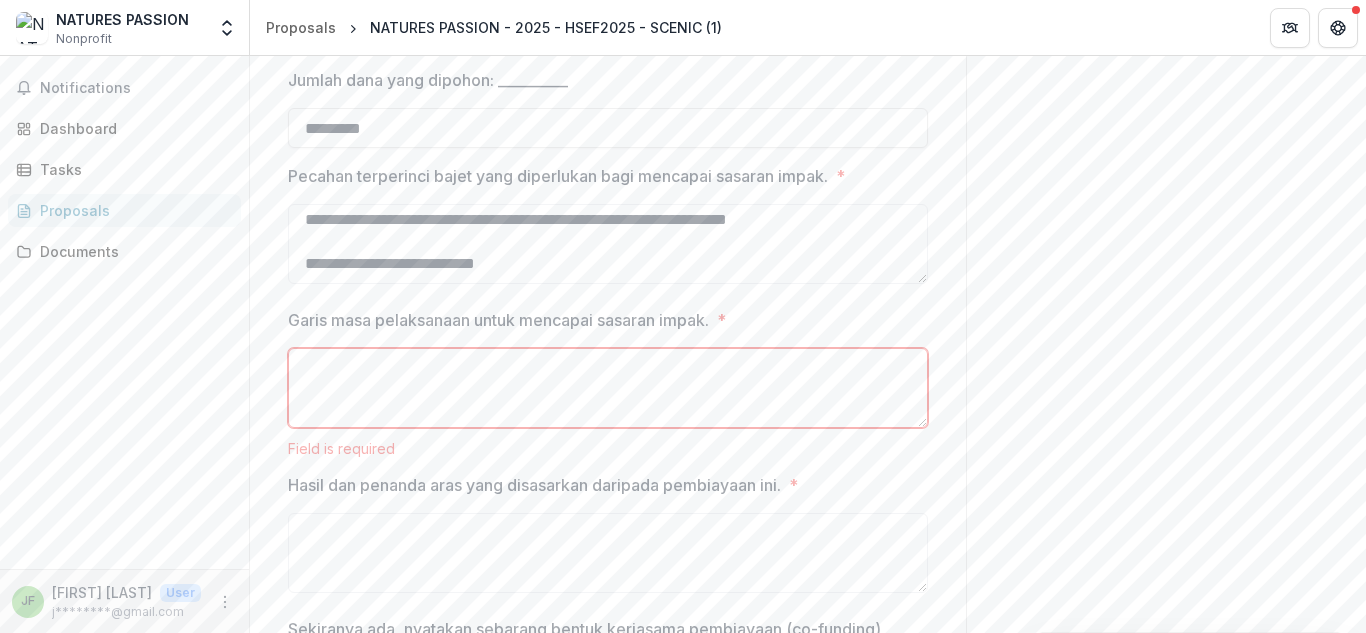 click on "Garis masa pelaksanaan untuk mencapai sasaran impak. *" at bounding box center [608, 388] 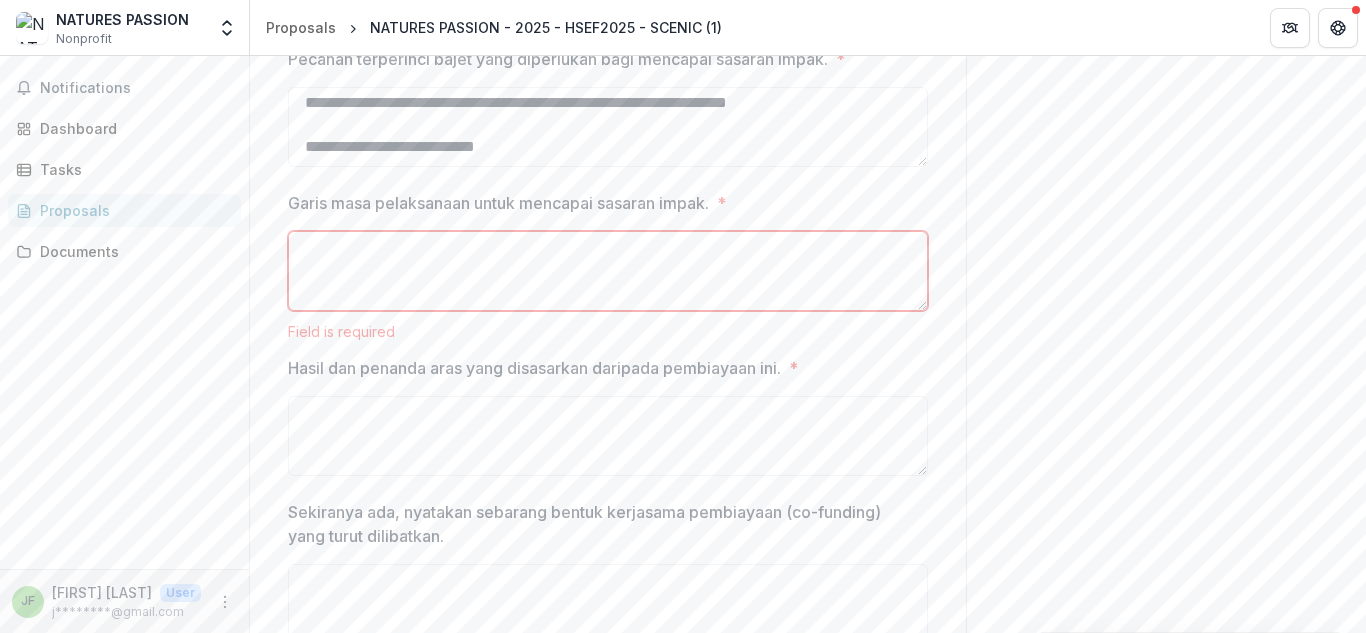 scroll, scrollTop: 593, scrollLeft: 0, axis: vertical 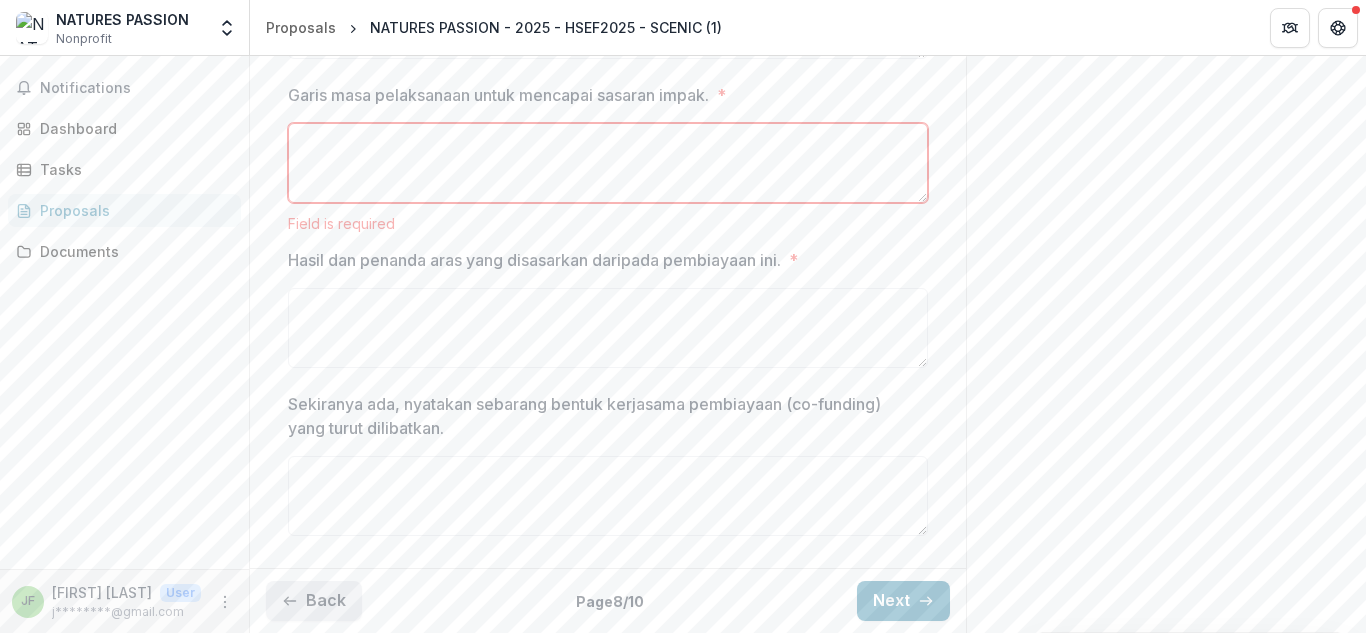 click on "Back" at bounding box center [314, 601] 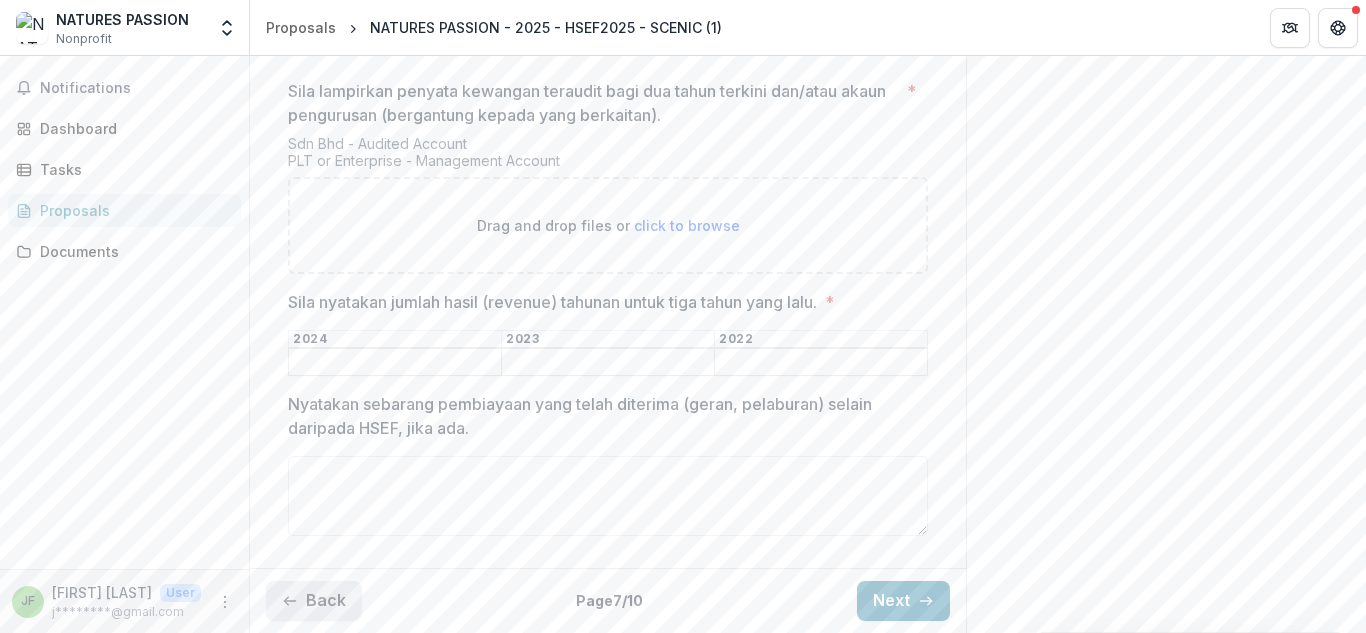 scroll, scrollTop: 481, scrollLeft: 0, axis: vertical 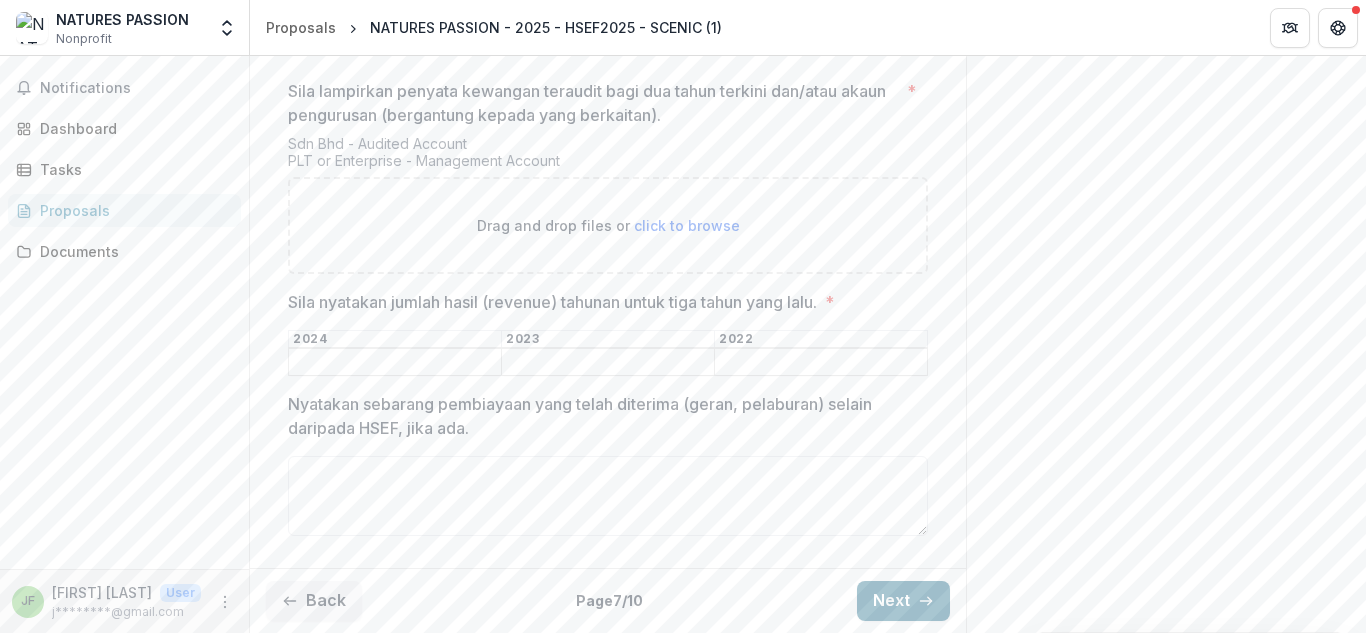 click on "Next" at bounding box center (903, 601) 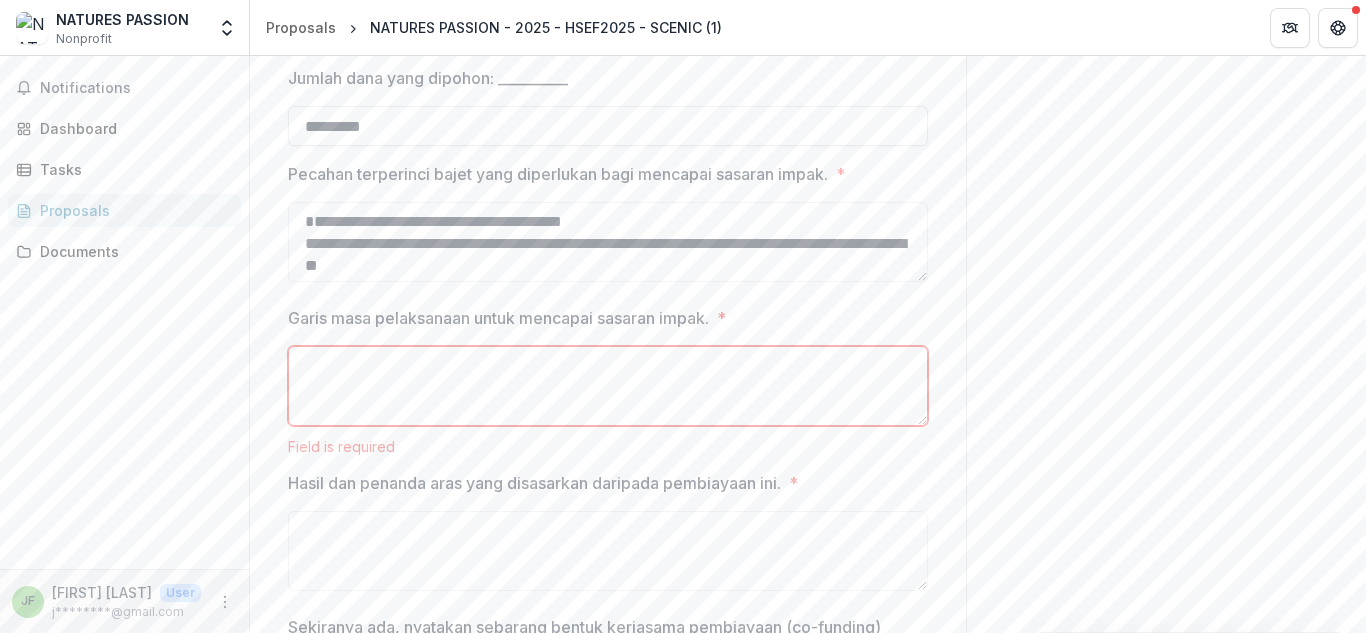 click on "Garis masa pelaksanaan untuk mencapai sasaran impak. *" at bounding box center (608, 386) 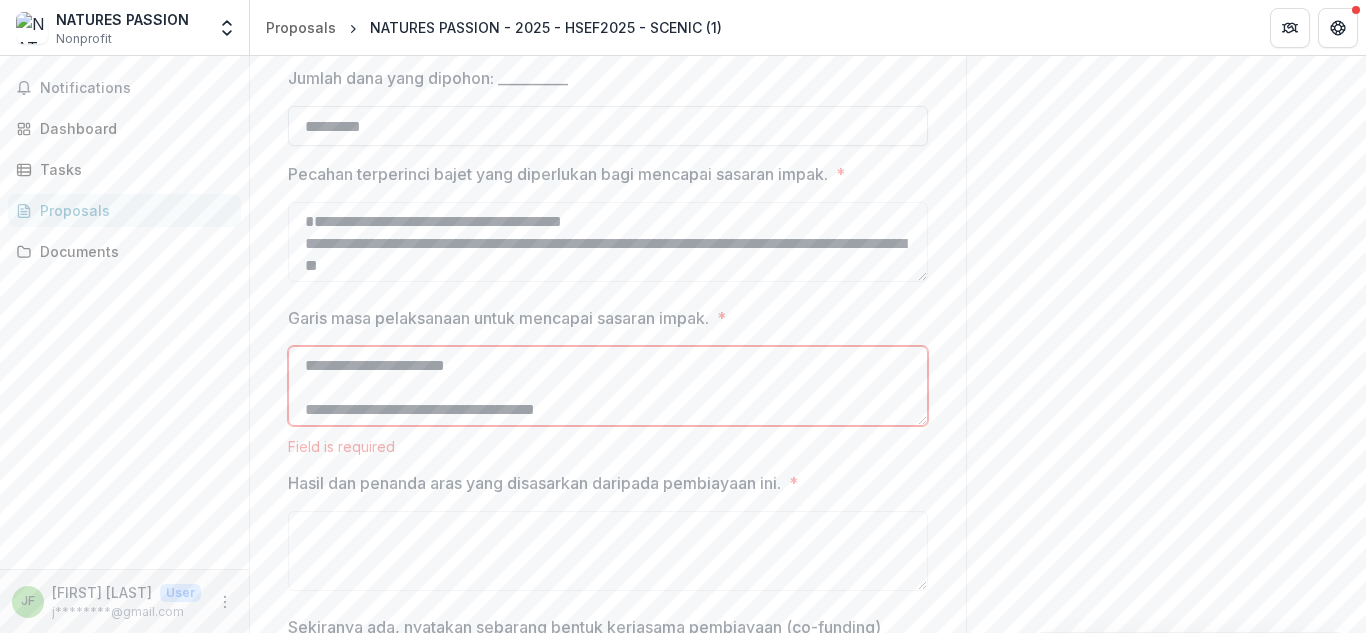 scroll, scrollTop: 788, scrollLeft: 0, axis: vertical 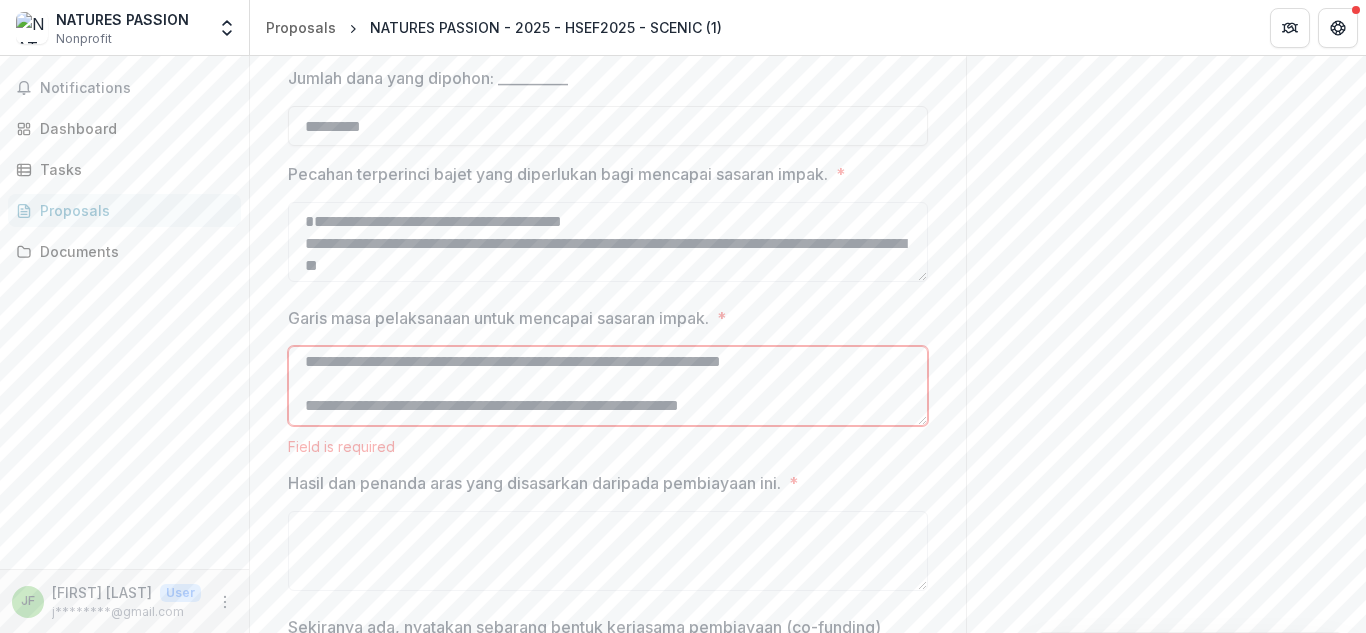 click on "**********" at bounding box center (608, 386) 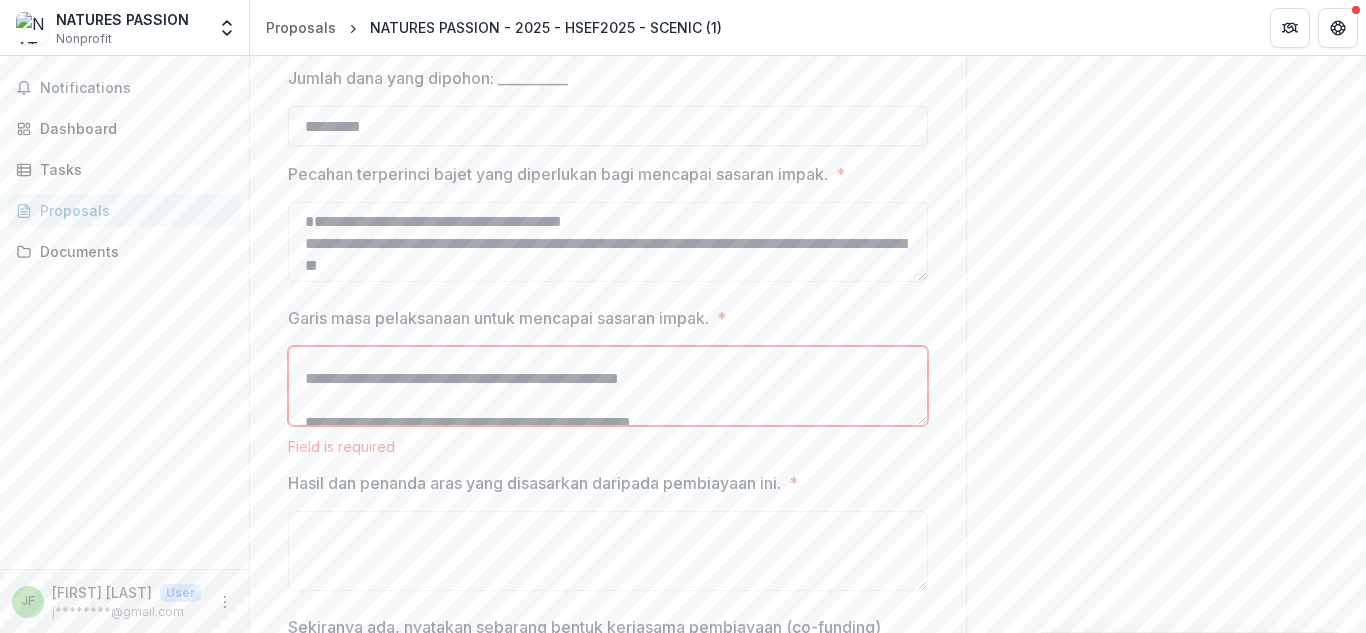 scroll, scrollTop: 9, scrollLeft: 0, axis: vertical 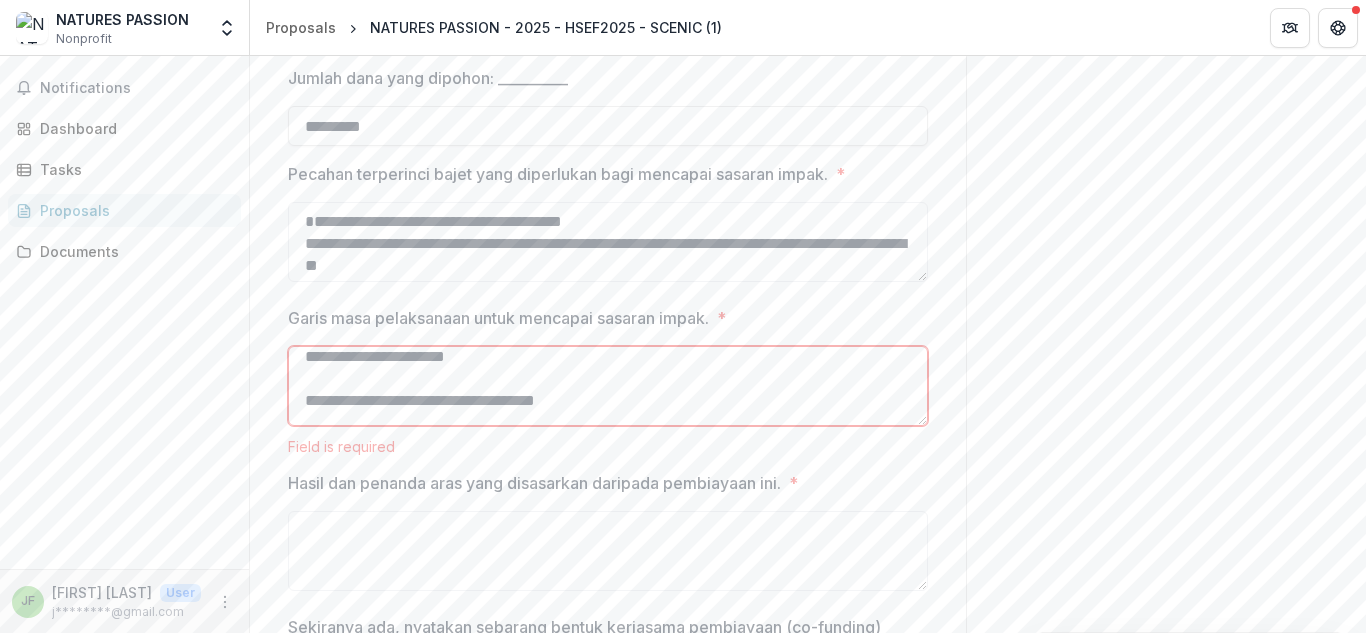 click on "**********" at bounding box center (608, 386) 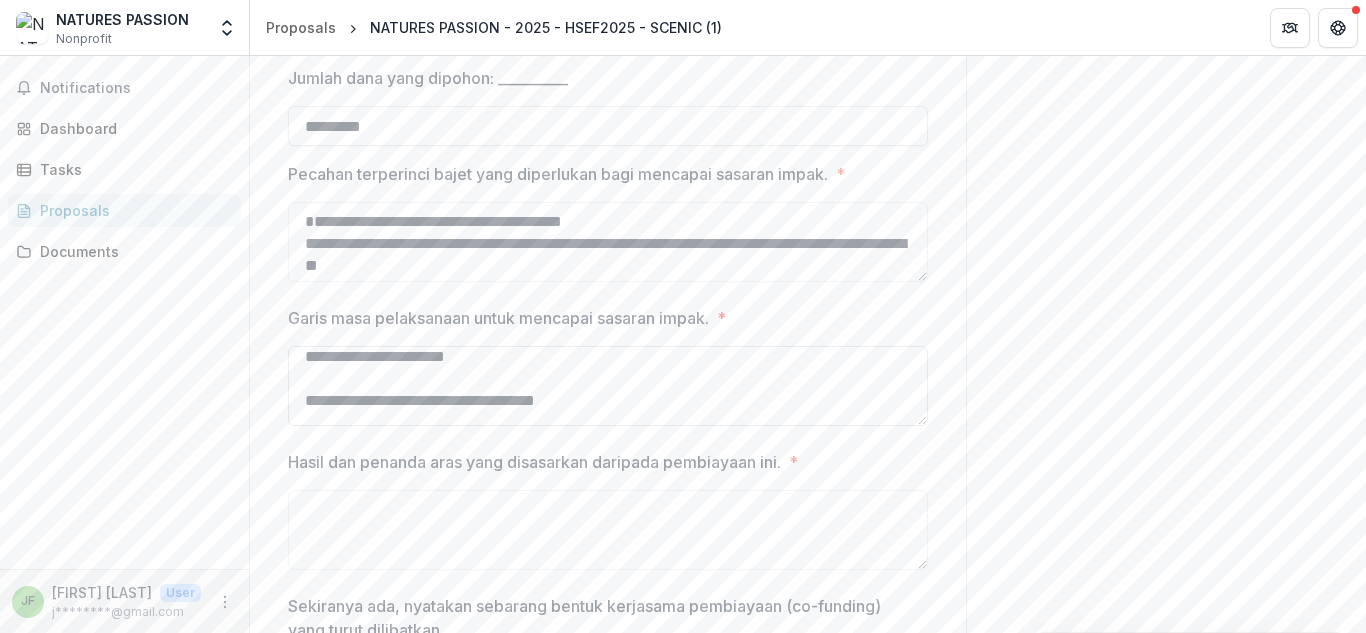click on "**********" at bounding box center (608, 386) 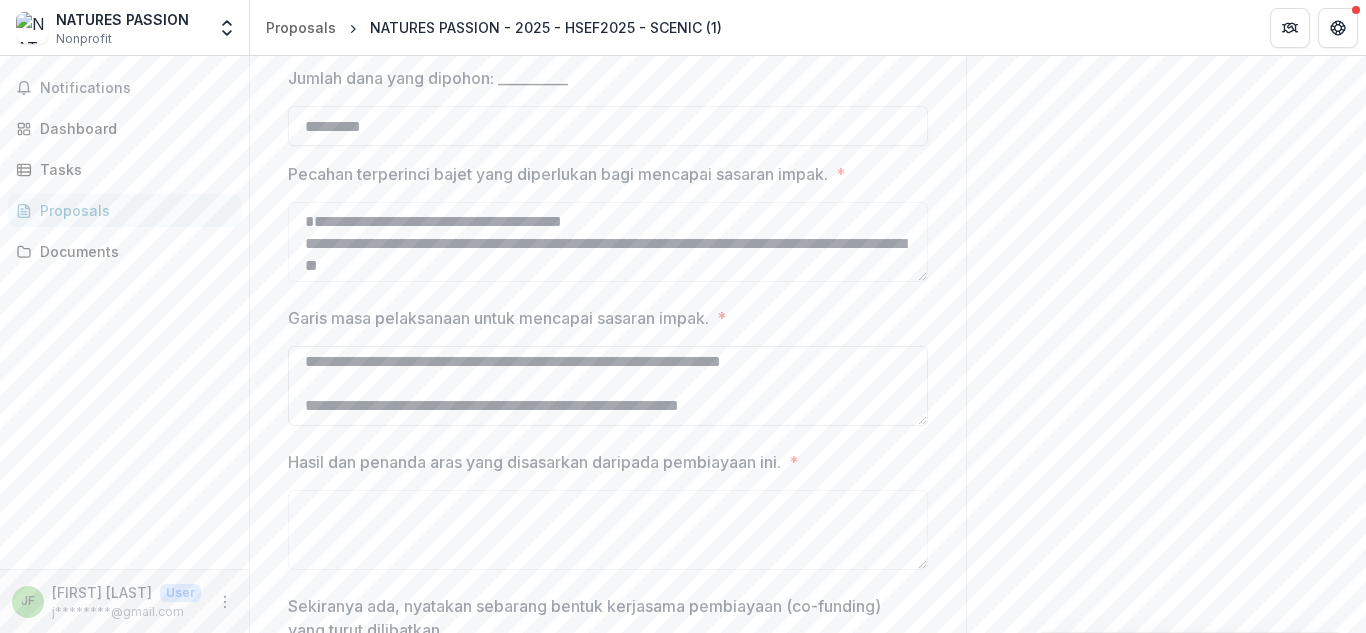 scroll, scrollTop: 788, scrollLeft: 0, axis: vertical 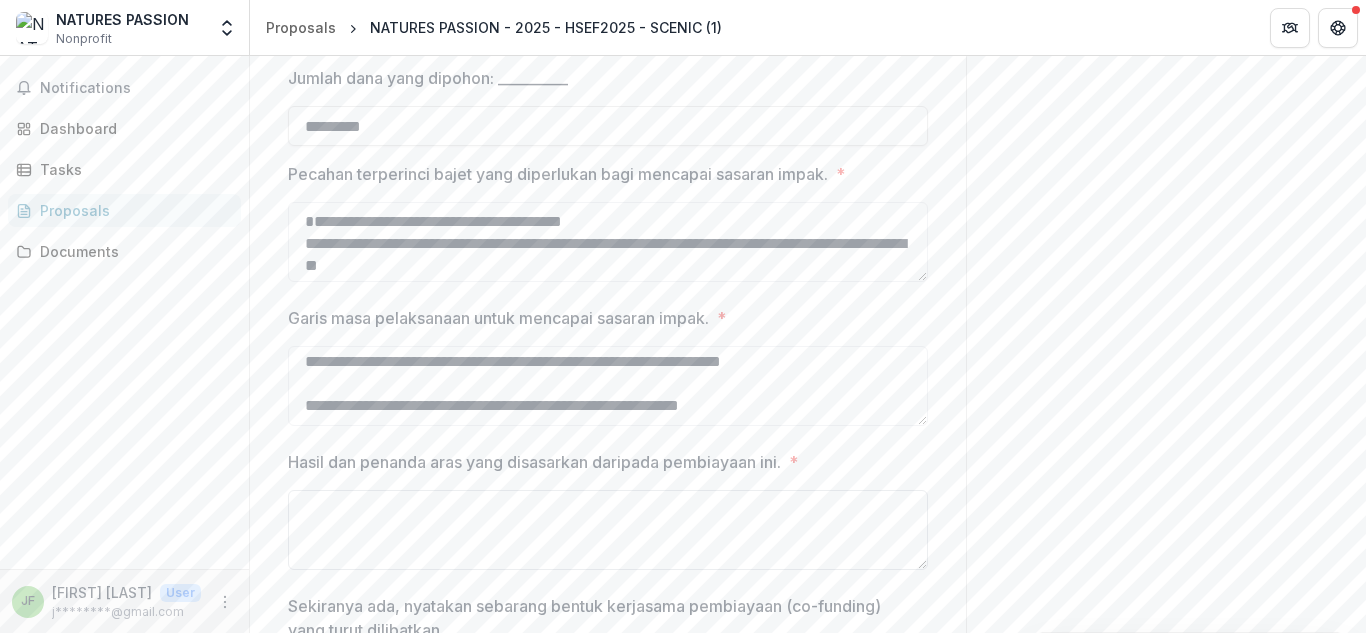 click on "Hasil dan penanda aras yang disasarkan daripada pembiayaan ini. *" at bounding box center (608, 530) 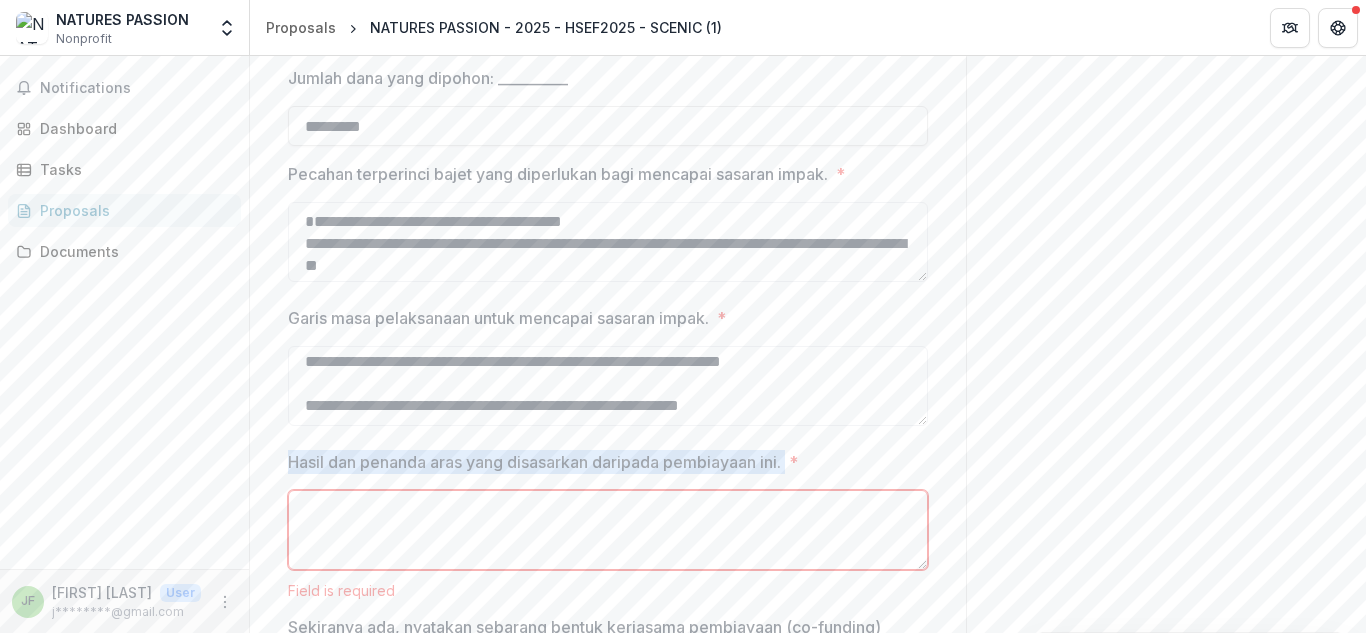 drag, startPoint x: 285, startPoint y: 475, endPoint x: 796, endPoint y: 488, distance: 511.16534 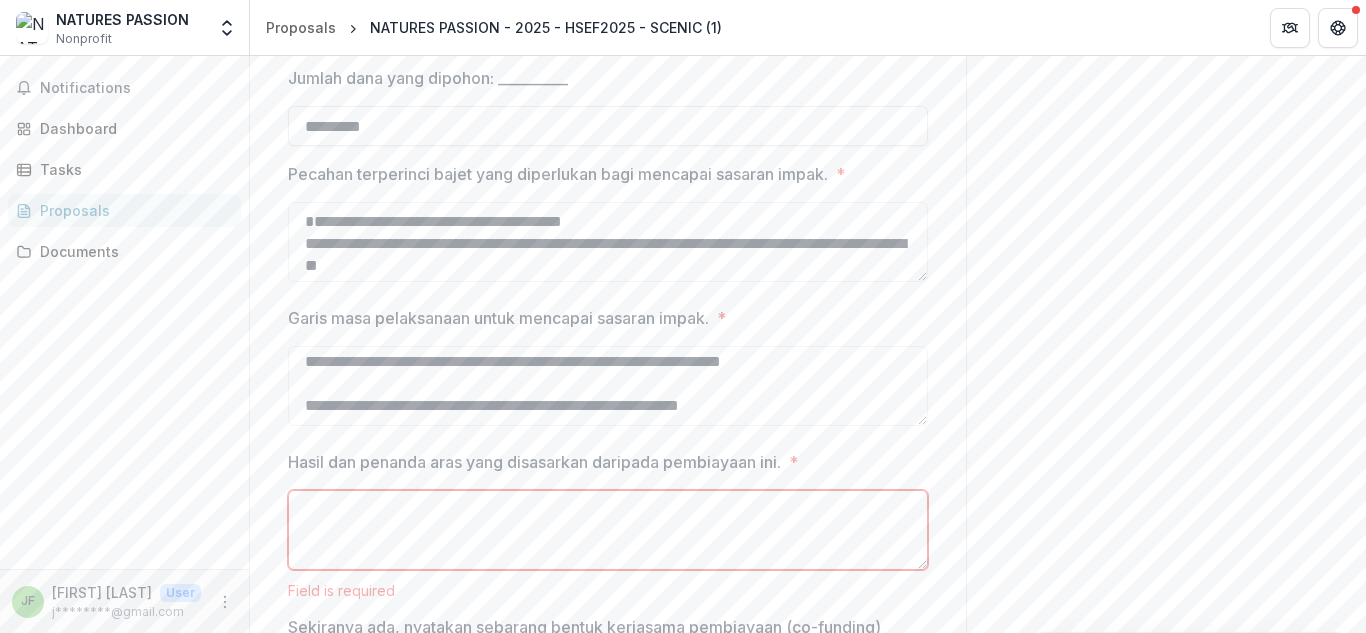 click on "Hasil dan penanda aras yang disasarkan daripada pembiayaan ini. *" at bounding box center (608, 530) 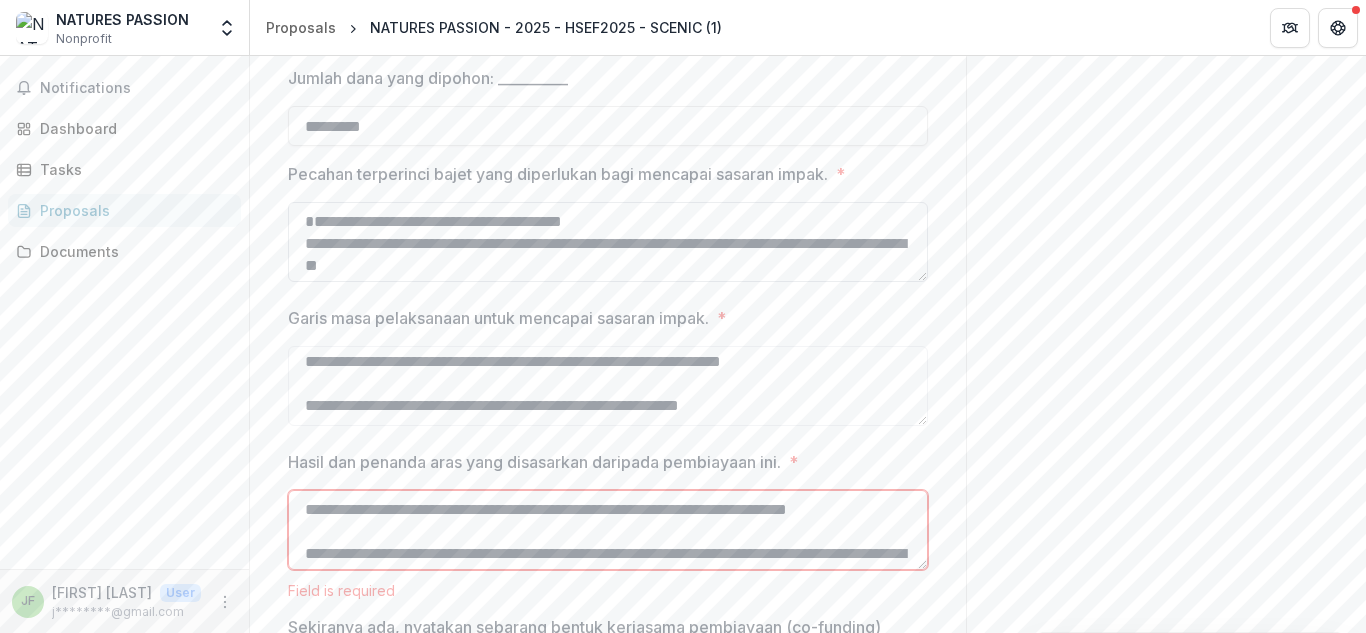 scroll, scrollTop: 414, scrollLeft: 0, axis: vertical 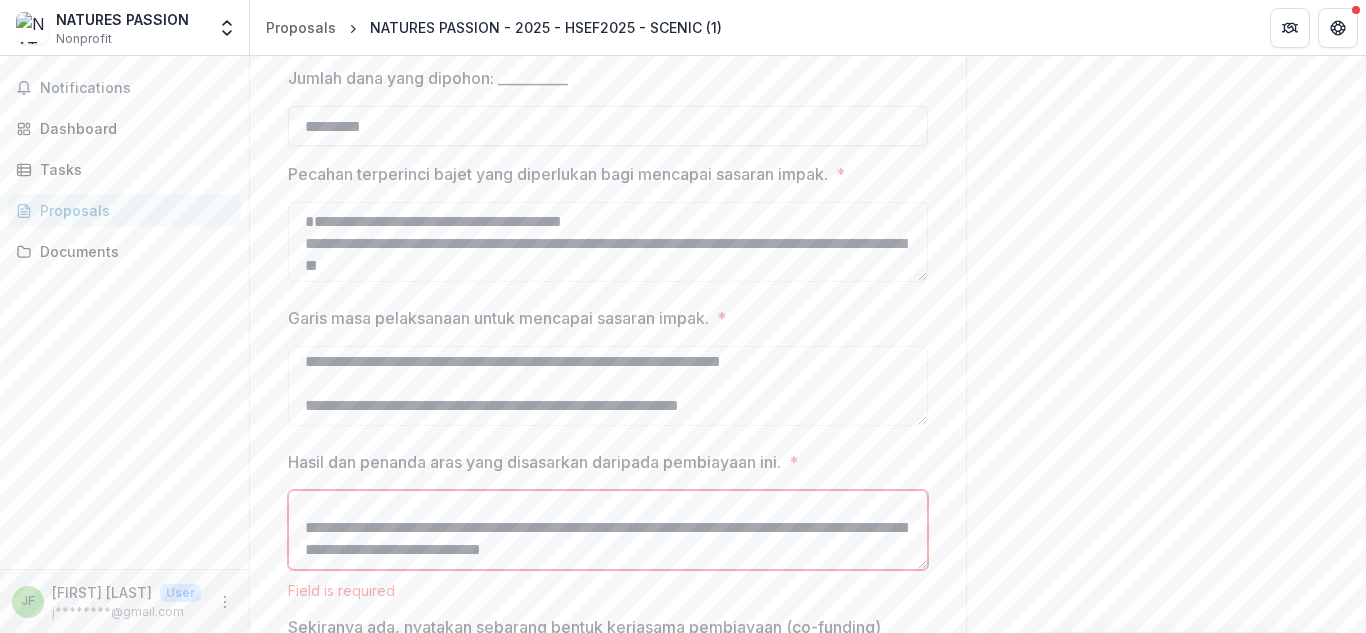 click on "**********" at bounding box center [608, 530] 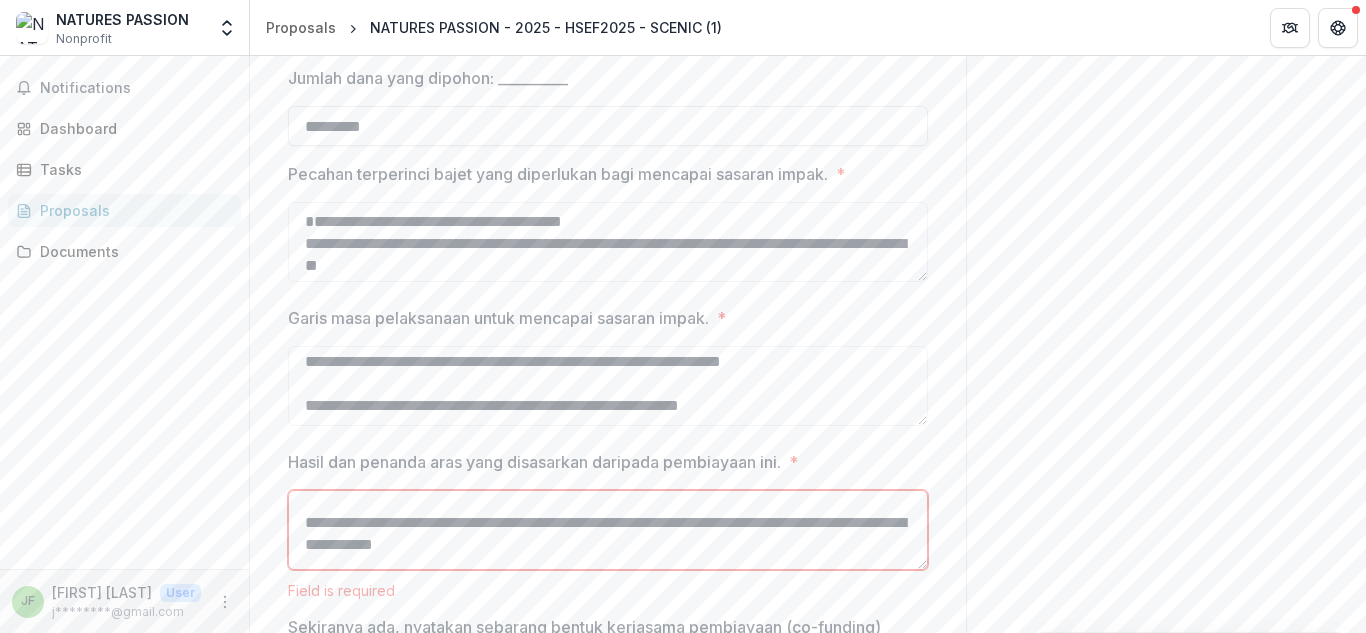 scroll, scrollTop: 9, scrollLeft: 0, axis: vertical 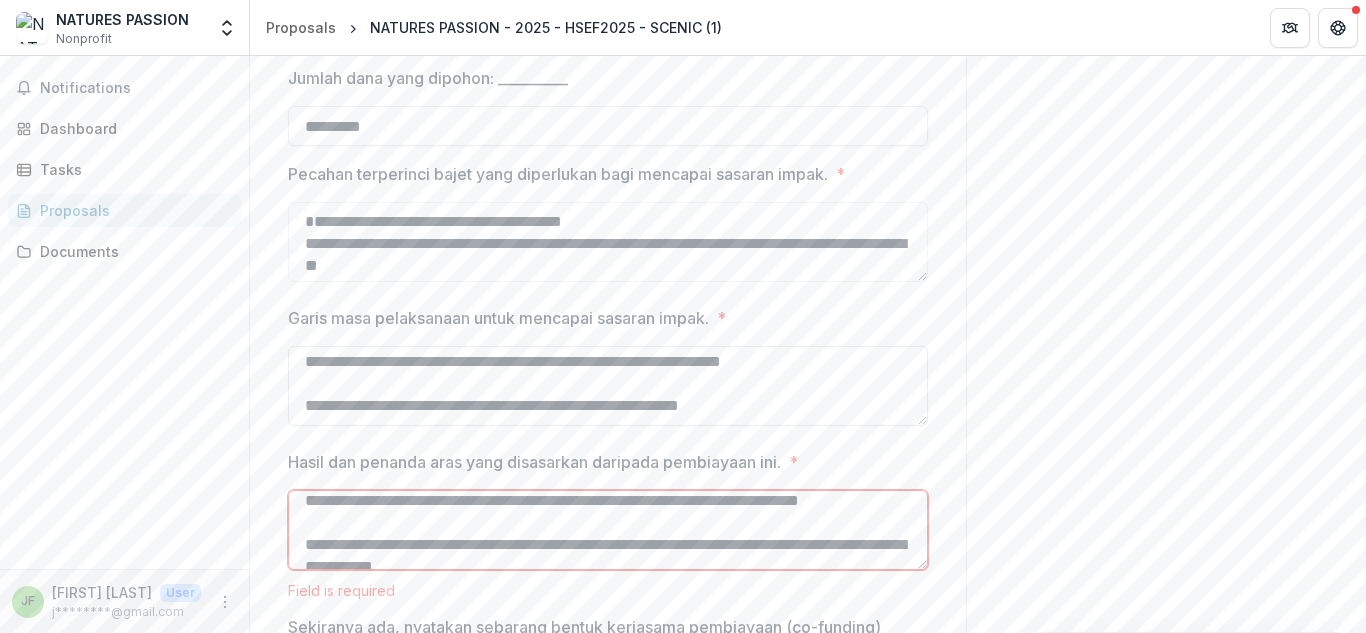 type on "**********" 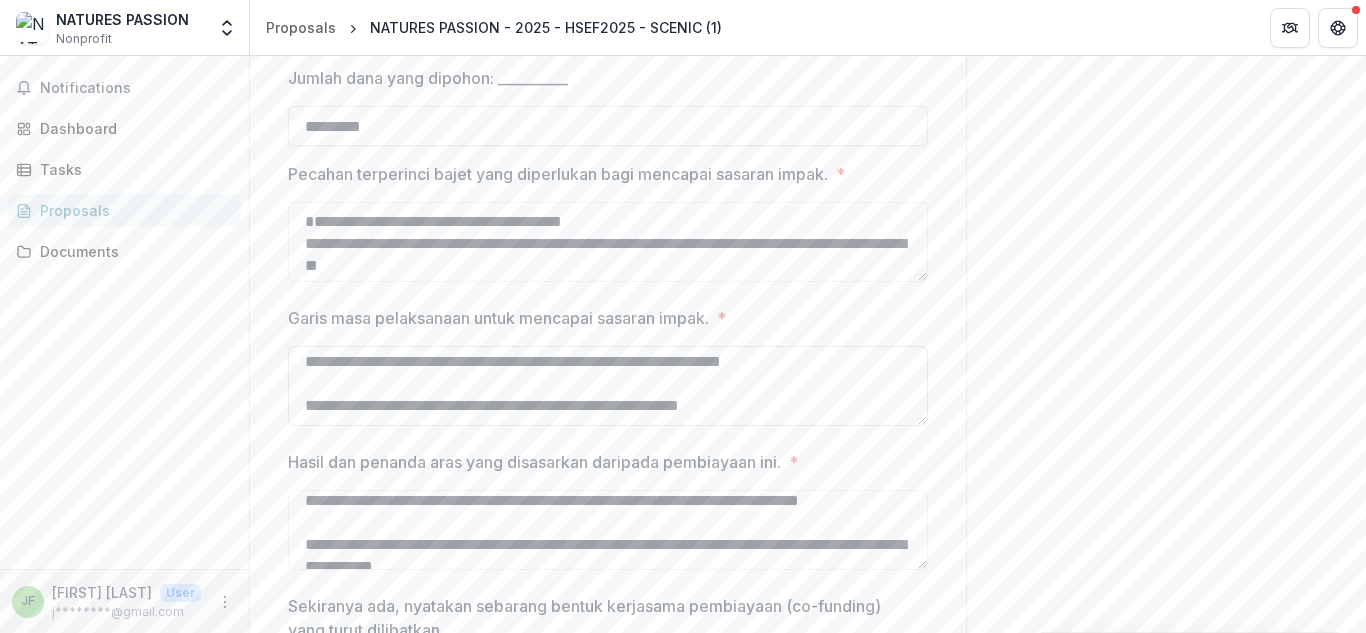 click on "**********" at bounding box center [608, 386] 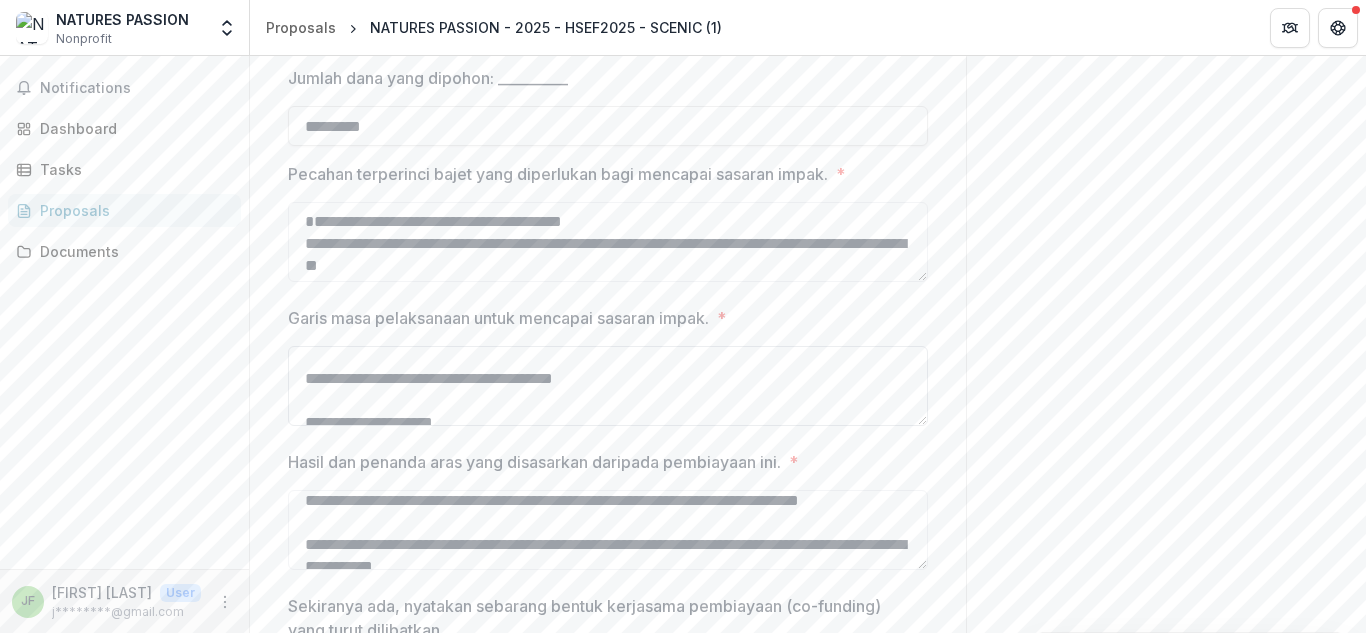 scroll, scrollTop: 9, scrollLeft: 0, axis: vertical 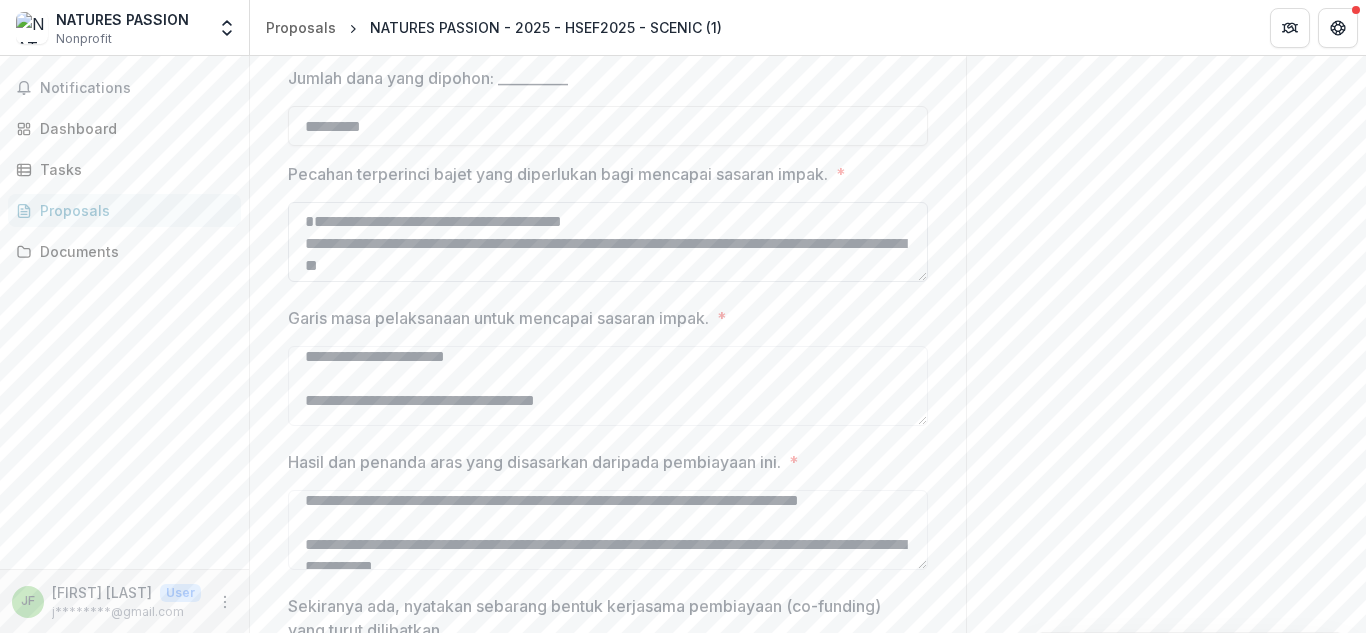 click on "Pecahan terperinci bajet yang diperlukan bagi mencapai sasaran impak. *" at bounding box center [608, 242] 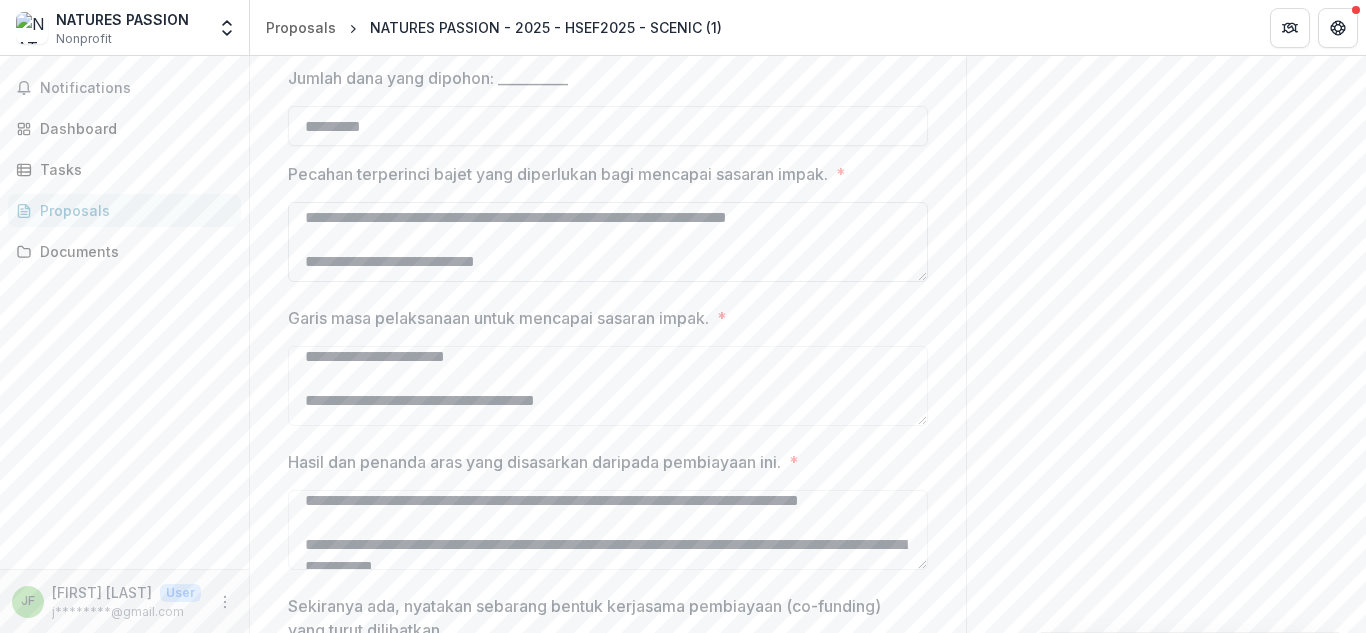scroll, scrollTop: 876, scrollLeft: 0, axis: vertical 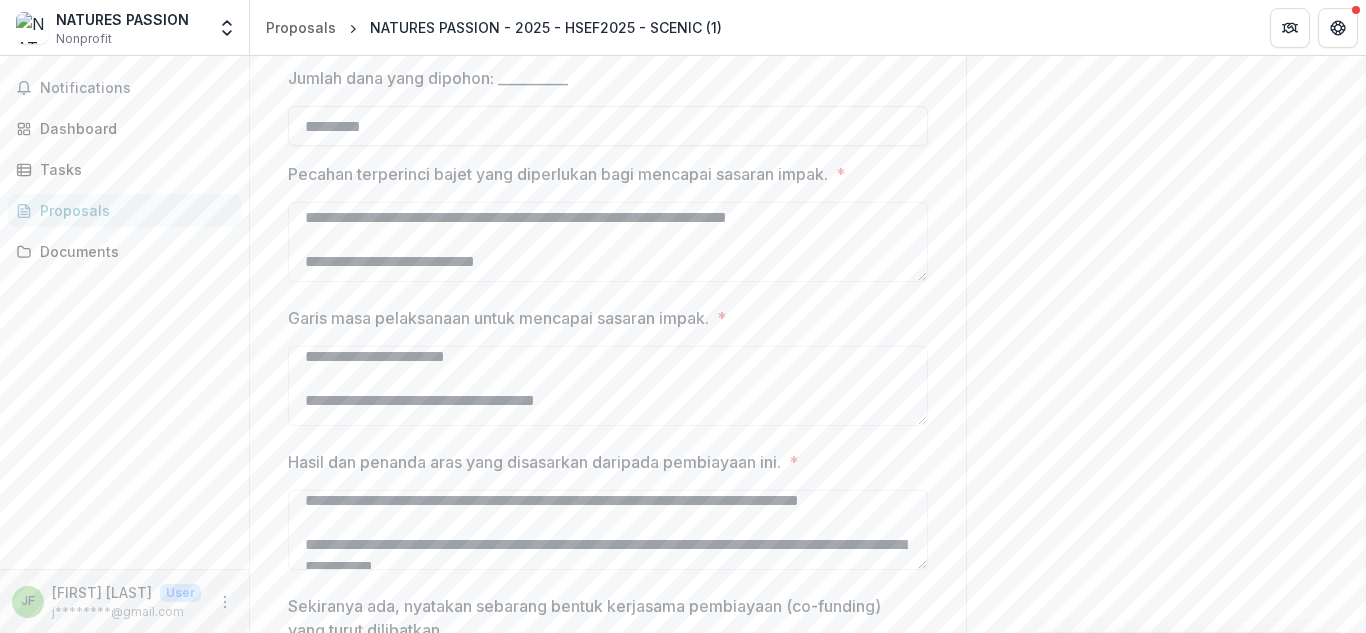 type on "**********" 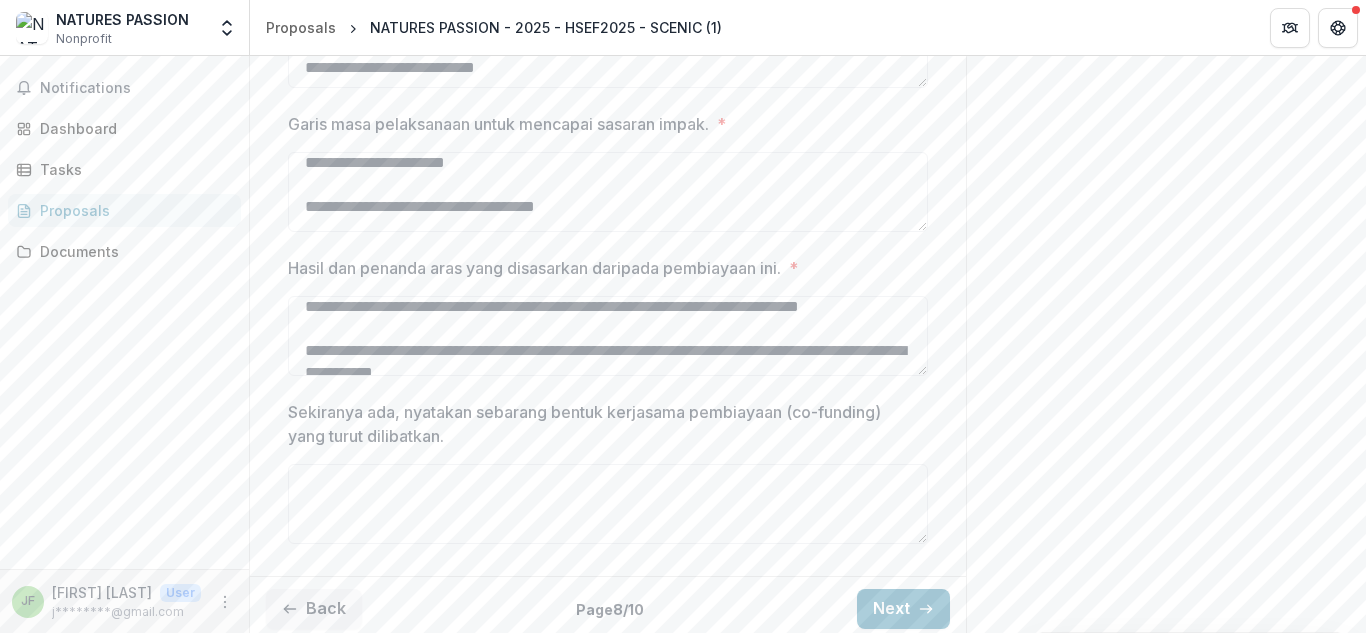 scroll, scrollTop: 698, scrollLeft: 0, axis: vertical 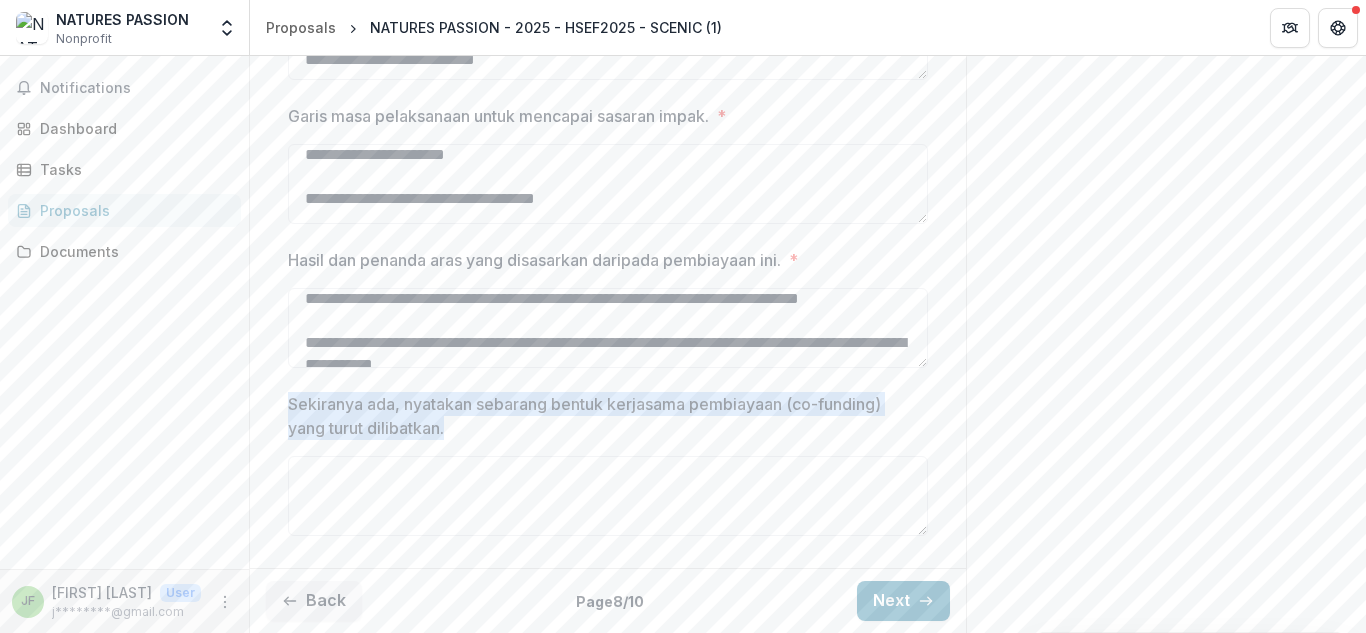 drag, startPoint x: 289, startPoint y: 406, endPoint x: 447, endPoint y: 433, distance: 160.29036 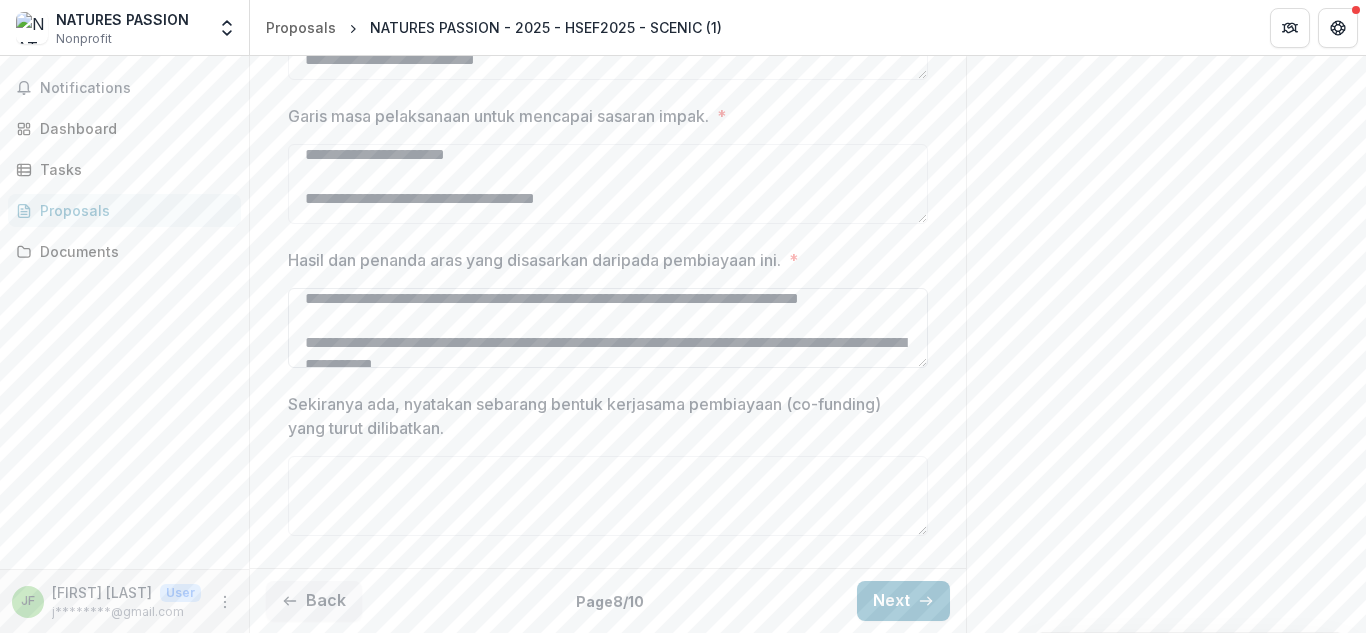 click on "**********" at bounding box center (608, 328) 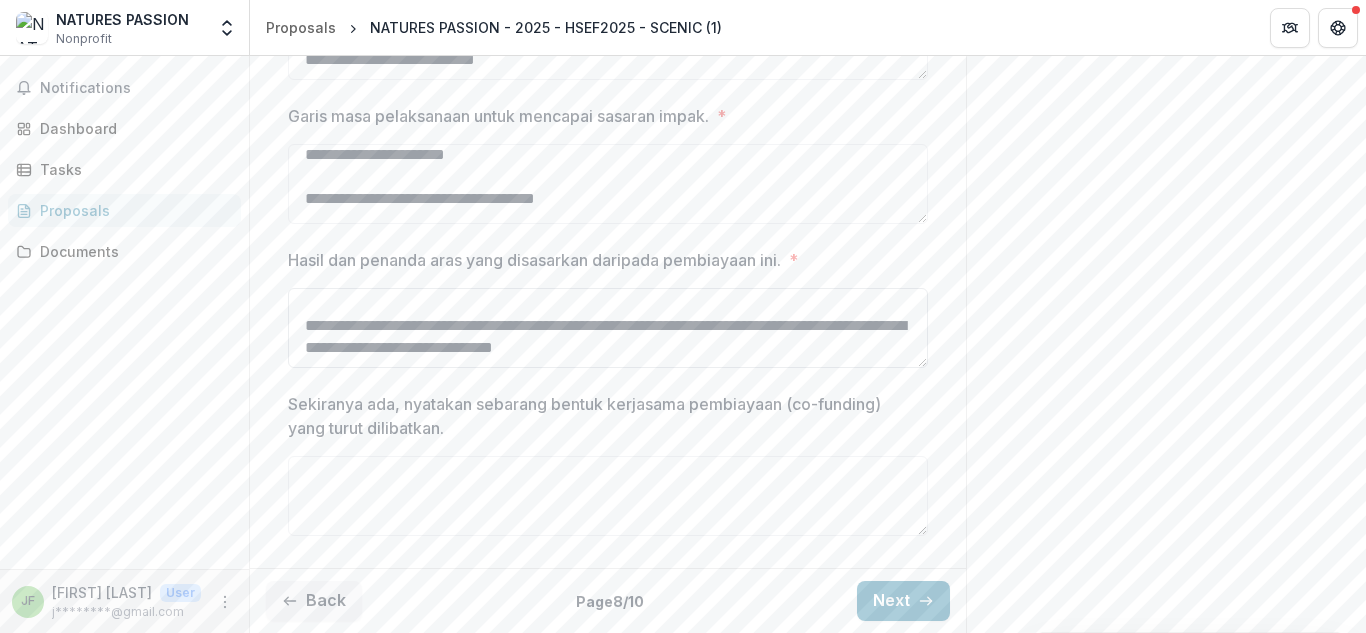 scroll, scrollTop: 339, scrollLeft: 0, axis: vertical 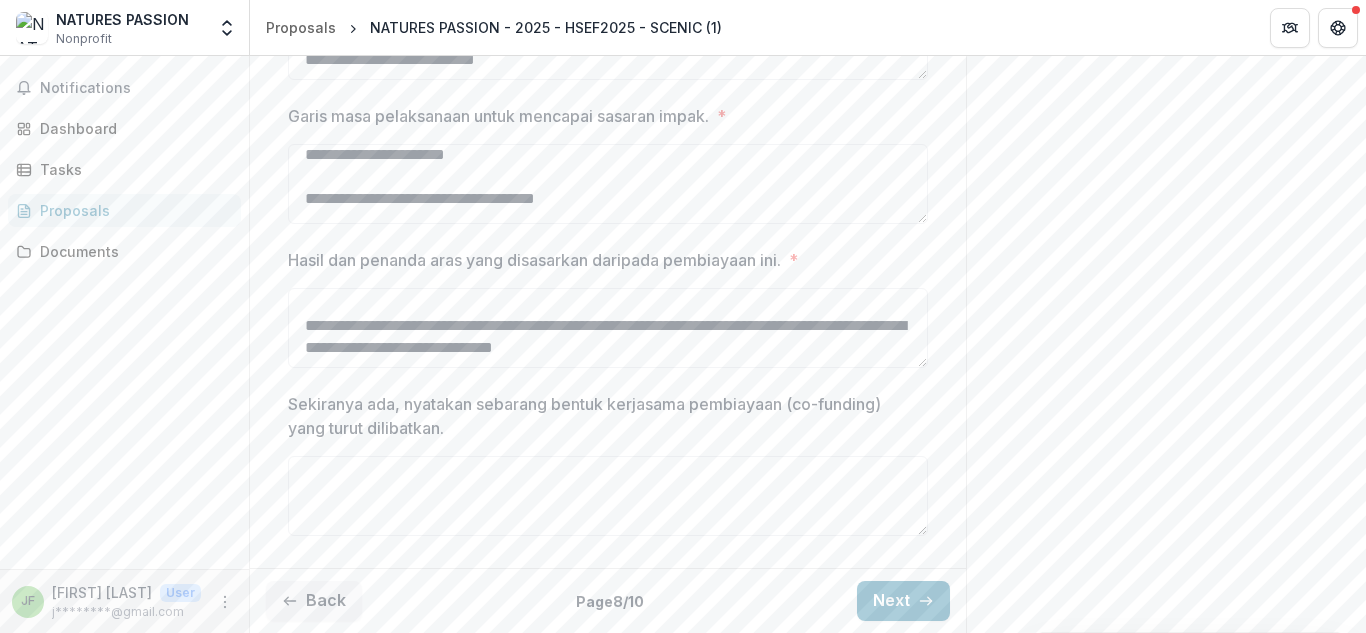 click on "Send comments or questions to Yayasan Hasanah in the box below. Yayasan Hasanah will be notified via email of your comment. JF J******** [FIRST] Add Comment Comments 0 No comments yet No comments for this proposal" at bounding box center [1166, 3] 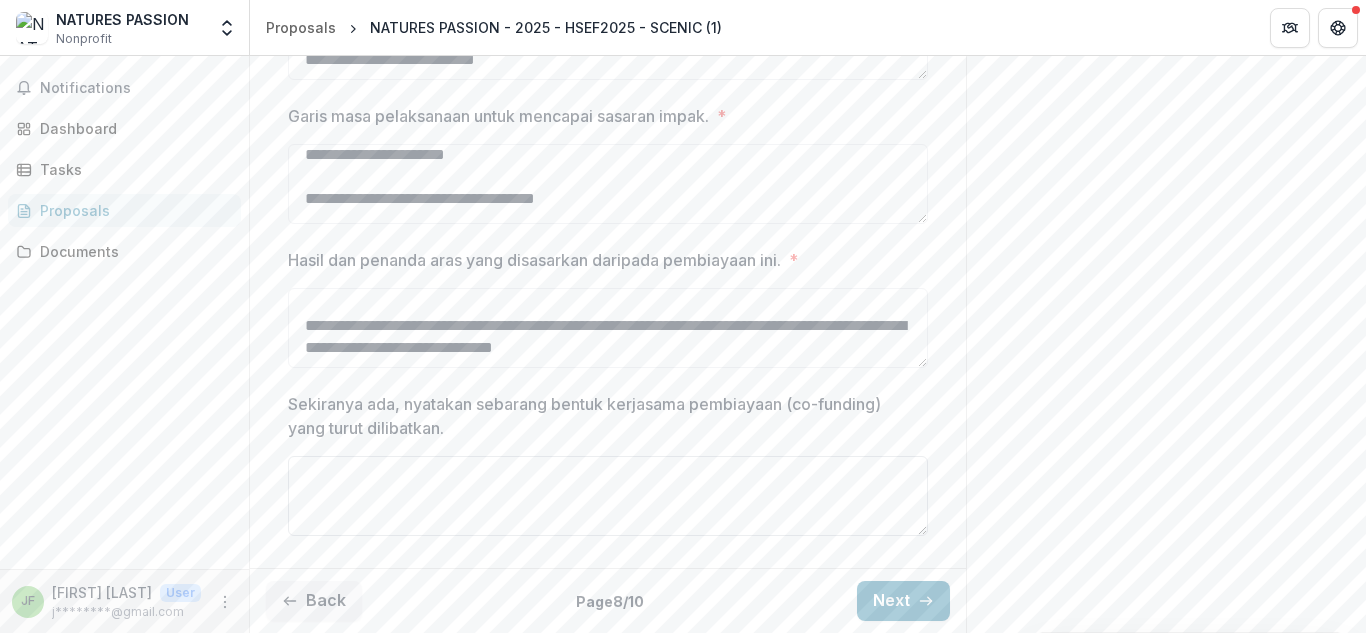 click on "Sekiranya ada, nyatakan sebarang bentuk kerjasama pembiayaan (co-funding) yang turut dilibatkan." at bounding box center [608, 496] 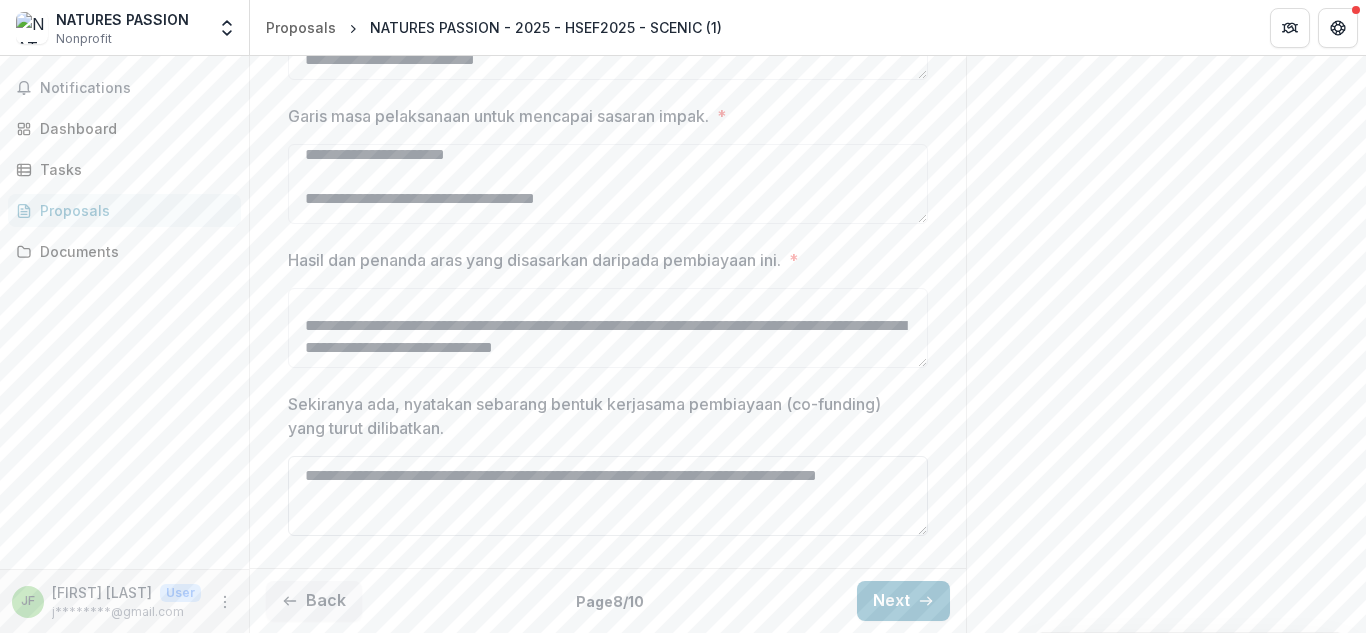 click on "**********" at bounding box center [608, 496] 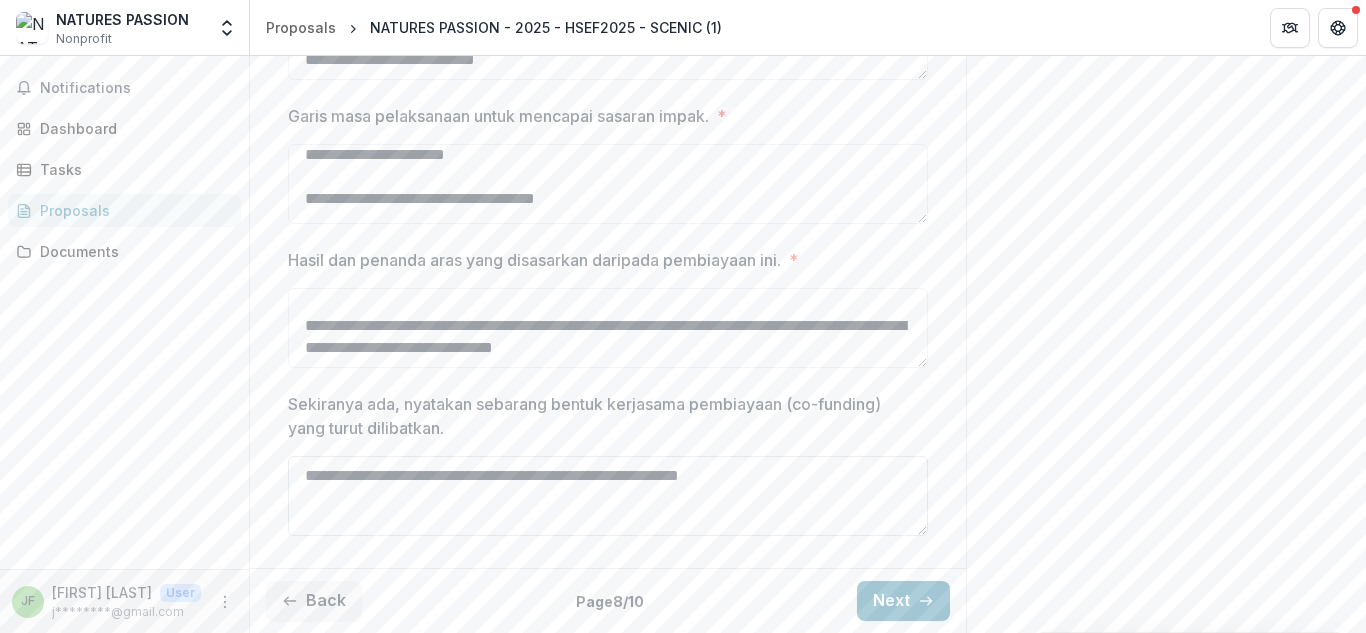 click on "**********" at bounding box center (608, 496) 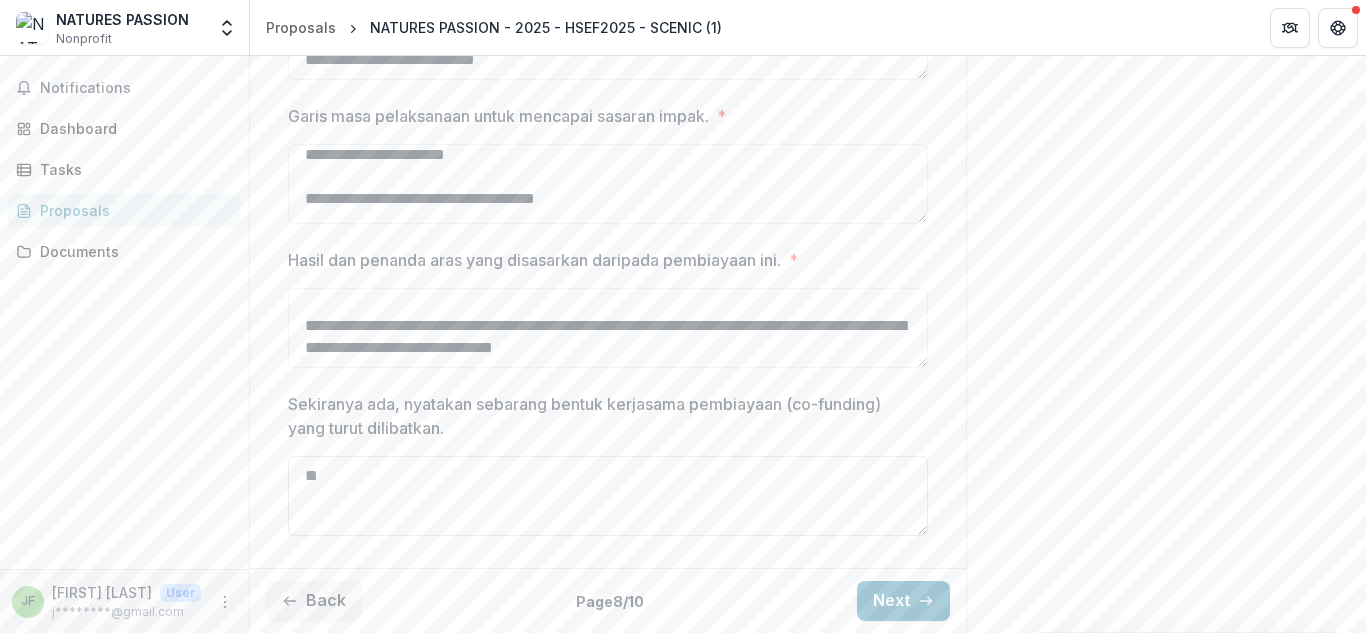 type on "*" 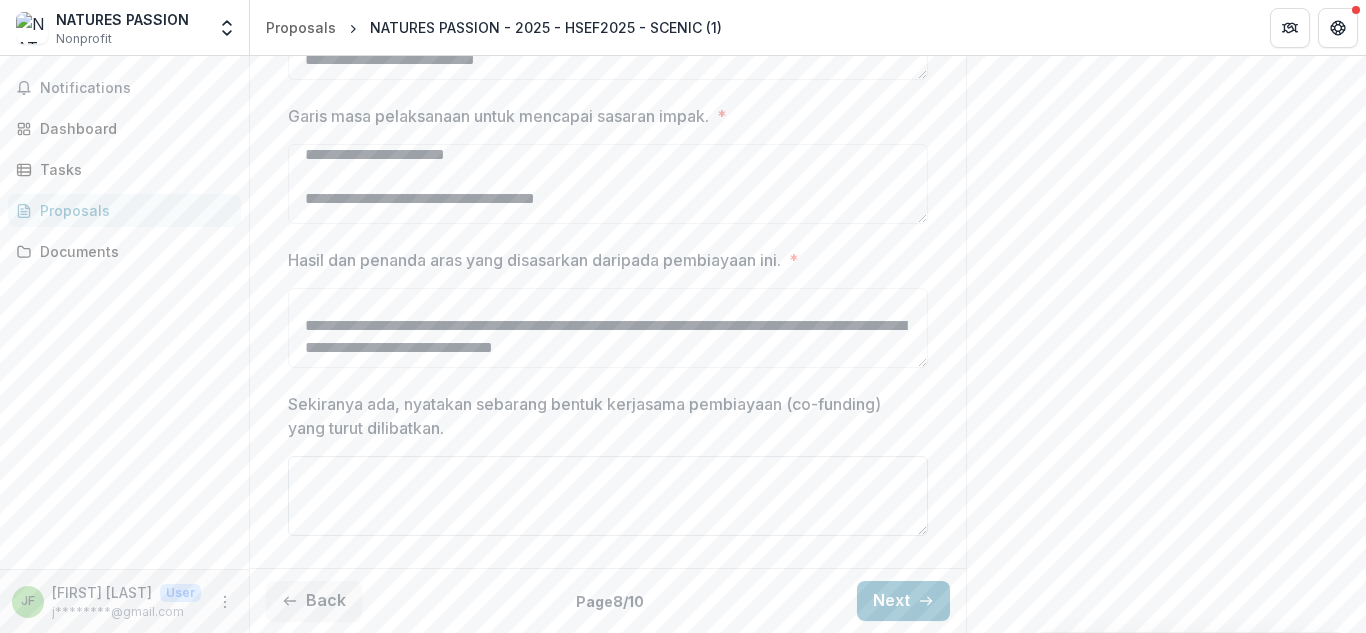 click on "Sekiranya ada, nyatakan sebarang bentuk kerjasama pembiayaan (co-funding) yang turut dilibatkan." at bounding box center (608, 496) 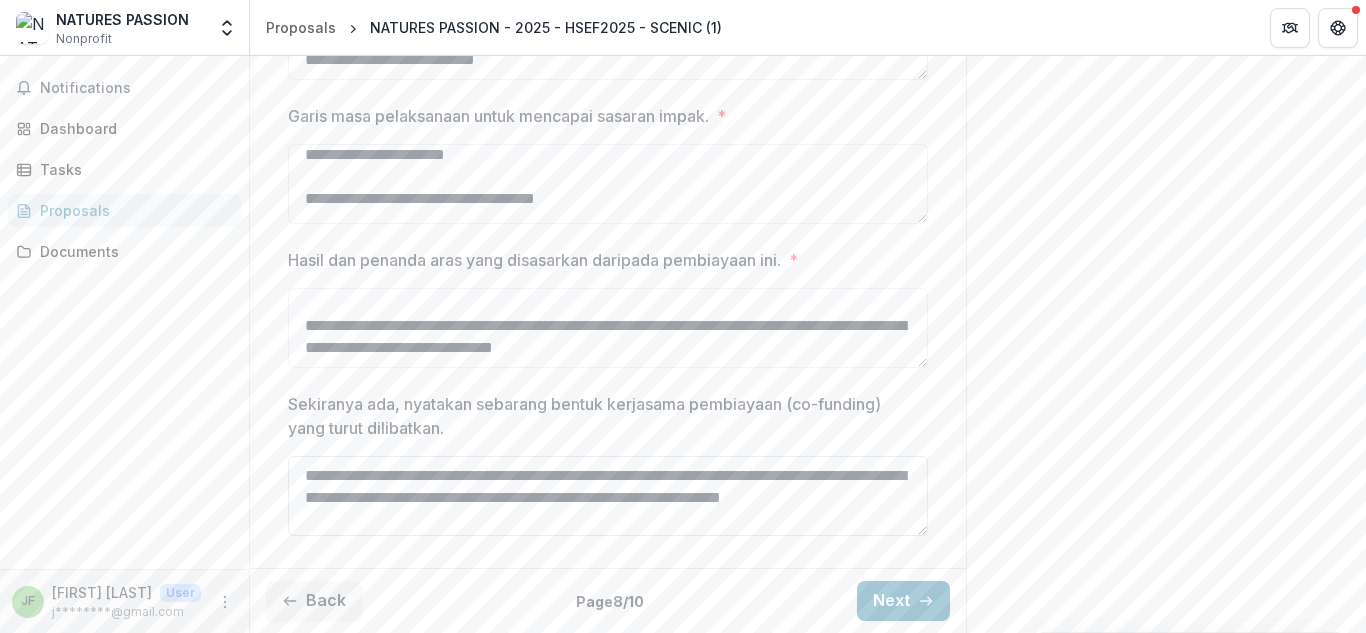 click on "**********" at bounding box center [608, 496] 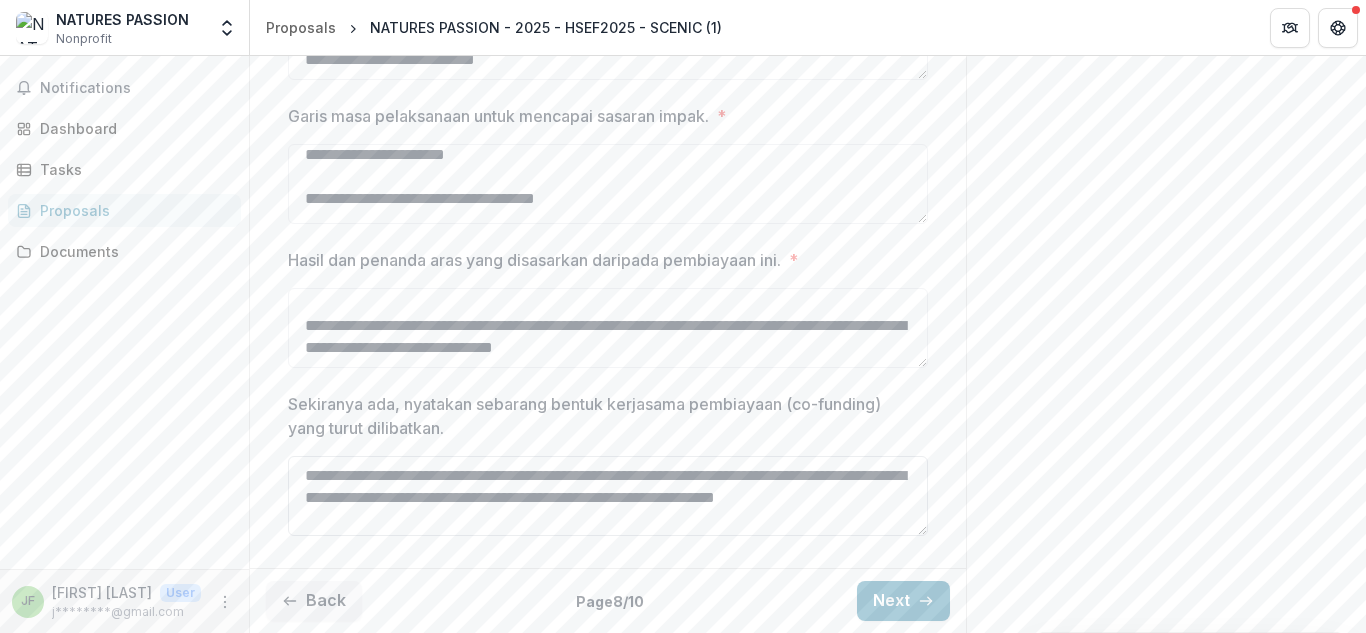click on "**********" at bounding box center [608, 496] 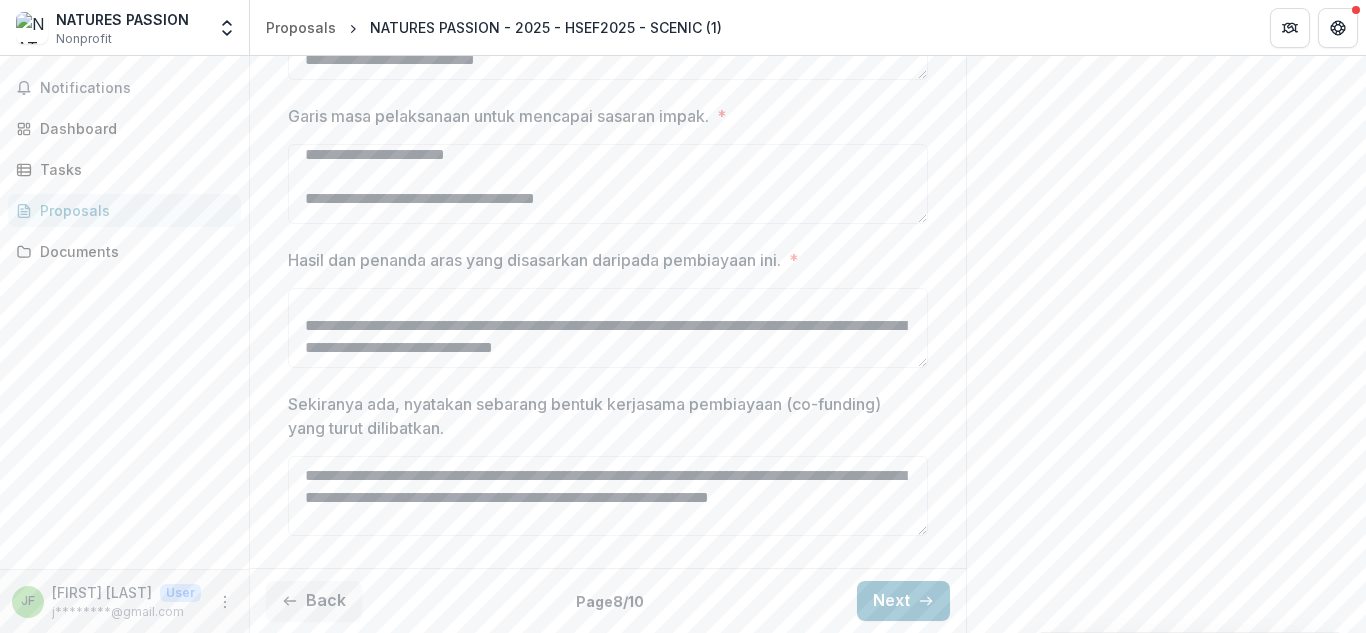 type on "**********" 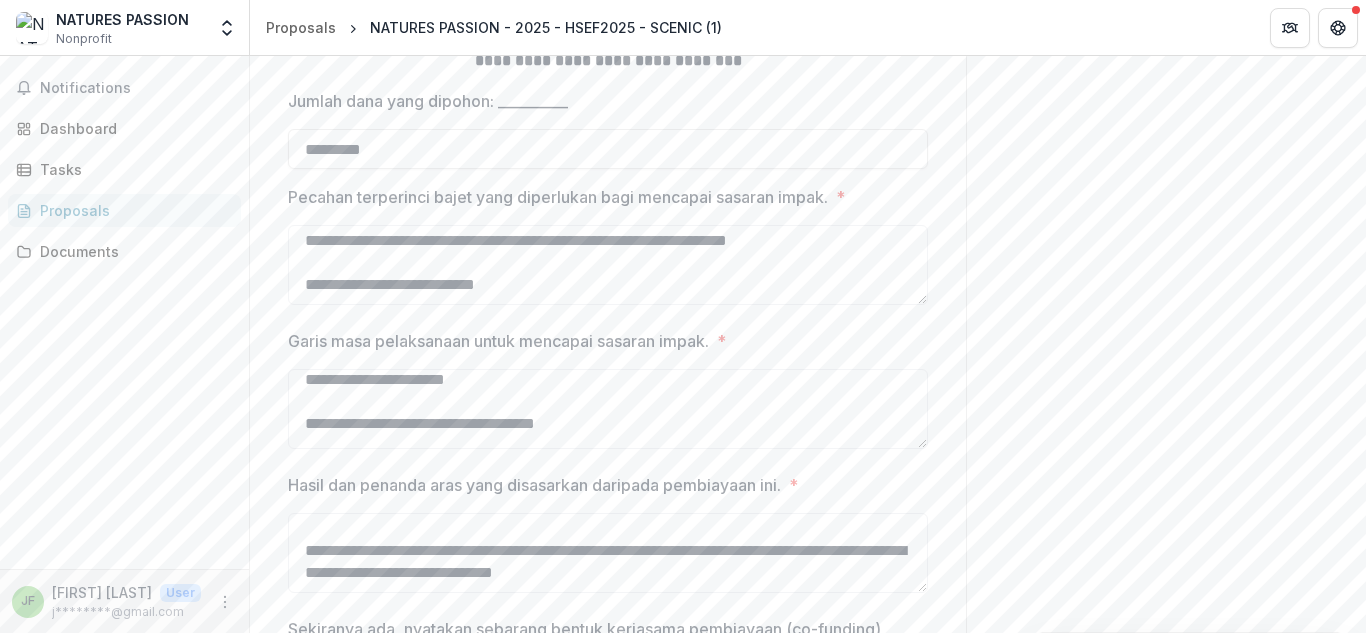 scroll, scrollTop: 698, scrollLeft: 0, axis: vertical 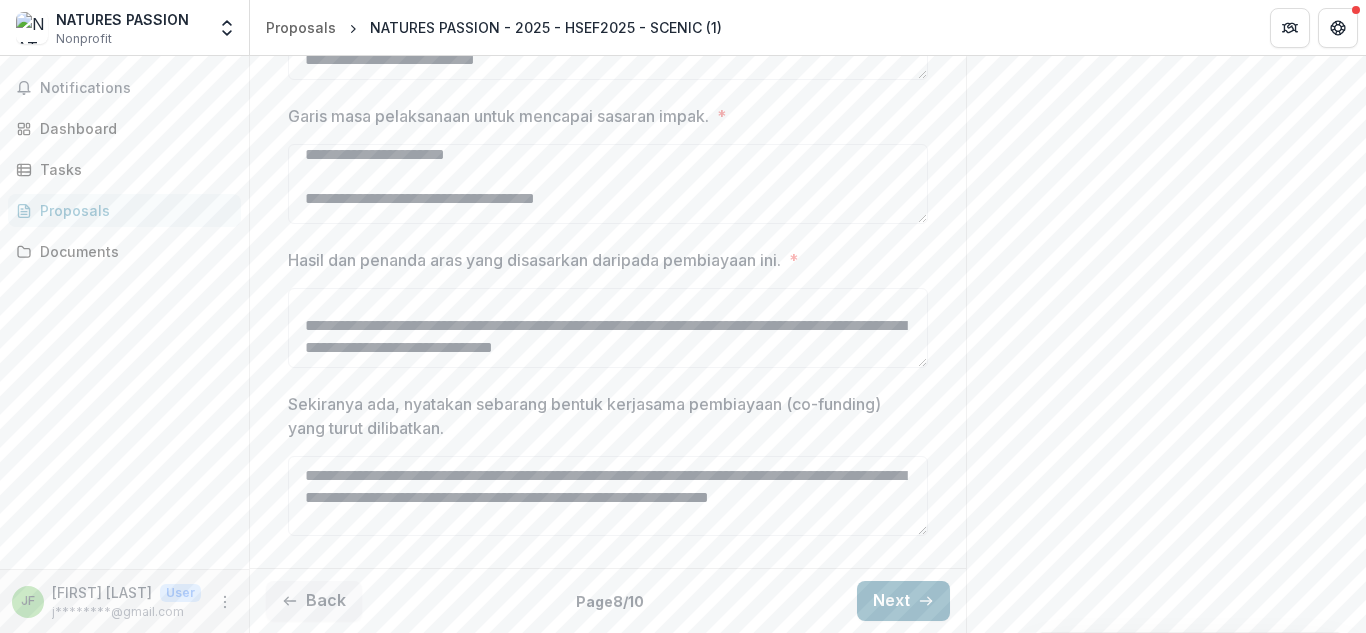 click on "Next" at bounding box center [903, 601] 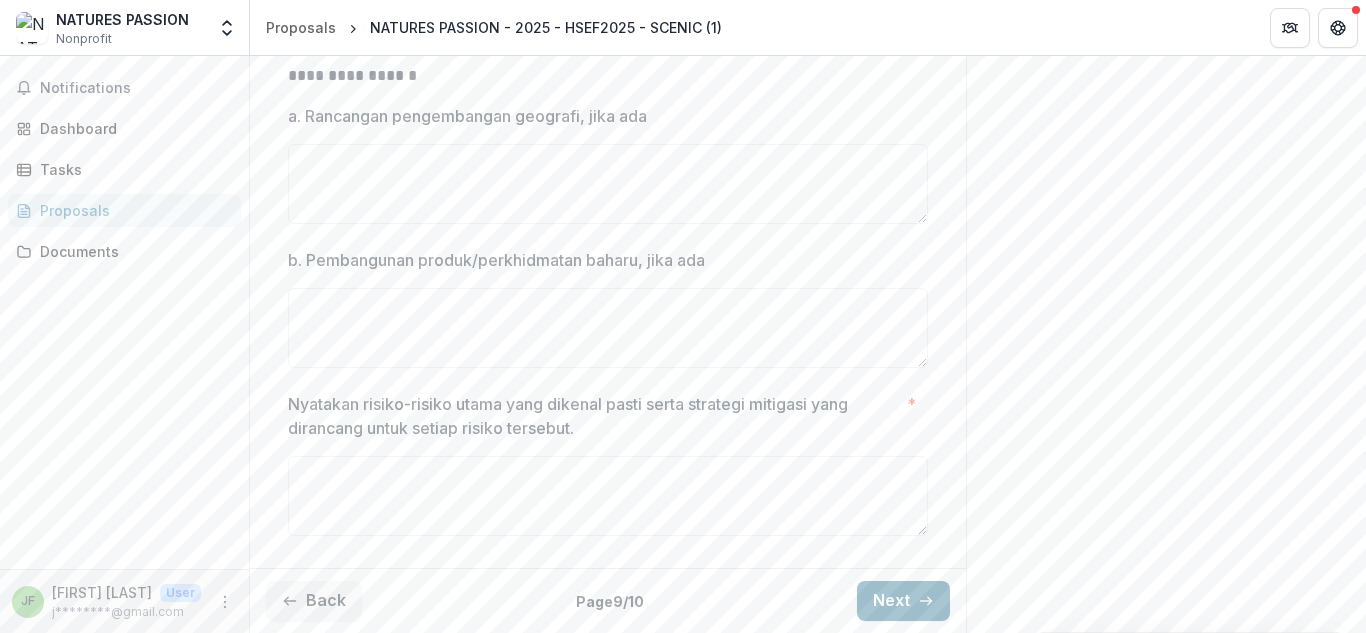 scroll, scrollTop: 666, scrollLeft: 0, axis: vertical 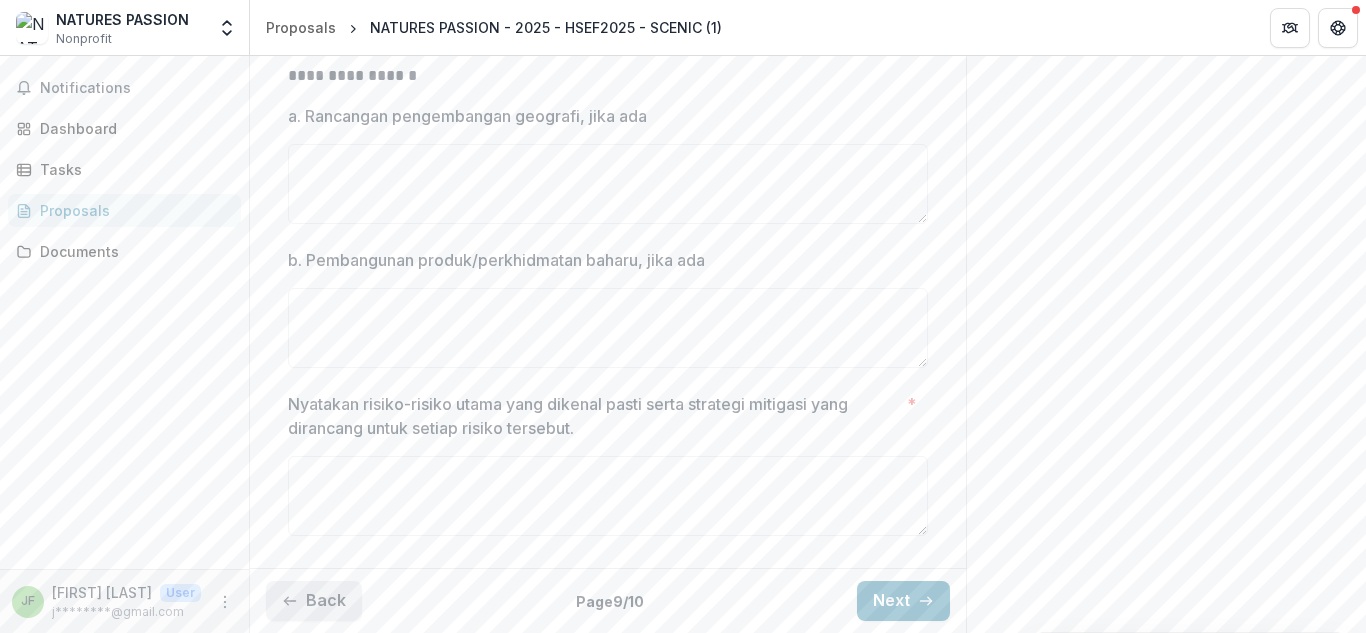 click on "Back" at bounding box center (314, 601) 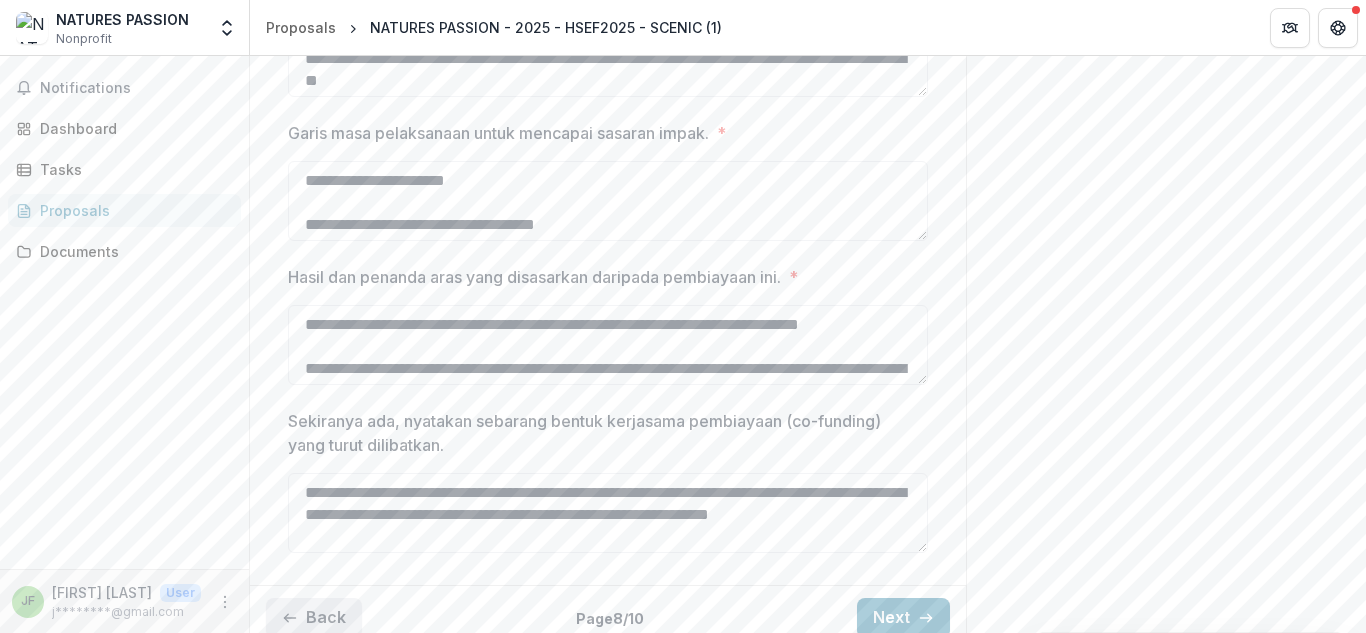click on "**********" at bounding box center (608, 209) 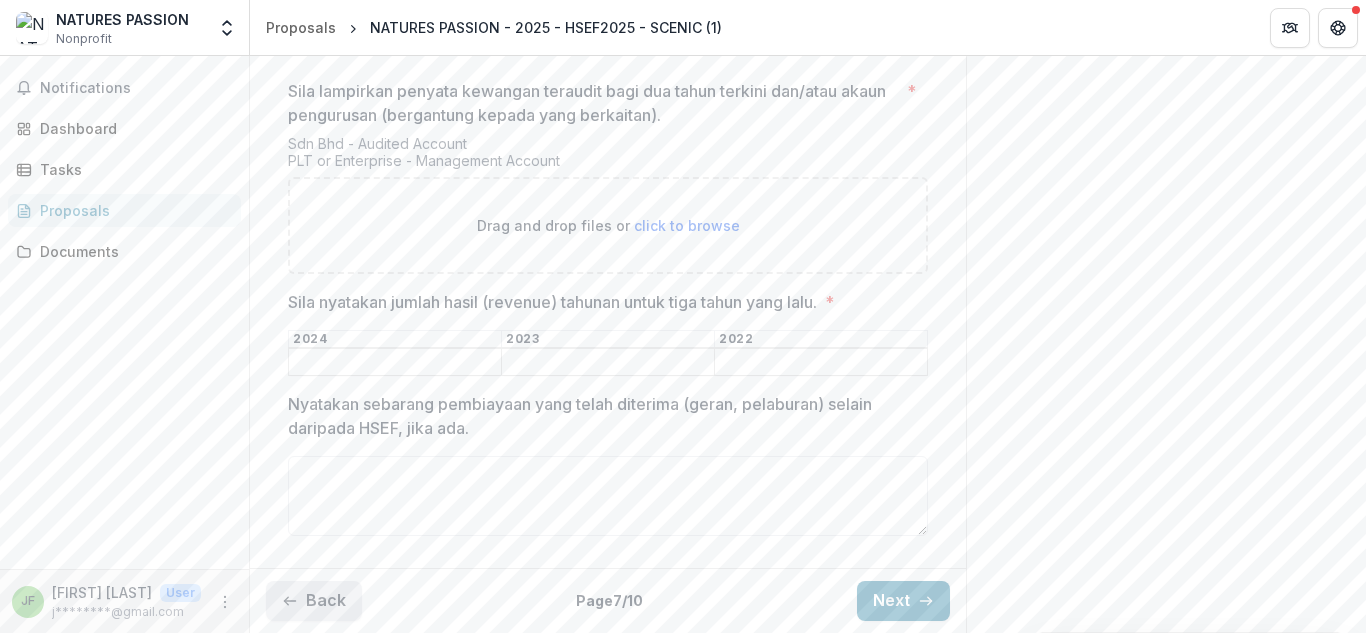 scroll, scrollTop: 481, scrollLeft: 0, axis: vertical 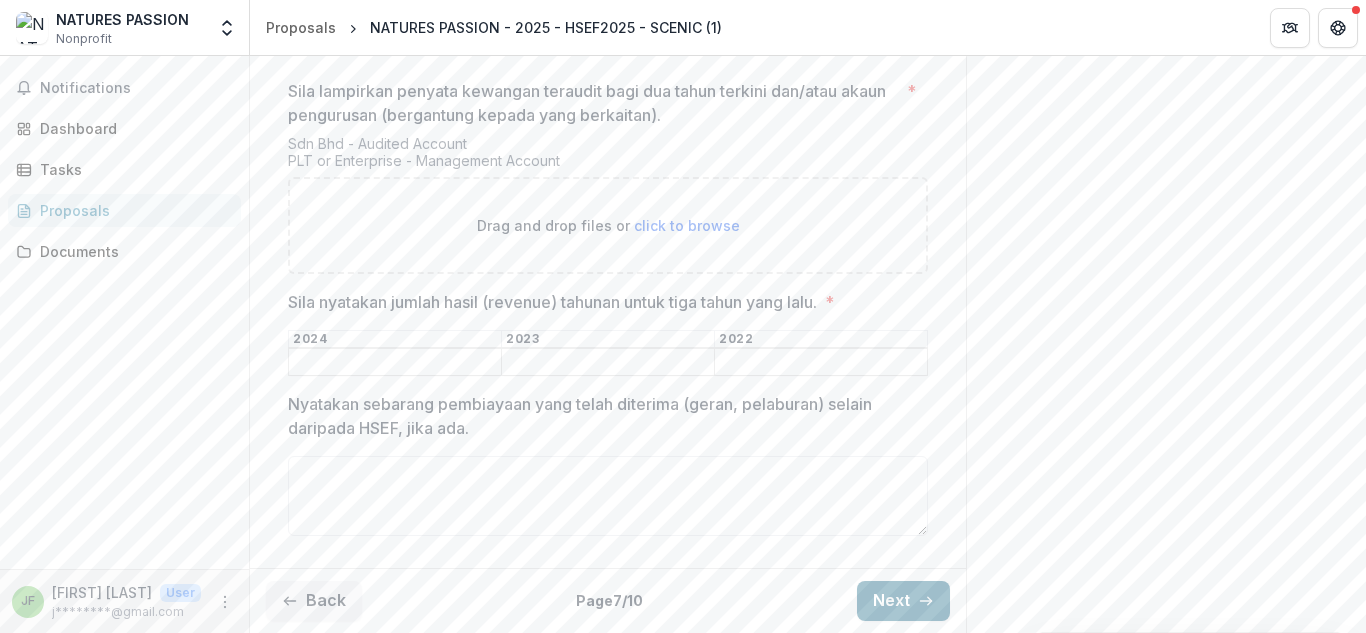 click on "Next" at bounding box center [903, 601] 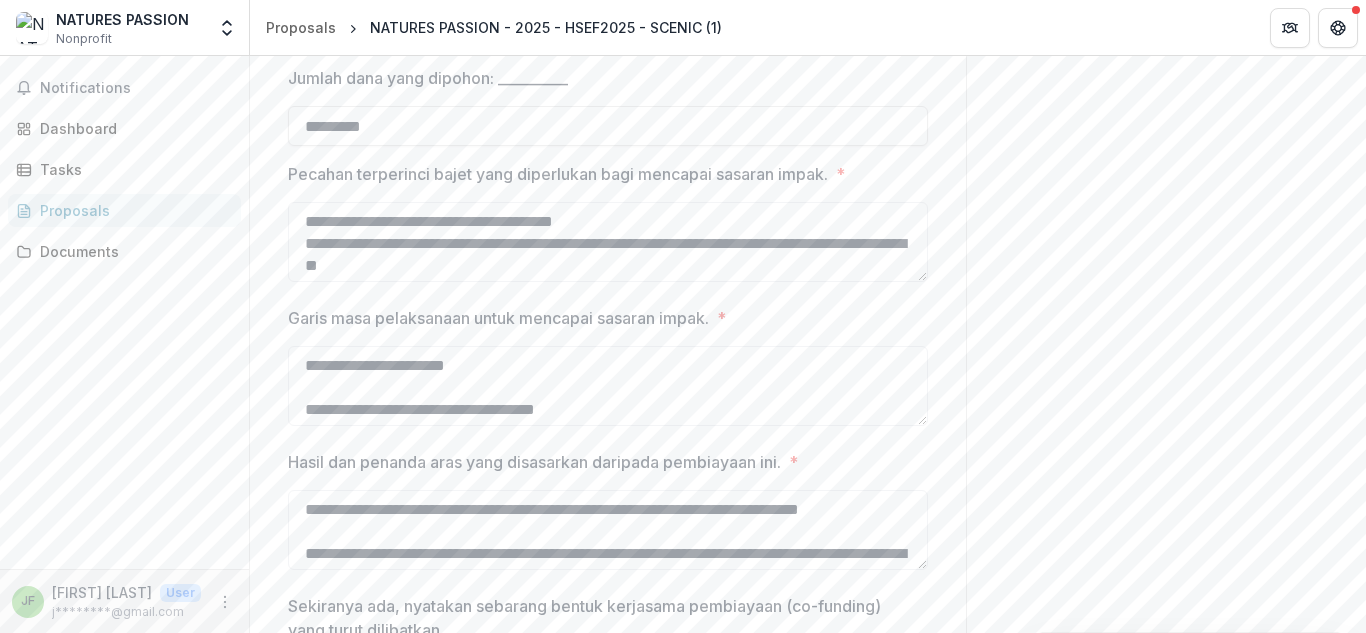 scroll, scrollTop: 698, scrollLeft: 0, axis: vertical 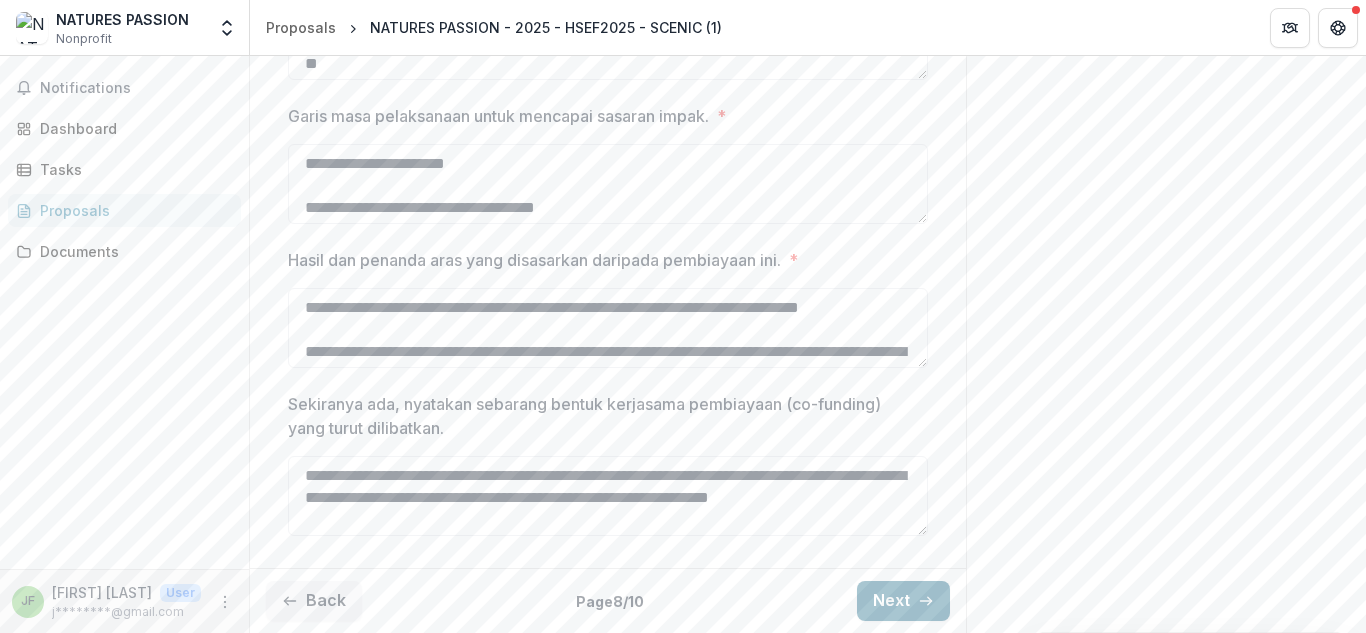 click on "Next" at bounding box center [903, 601] 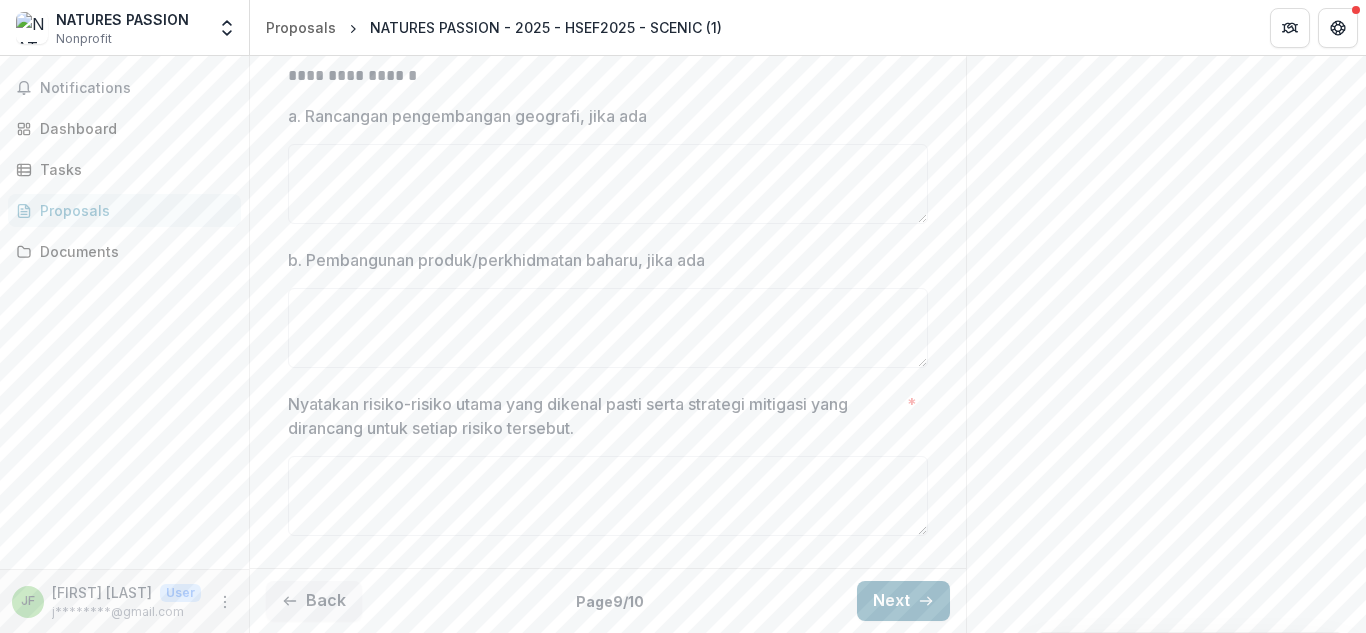 scroll, scrollTop: 666, scrollLeft: 0, axis: vertical 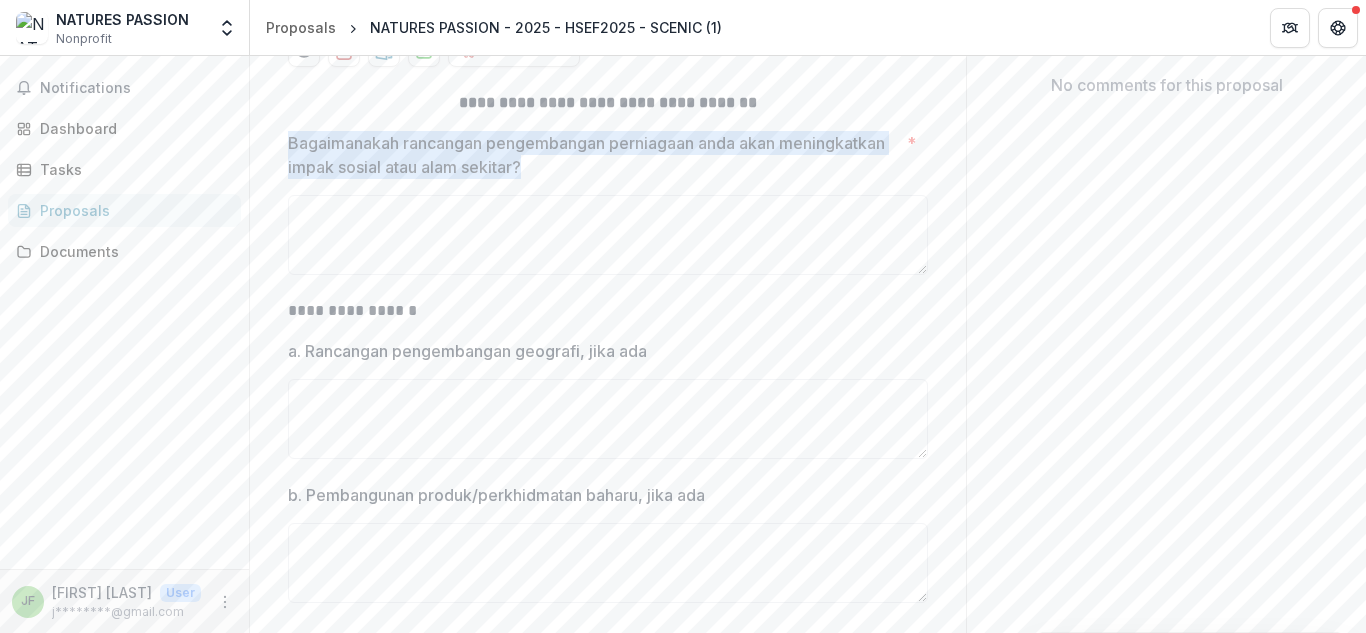 drag, startPoint x: 288, startPoint y: 158, endPoint x: 565, endPoint y: 180, distance: 277.87228 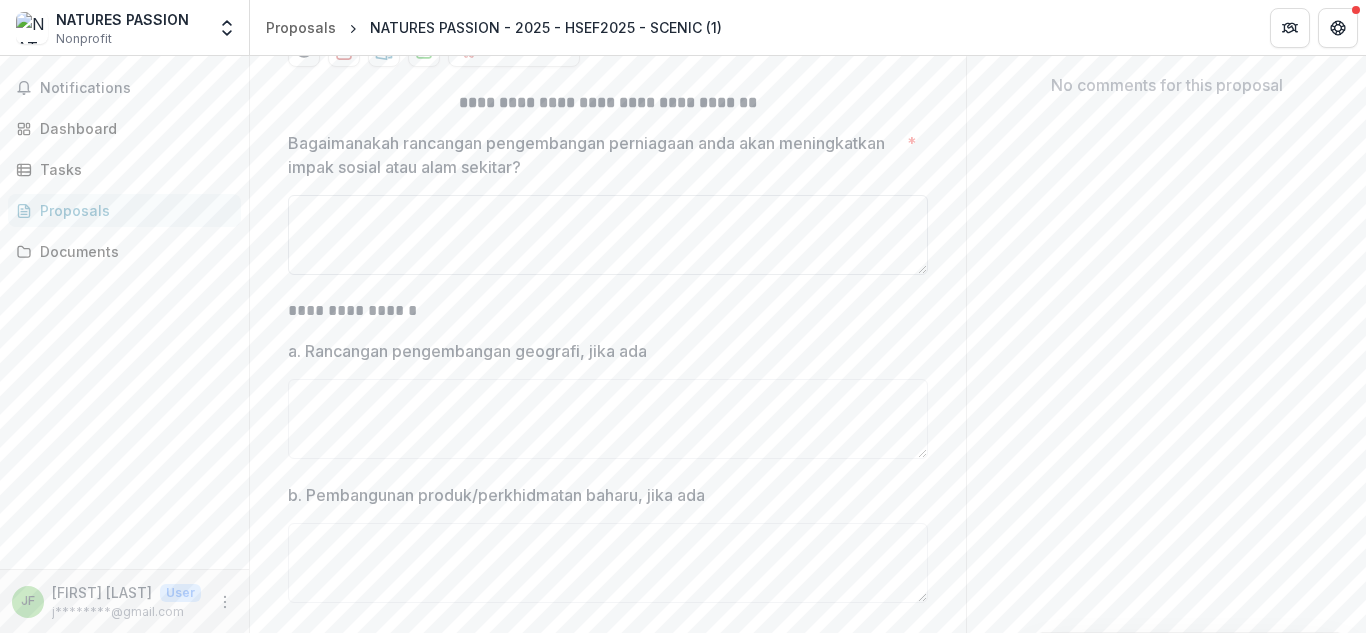 click on "Bagaimanakah rancangan pengembangan perniagaan anda akan meningkatkan impak sosial atau alam sekitar? *" at bounding box center (608, 235) 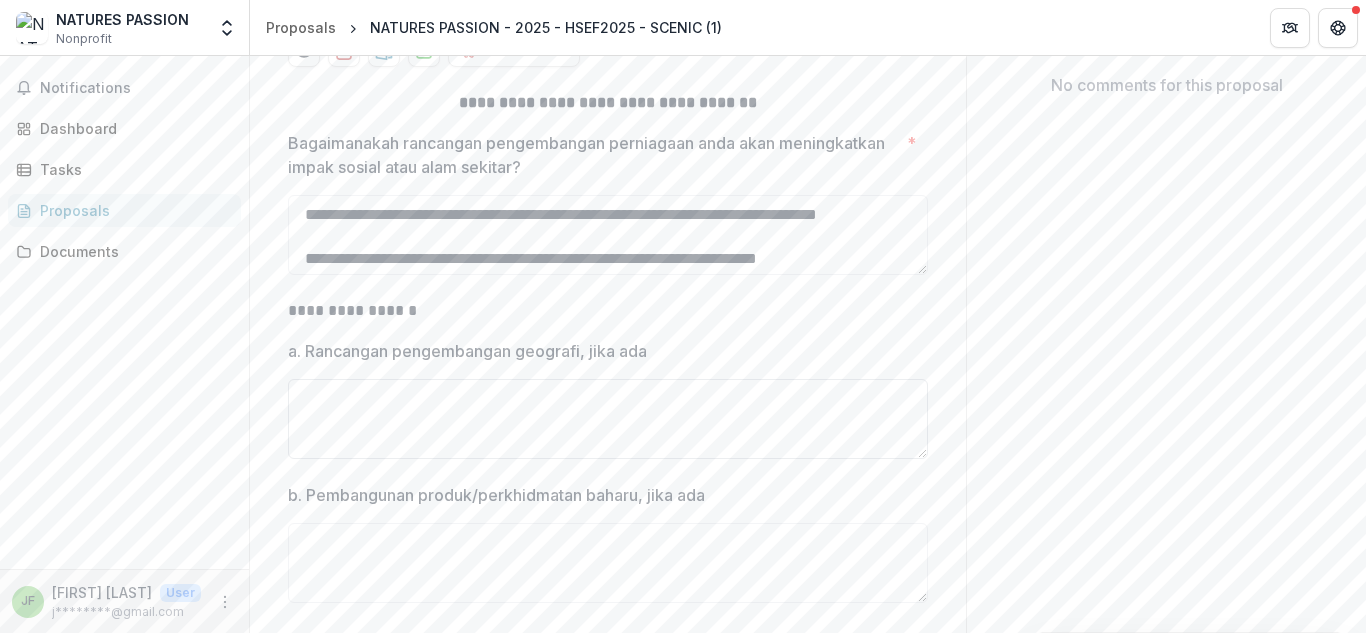 scroll, scrollTop: 238, scrollLeft: 0, axis: vertical 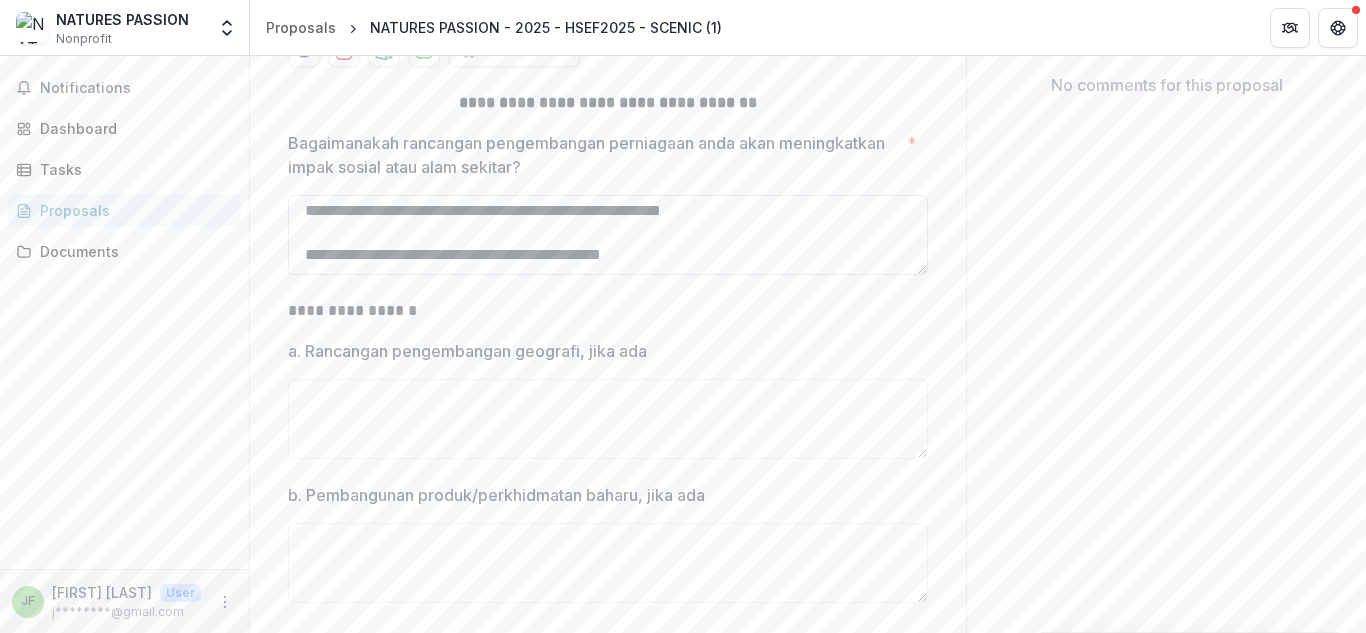 click on "**********" at bounding box center [608, 235] 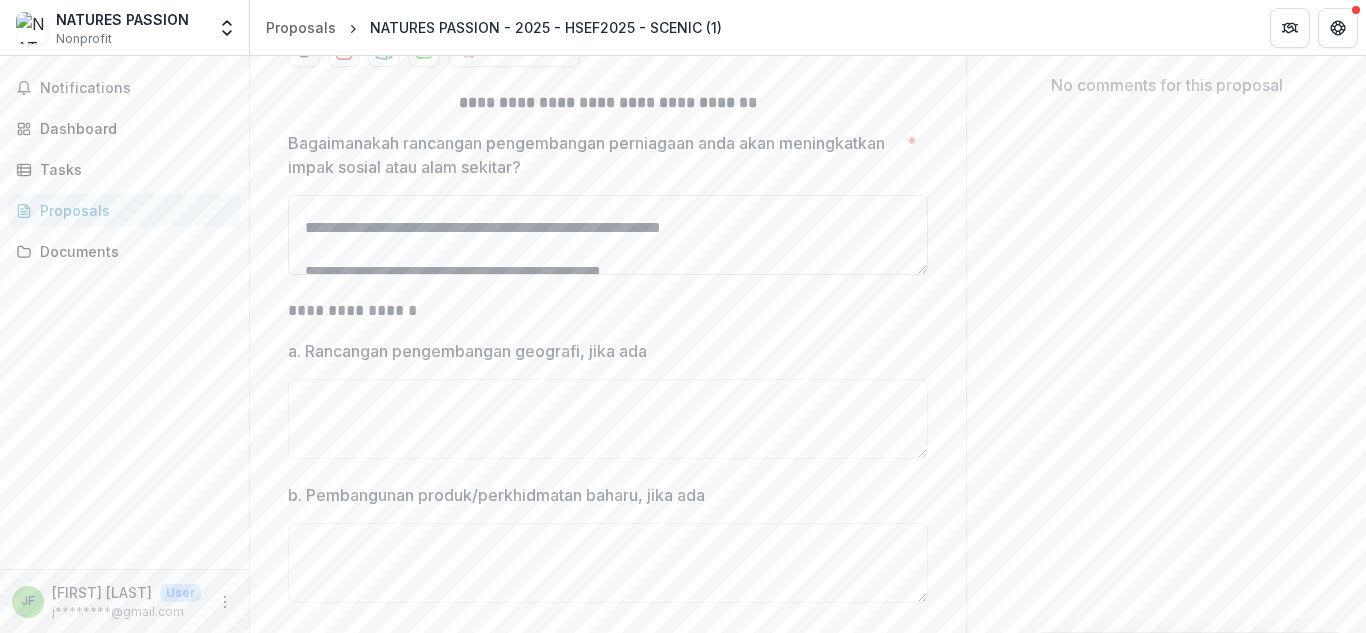scroll, scrollTop: 9, scrollLeft: 0, axis: vertical 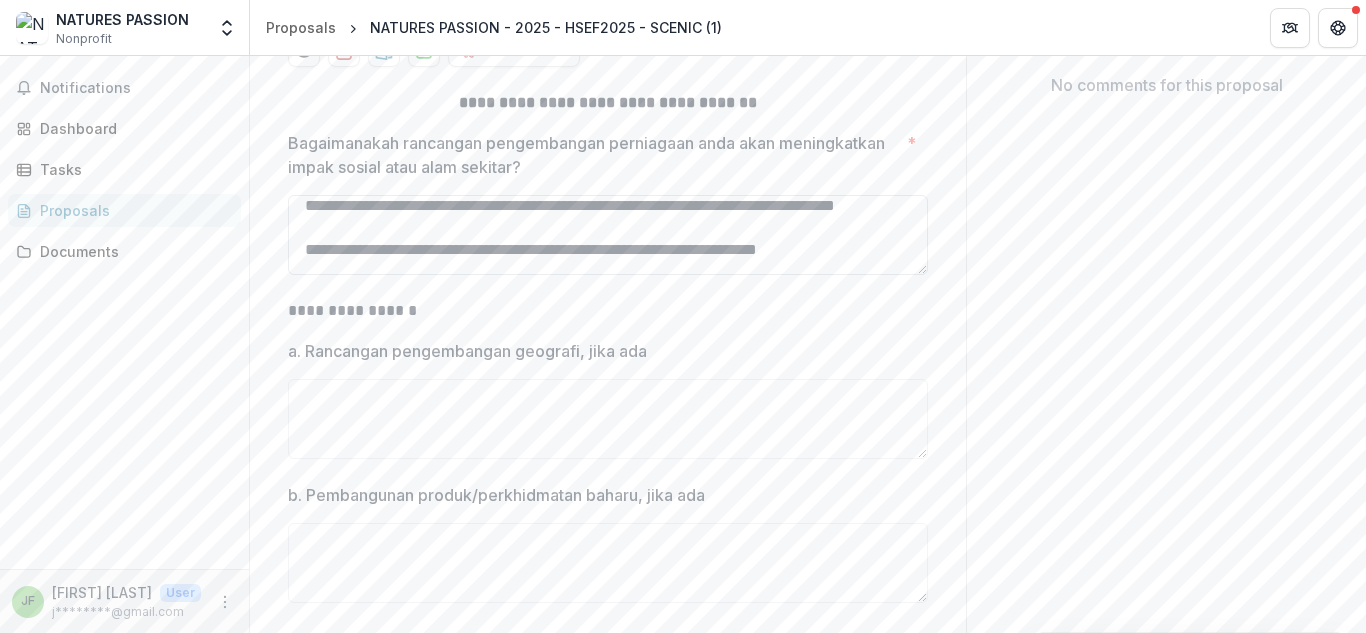 click on "**********" at bounding box center (608, 235) 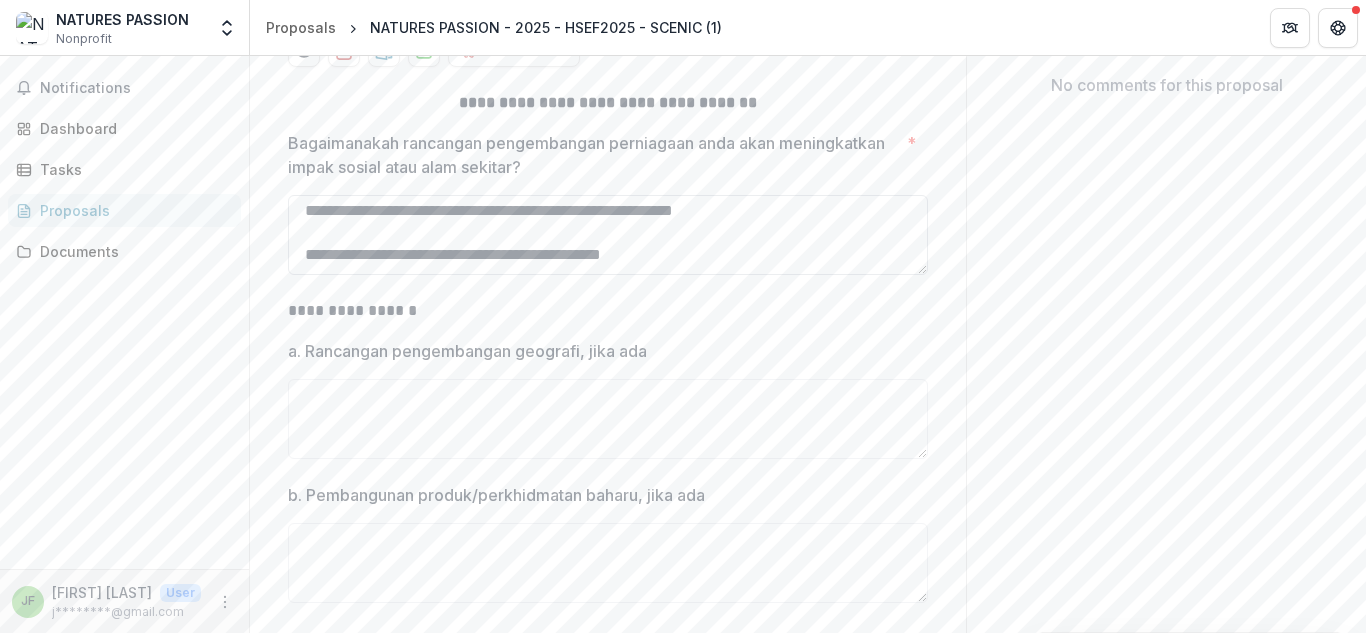 scroll, scrollTop: 238, scrollLeft: 0, axis: vertical 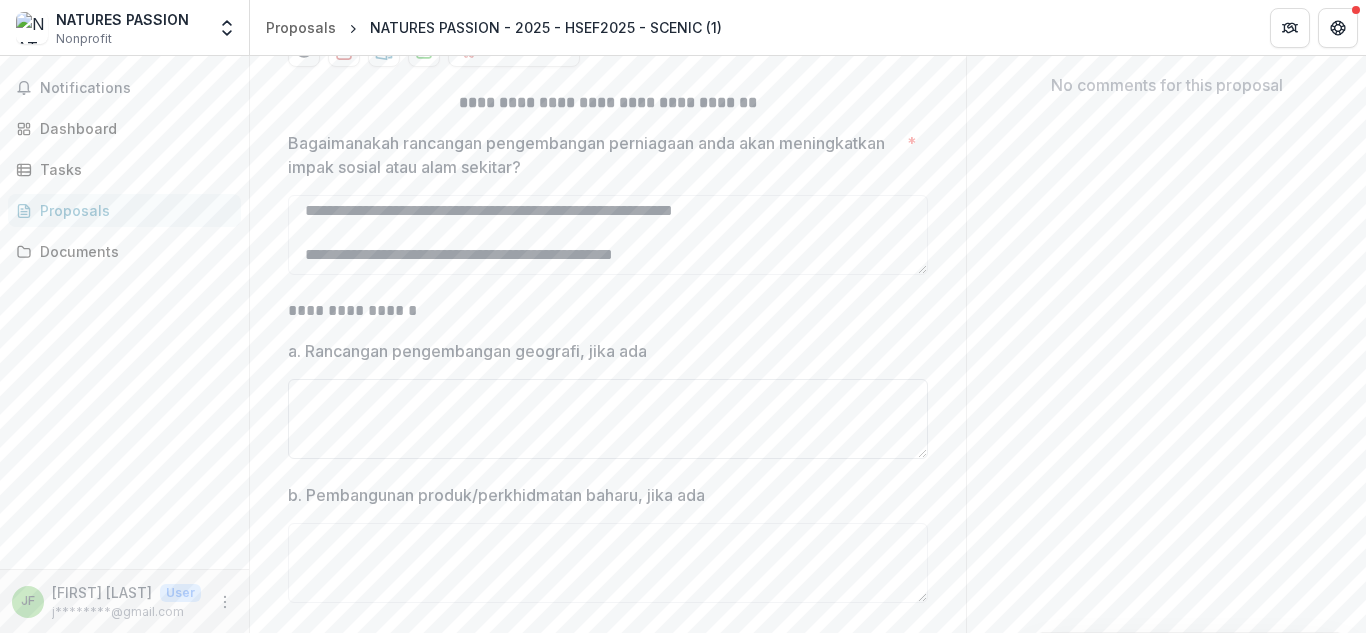 type on "**********" 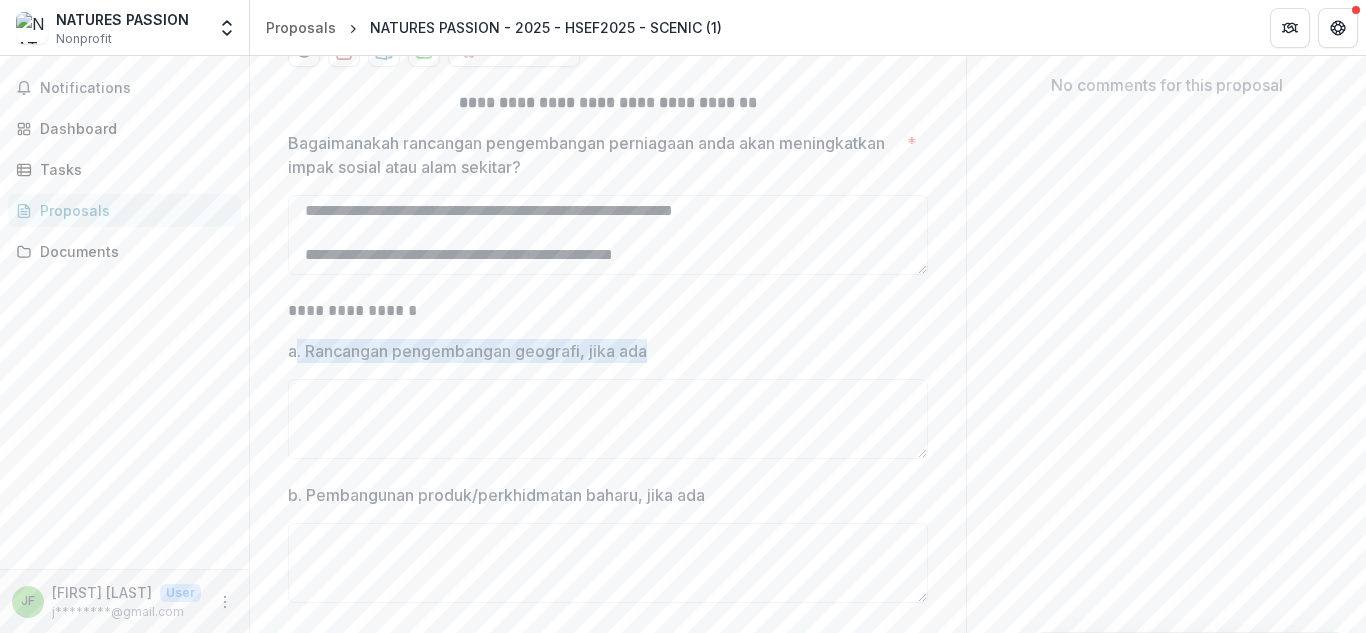 drag, startPoint x: 290, startPoint y: 368, endPoint x: 593, endPoint y: 382, distance: 303.32327 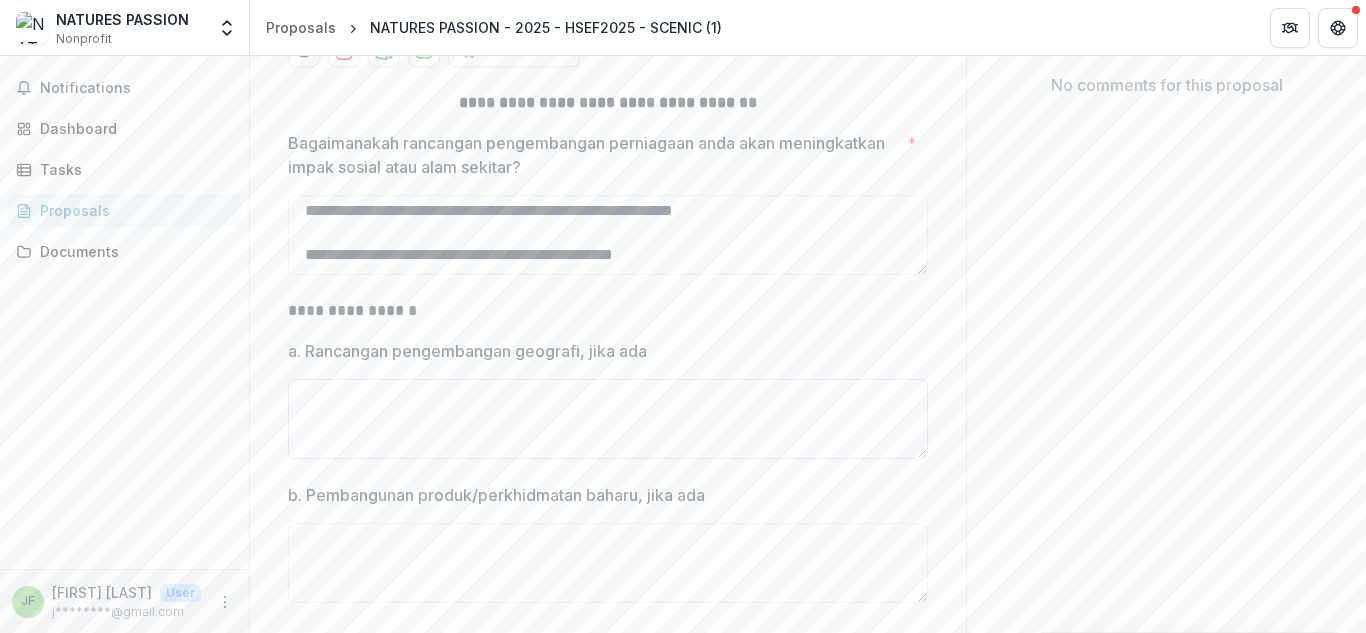 click on "a. Rancangan pengembangan geografi, jika ada" at bounding box center (608, 419) 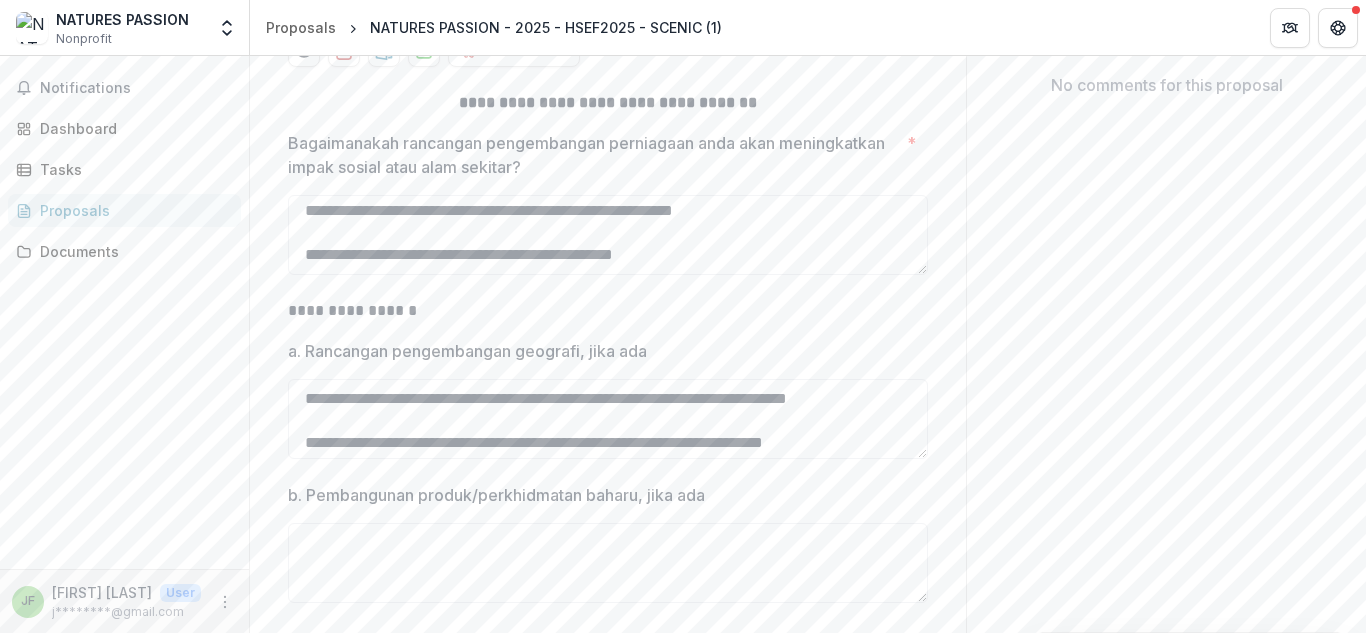 scroll, scrollTop: 216, scrollLeft: 0, axis: vertical 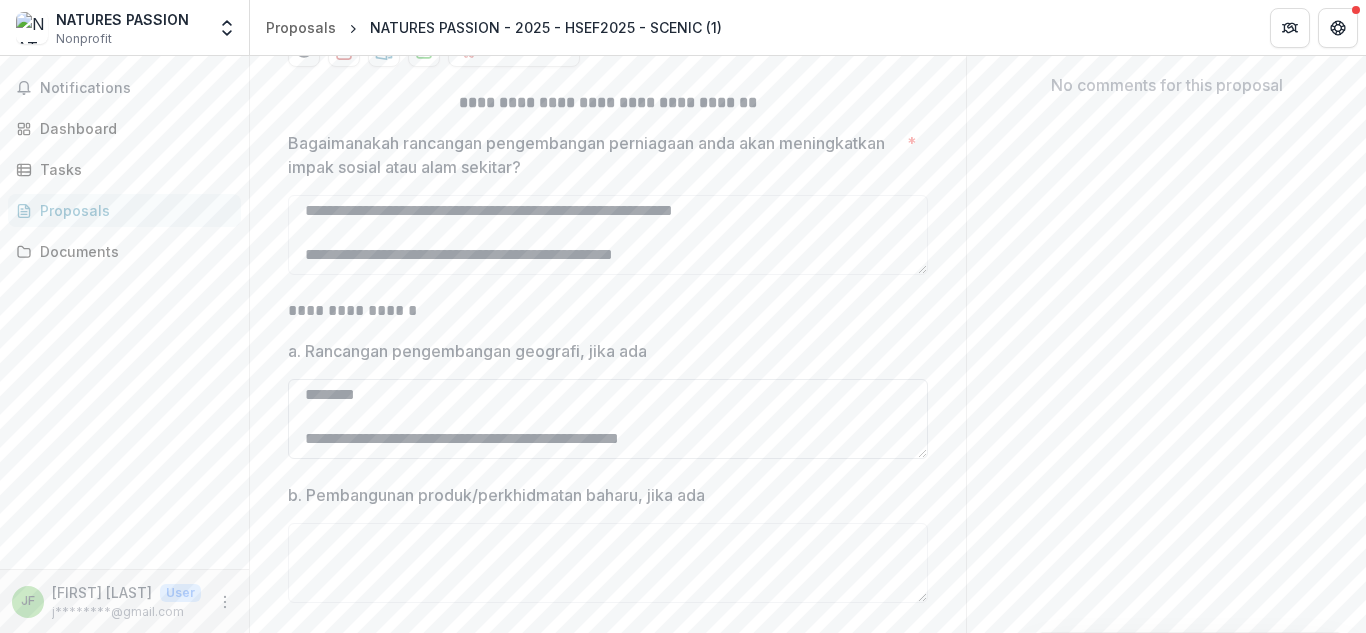click on "**********" at bounding box center (608, 419) 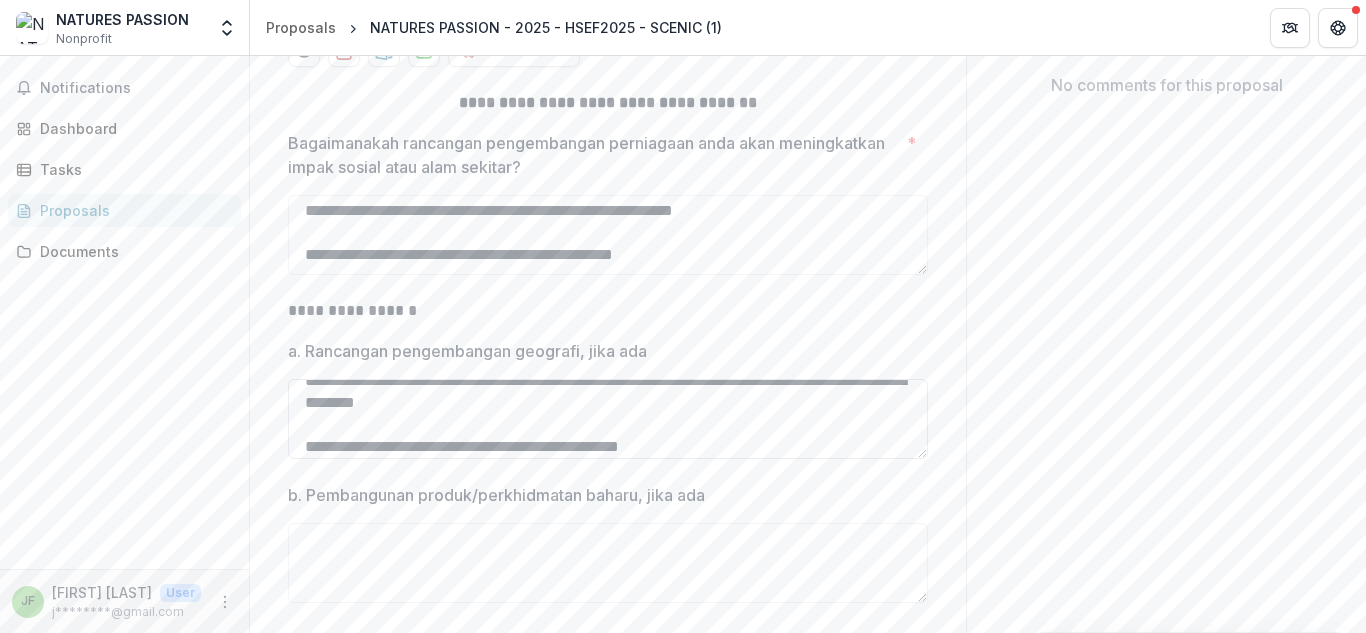 scroll, scrollTop: 172, scrollLeft: 0, axis: vertical 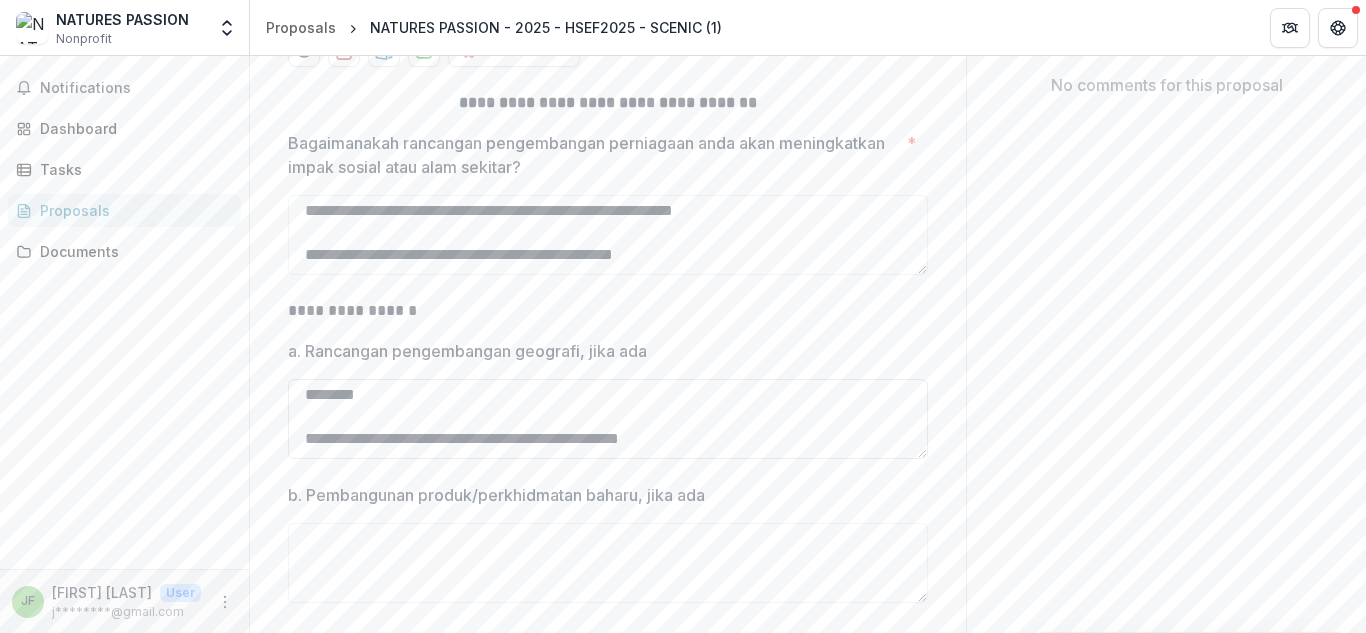 click on "**********" at bounding box center (608, 419) 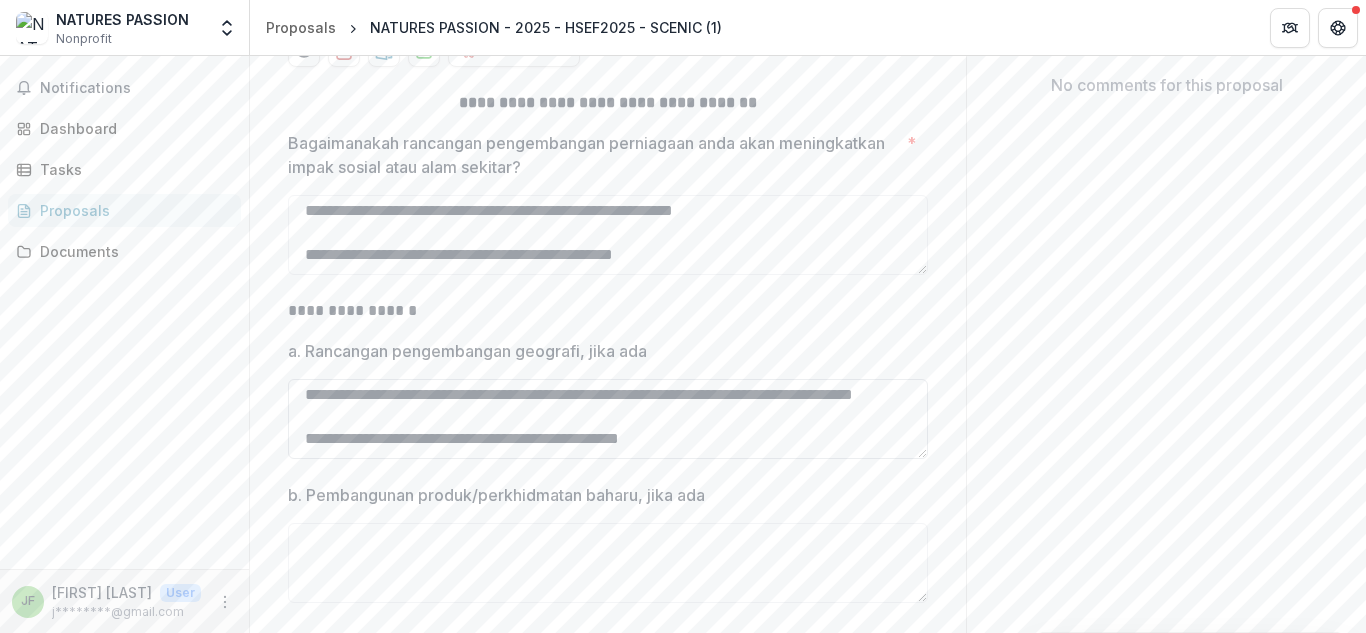 scroll, scrollTop: 150, scrollLeft: 0, axis: vertical 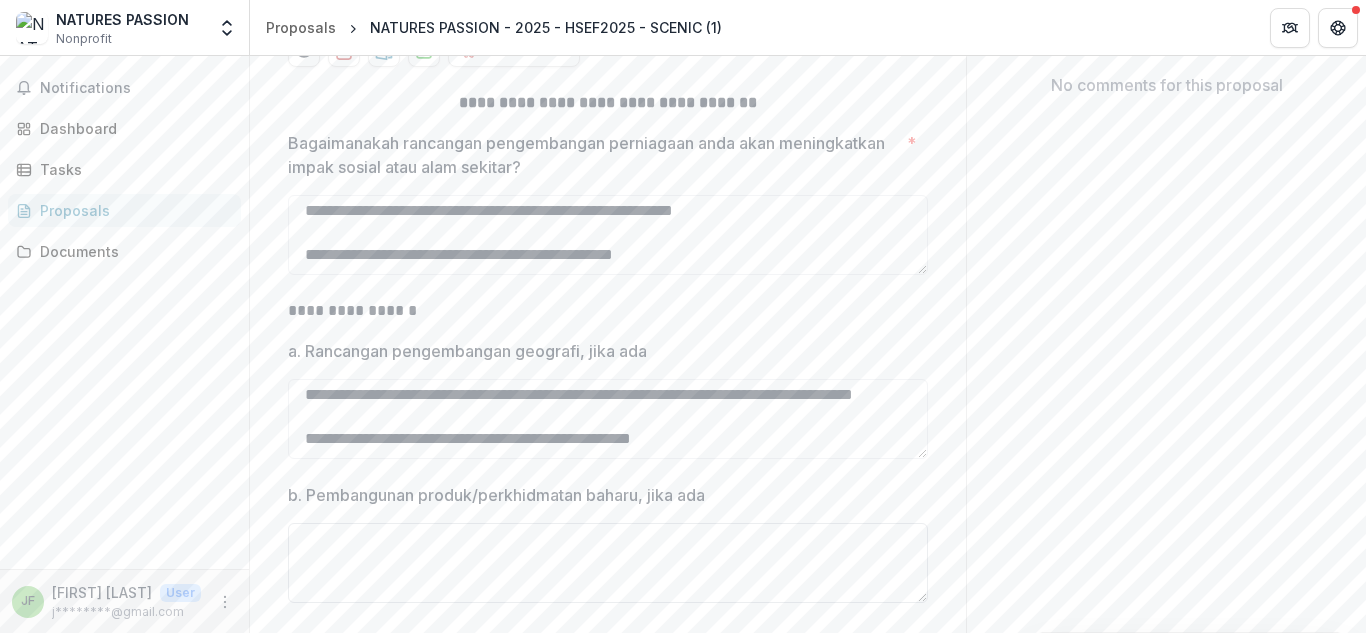 type on "**********" 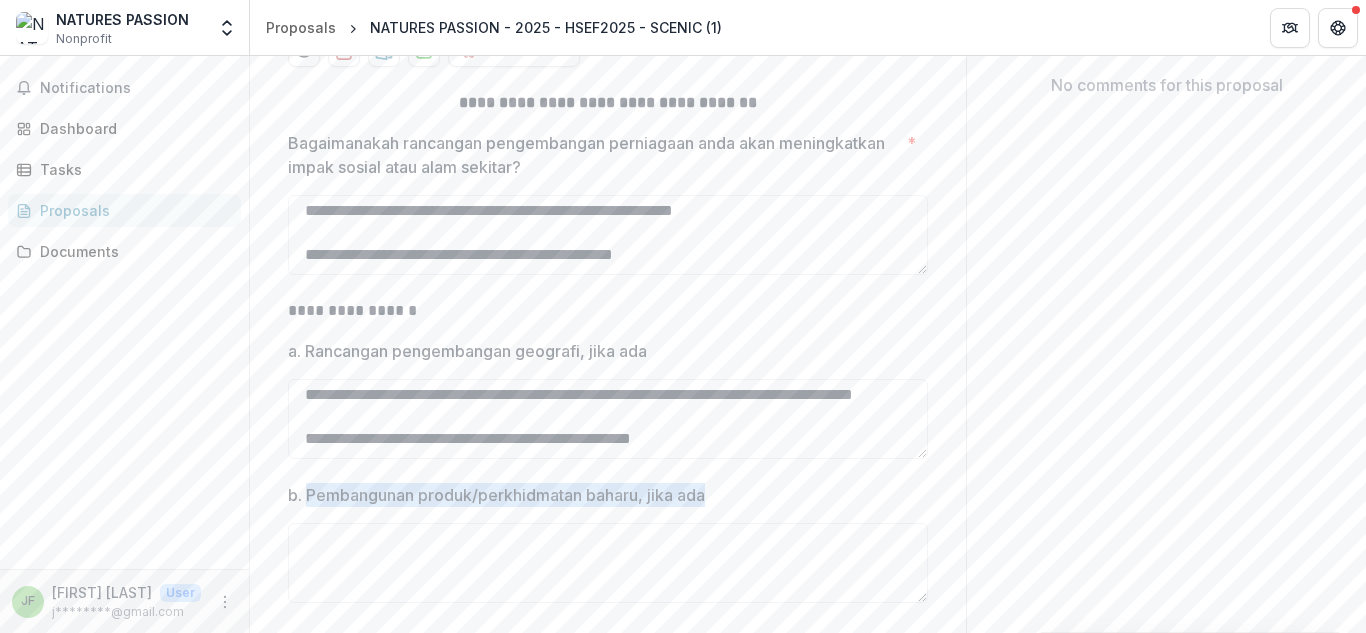 drag, startPoint x: 306, startPoint y: 512, endPoint x: 707, endPoint y: 520, distance: 401.0798 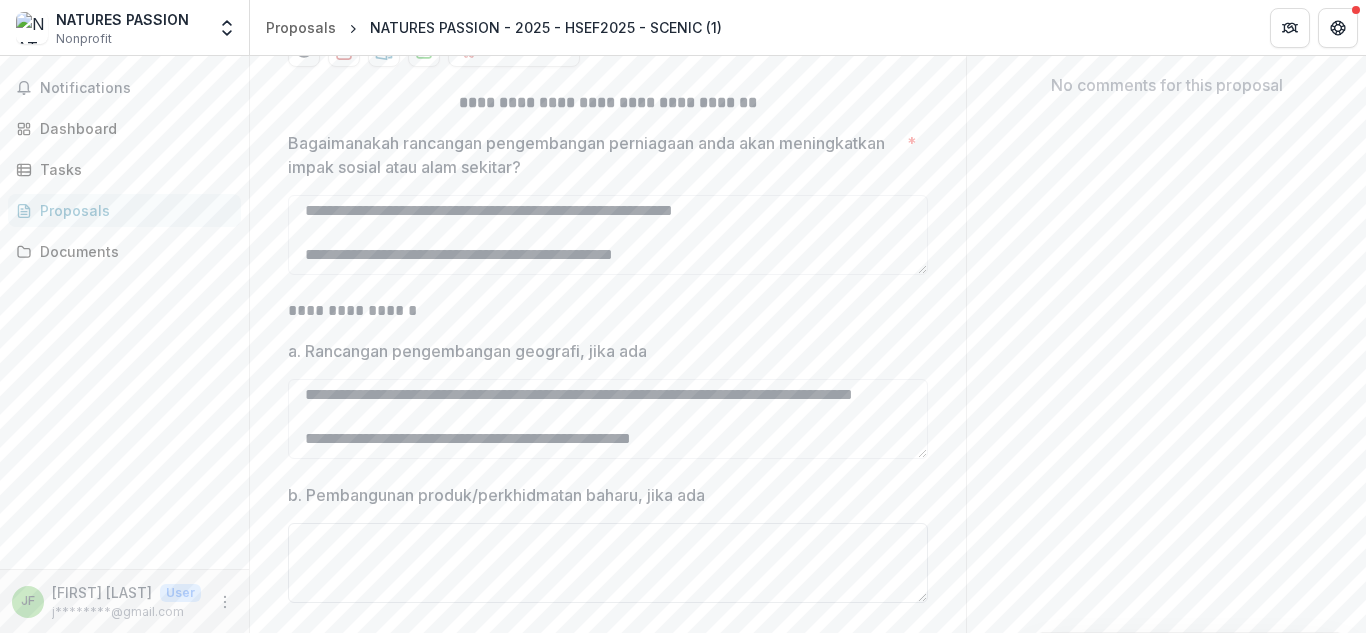 click on "b. Pembangunan produk/perkhidmatan baharu, jika ada" at bounding box center [608, 563] 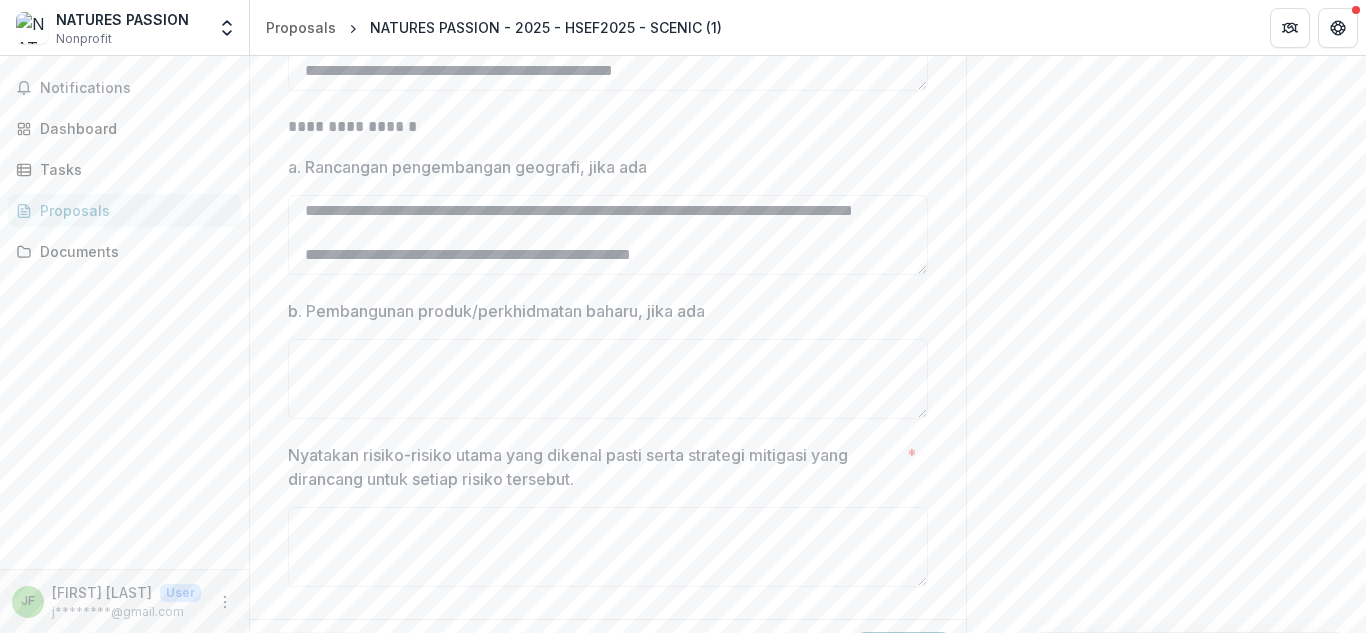 scroll, scrollTop: 666, scrollLeft: 0, axis: vertical 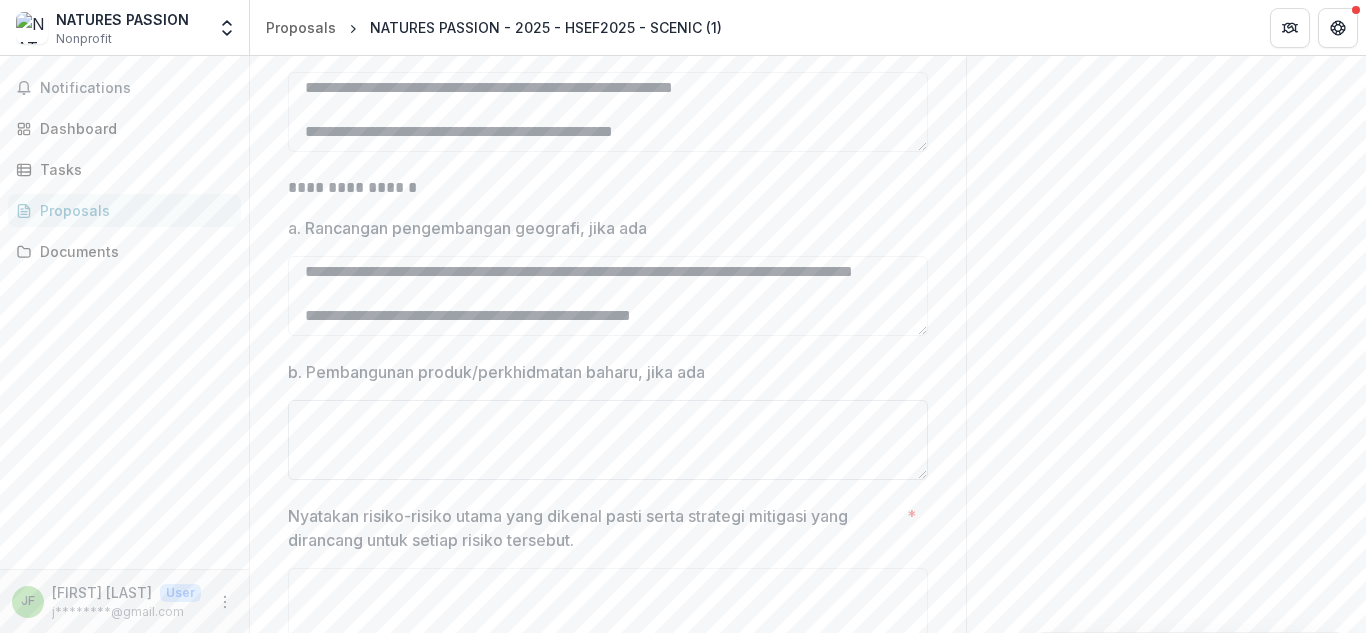 click on "b. Pembangunan produk/perkhidmatan baharu, jika ada" at bounding box center (608, 440) 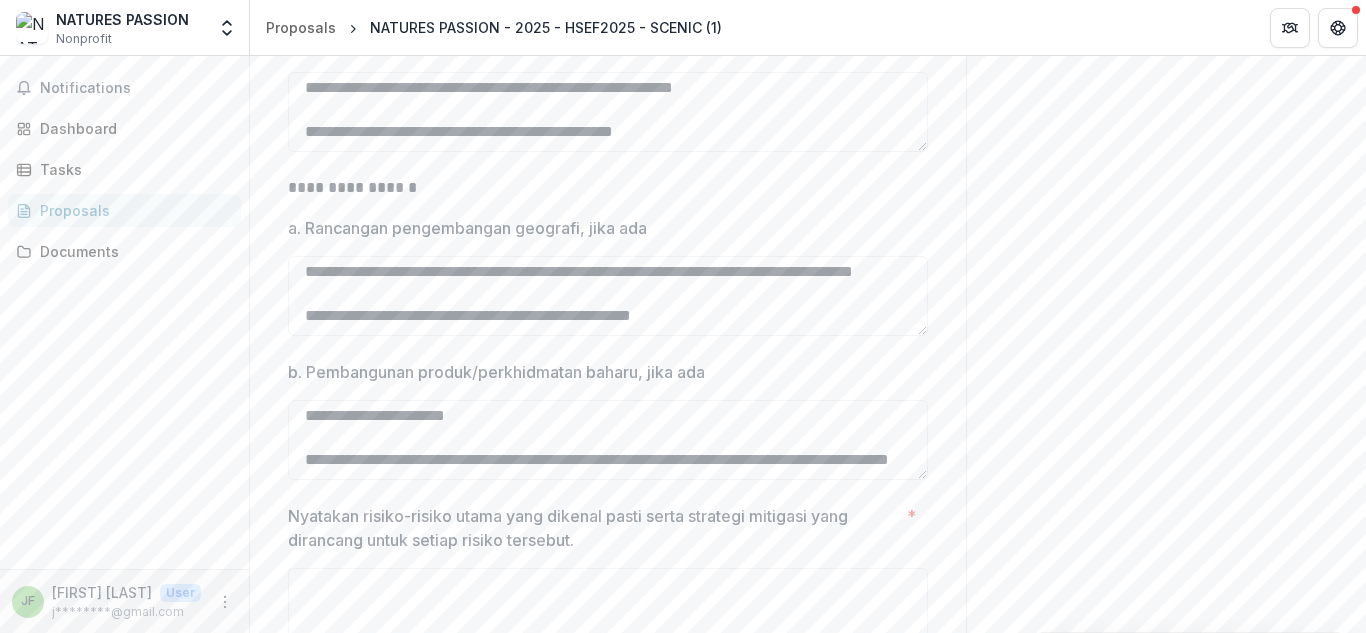 scroll, scrollTop: 216, scrollLeft: 0, axis: vertical 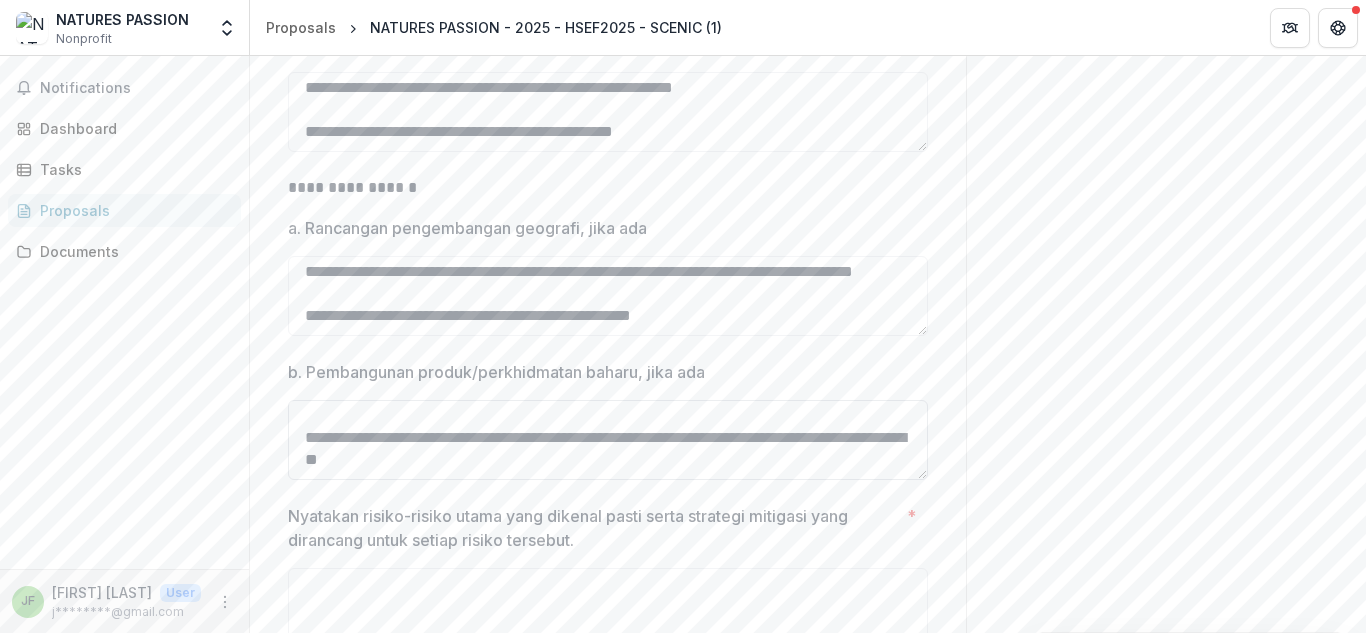 click on "**********" at bounding box center [608, 440] 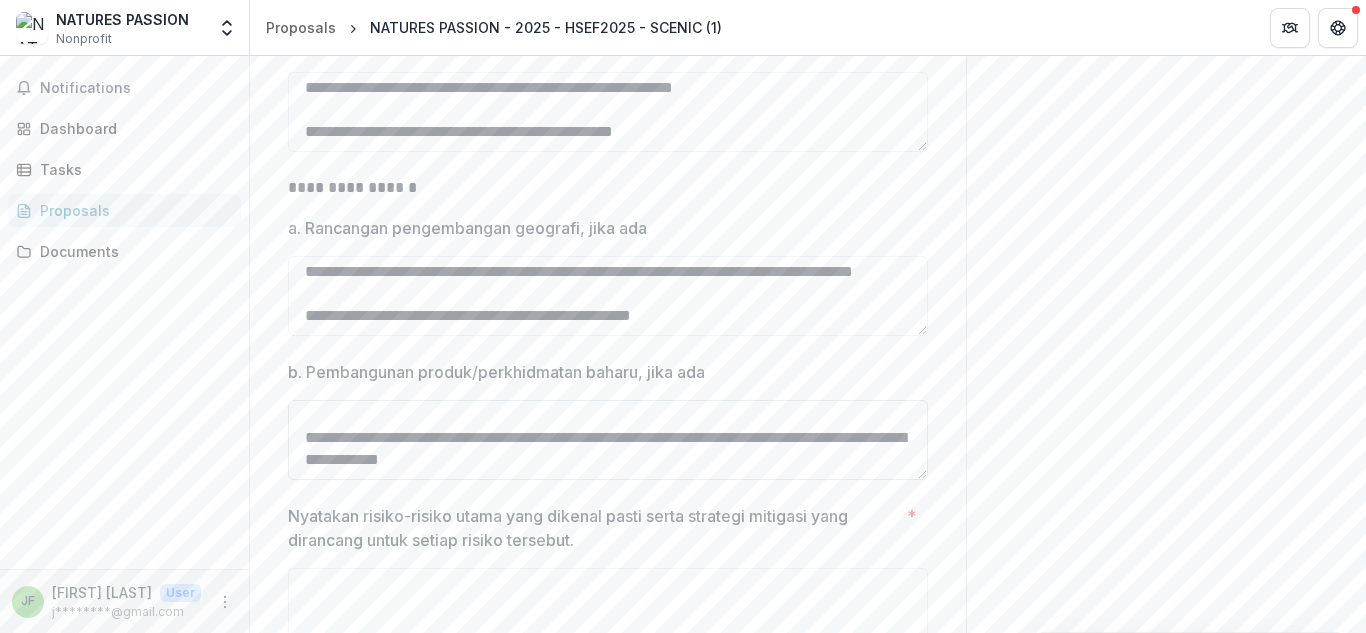 click on "**********" at bounding box center [608, 440] 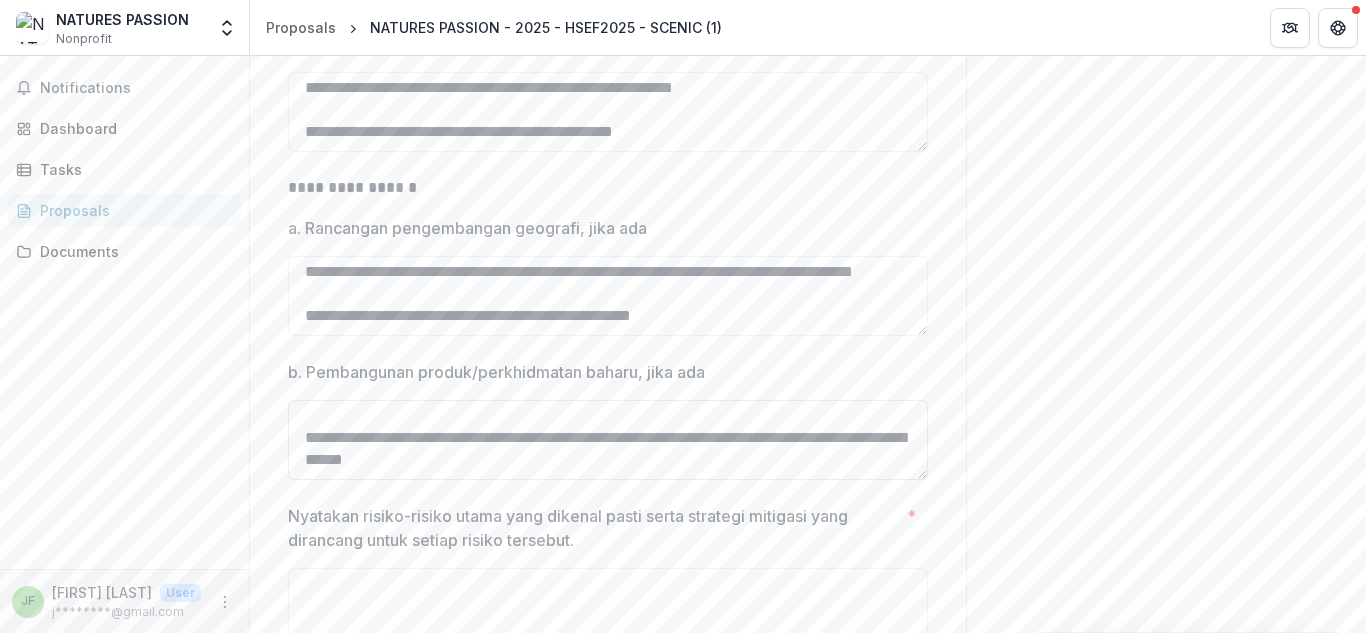 click on "**********" at bounding box center [608, 440] 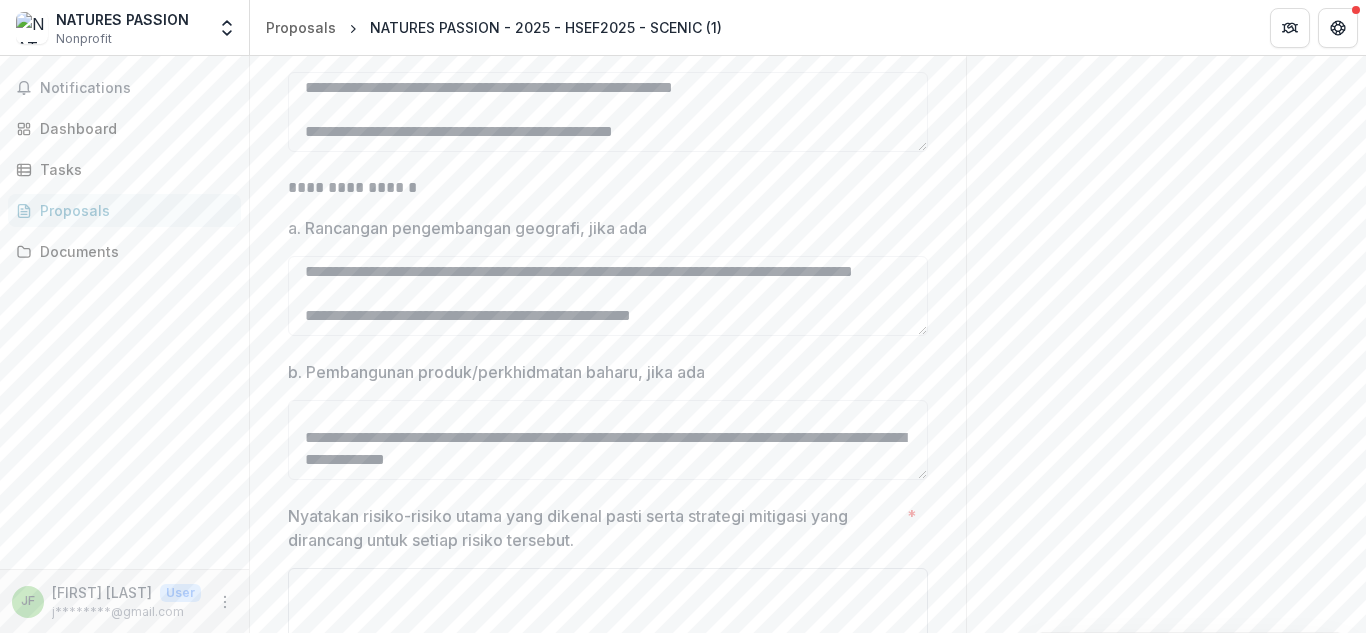 type on "**********" 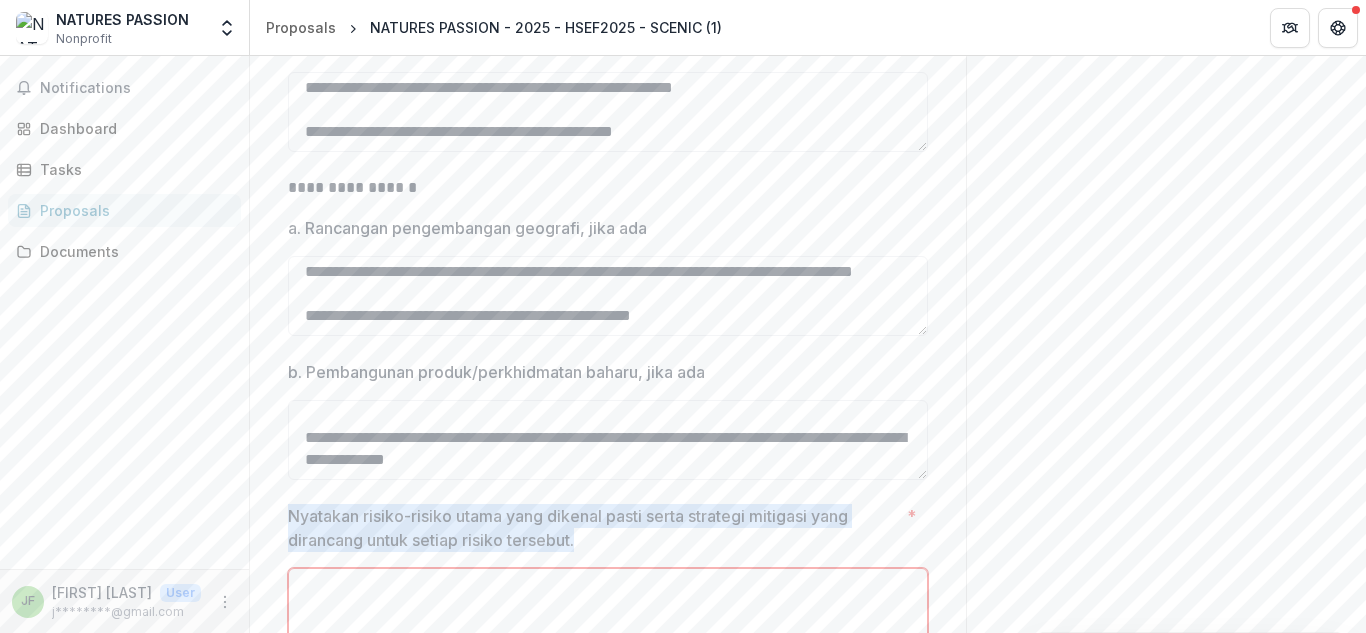 drag, startPoint x: 287, startPoint y: 528, endPoint x: 604, endPoint y: 563, distance: 318.92633 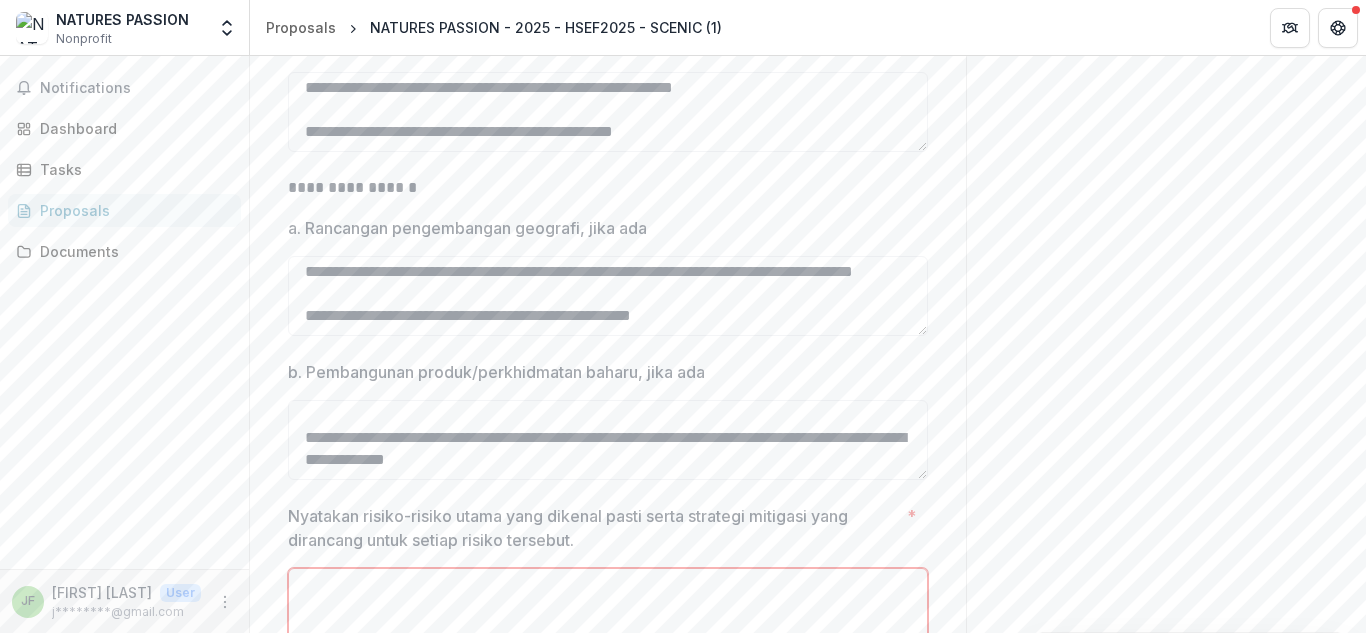 click on "Nyatakan risiko-risiko utama yang dikenal pasti serta strategi mitigasi yang dirancang untuk setiap risiko tersebut. *" at bounding box center [608, 608] 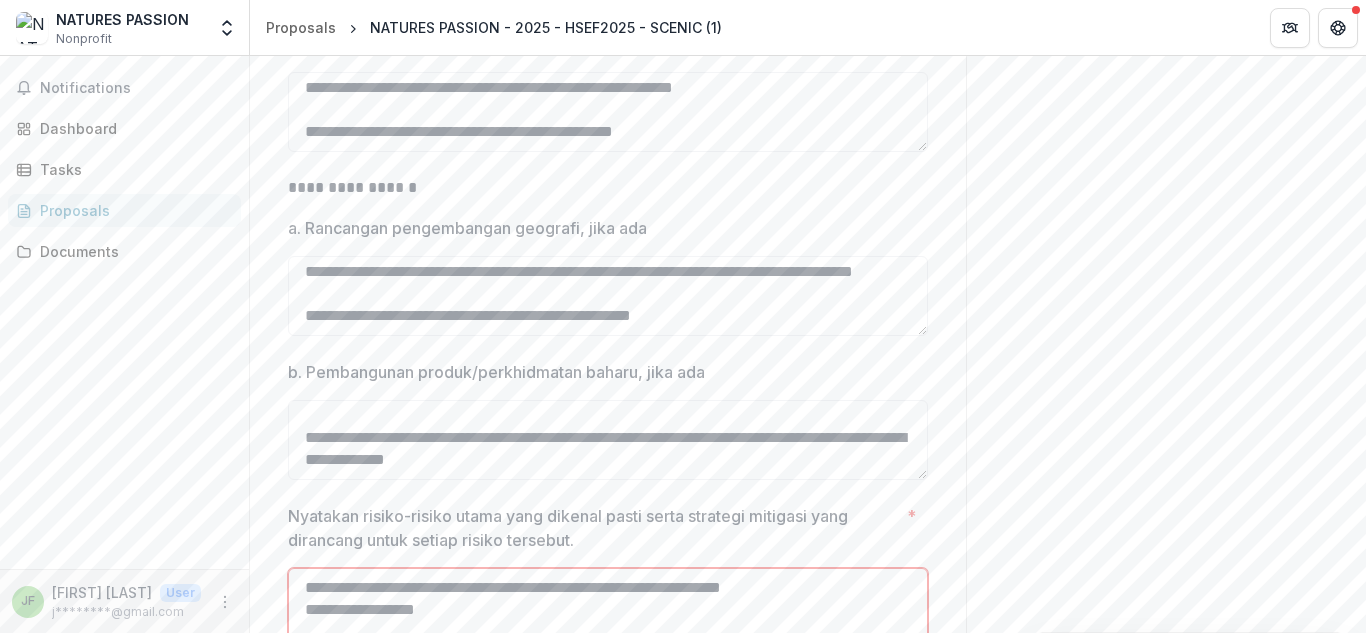 scroll, scrollTop: 876, scrollLeft: 0, axis: vertical 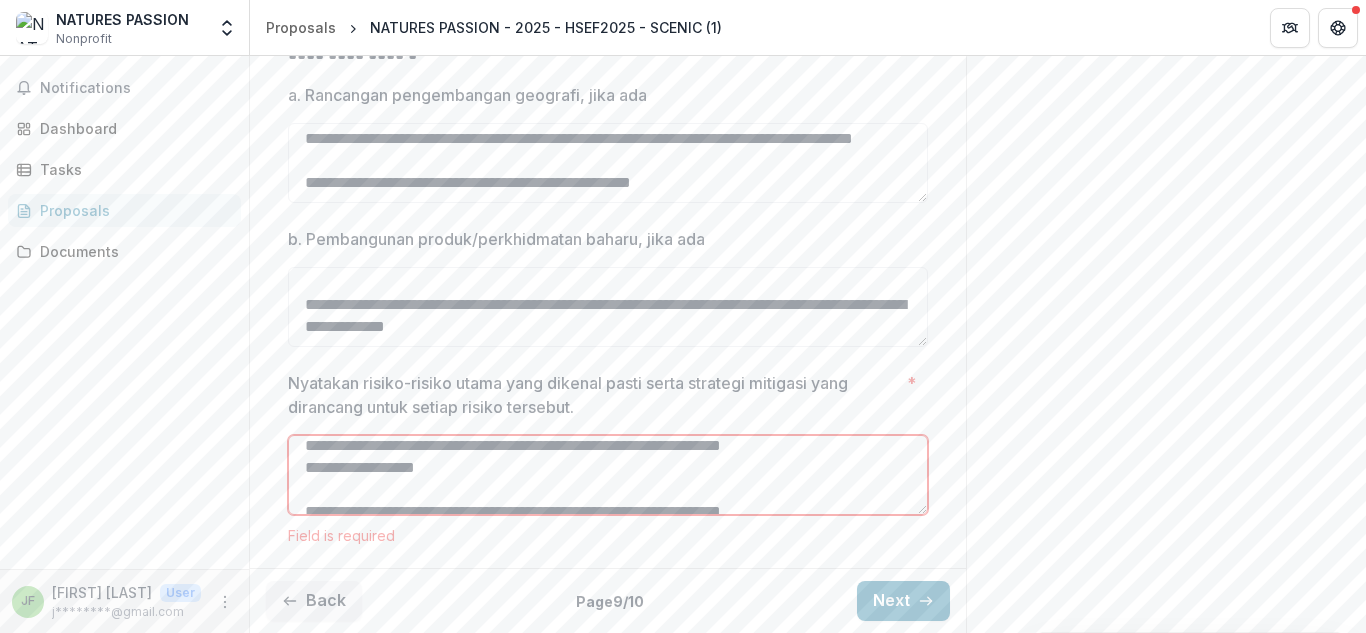 click on "Nyatakan risiko-risiko utama yang dikenal pasti serta strategi mitigasi yang dirancang untuk setiap risiko tersebut. *" at bounding box center (608, 475) 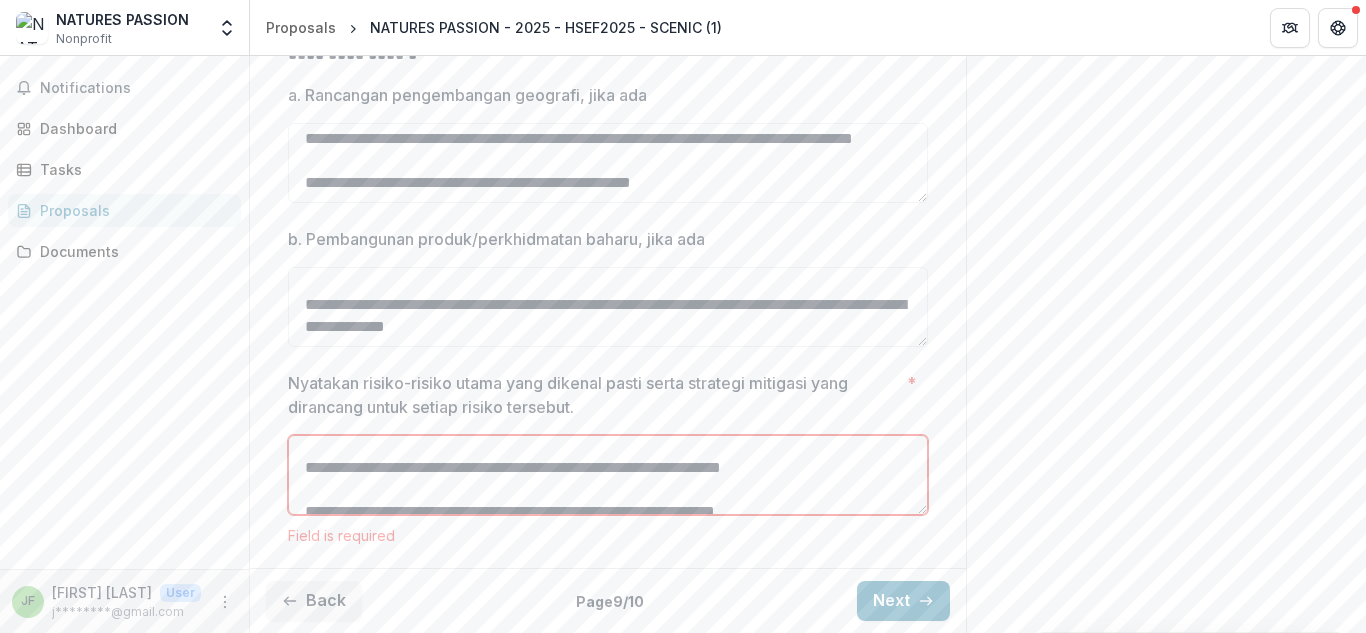 scroll, scrollTop: 53, scrollLeft: 0, axis: vertical 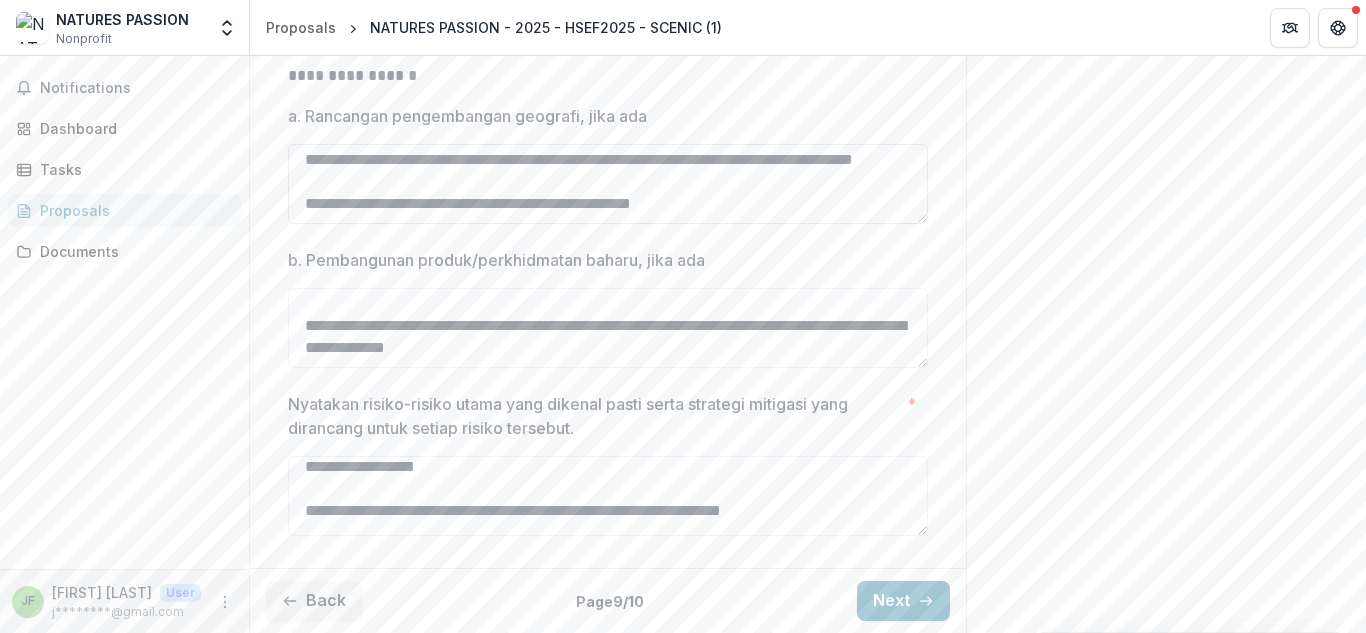 click on "**********" at bounding box center [608, 184] 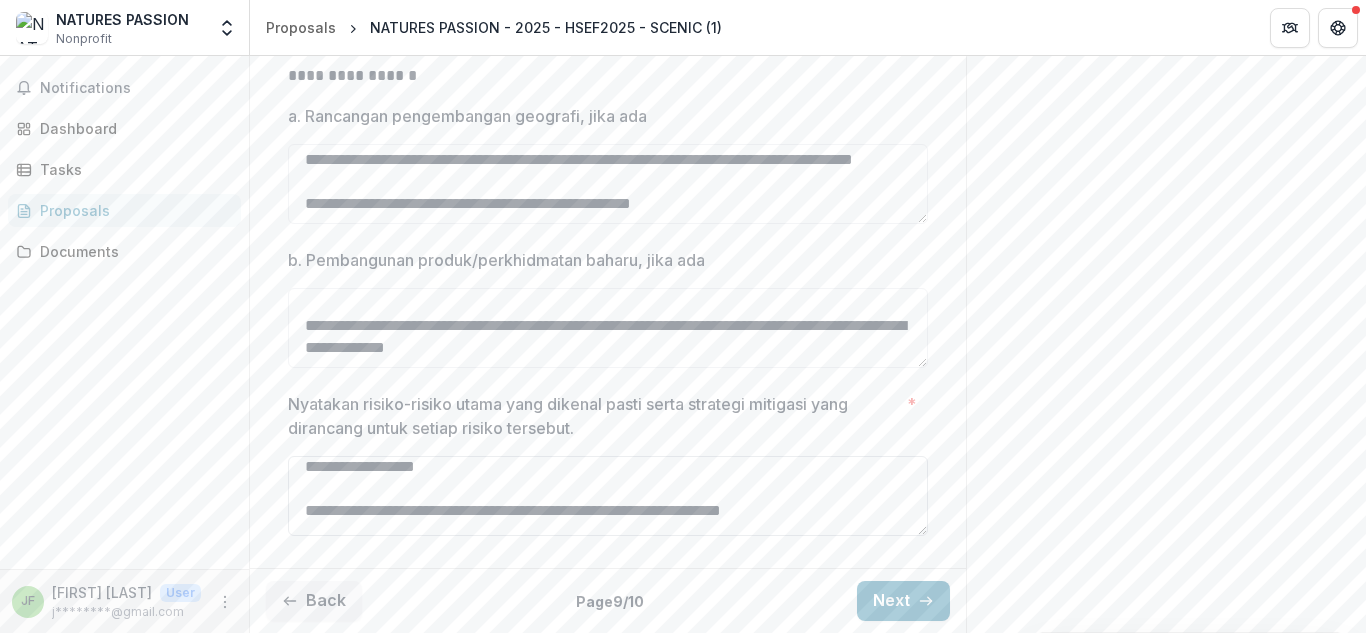 click on "Nyatakan risiko-risiko utama yang dikenal pasti serta strategi mitigasi yang dirancang untuk setiap risiko tersebut. *" at bounding box center (608, 496) 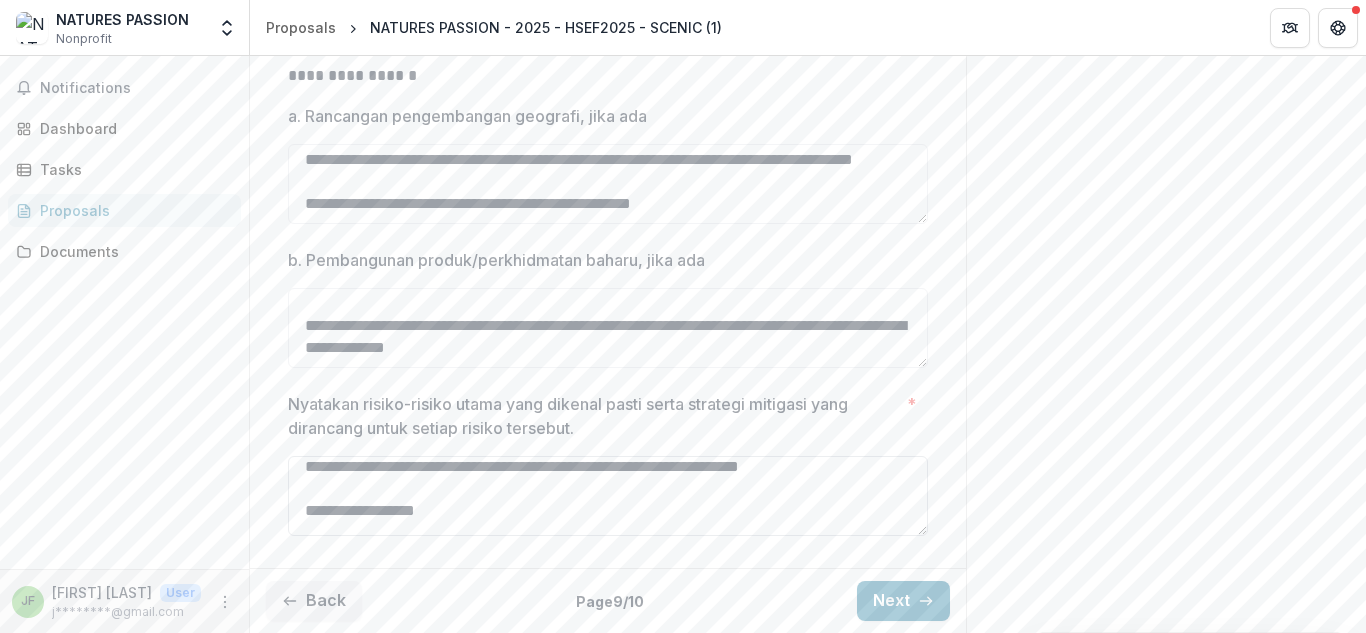 click on "Nyatakan risiko-risiko utama yang dikenal pasti serta strategi mitigasi yang dirancang untuk setiap risiko tersebut. *" at bounding box center [608, 496] 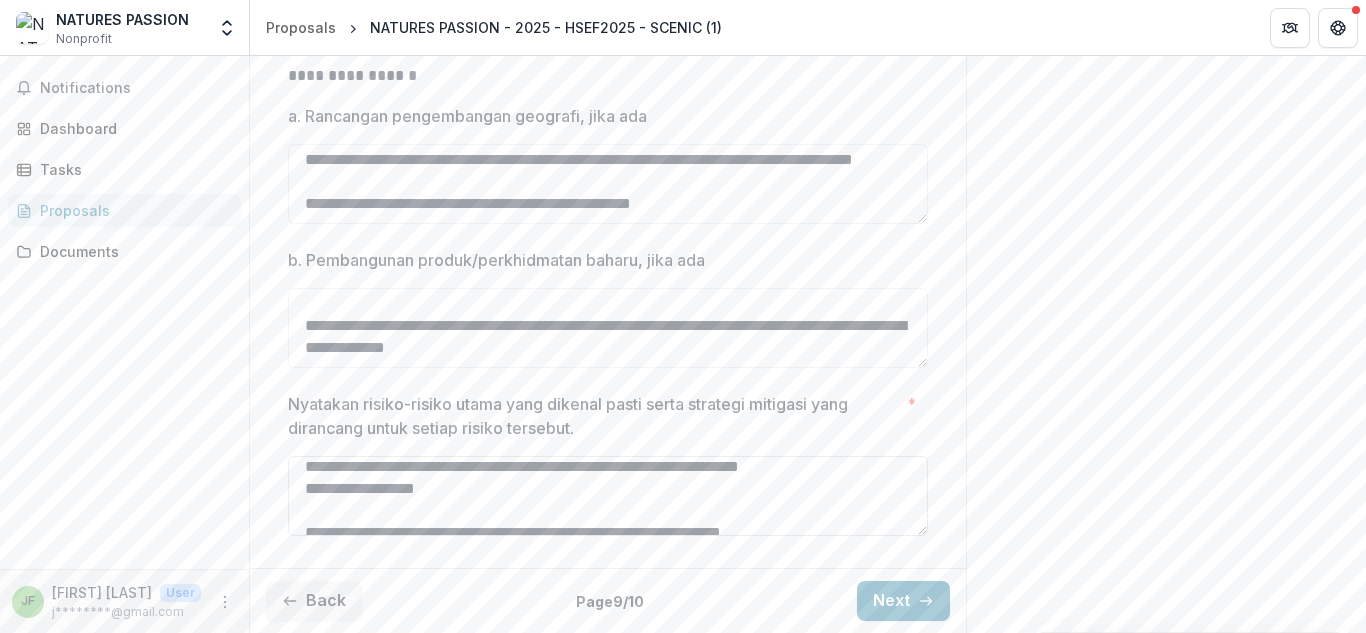 click on "Nyatakan risiko-risiko utama yang dikenal pasti serta strategi mitigasi yang dirancang untuk setiap risiko tersebut. *" at bounding box center (608, 496) 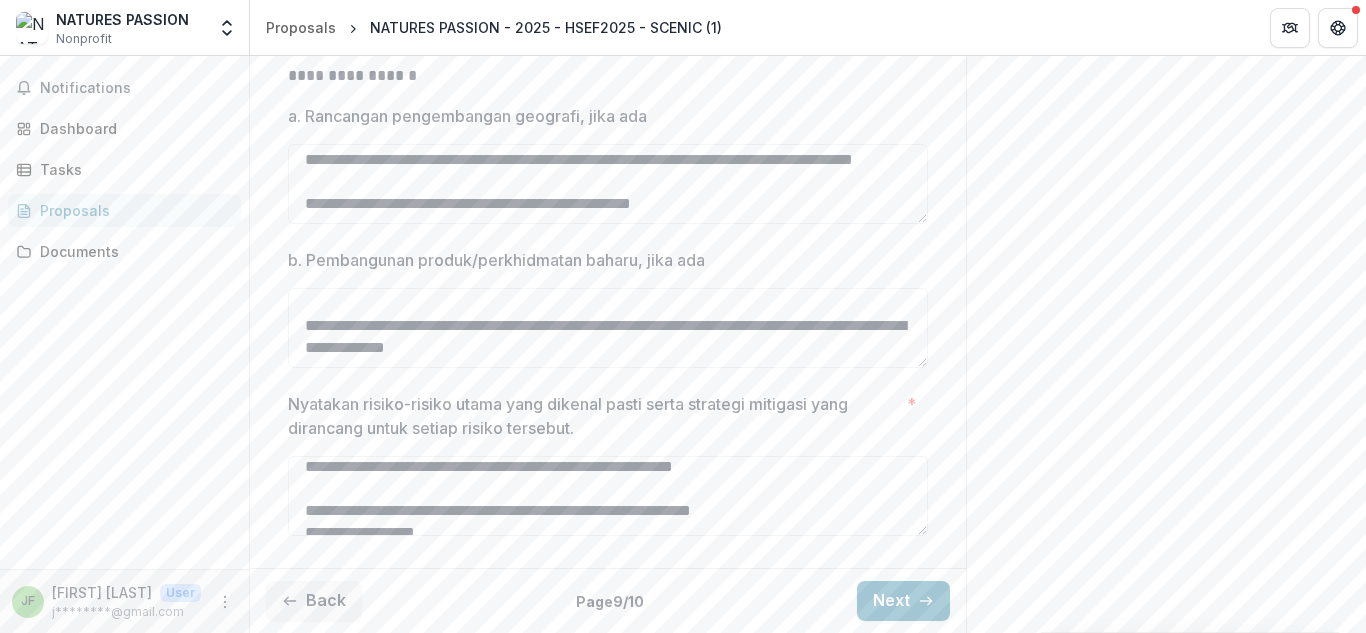 scroll, scrollTop: 515, scrollLeft: 0, axis: vertical 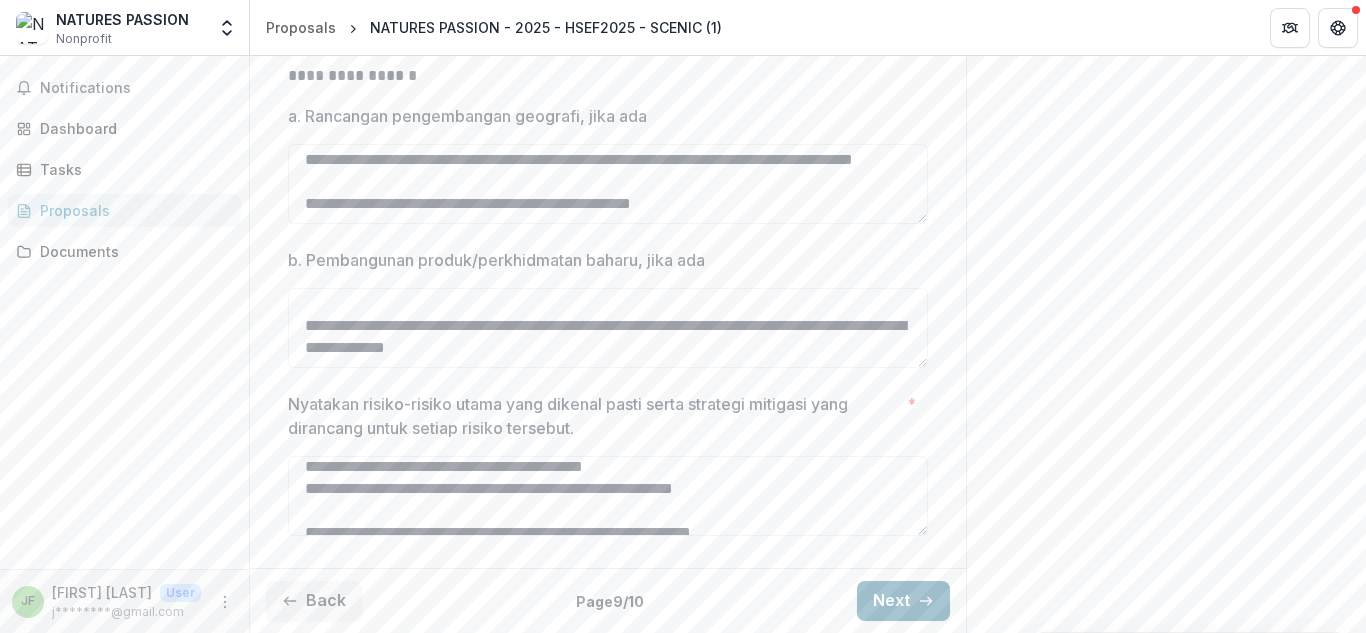 type on "**********" 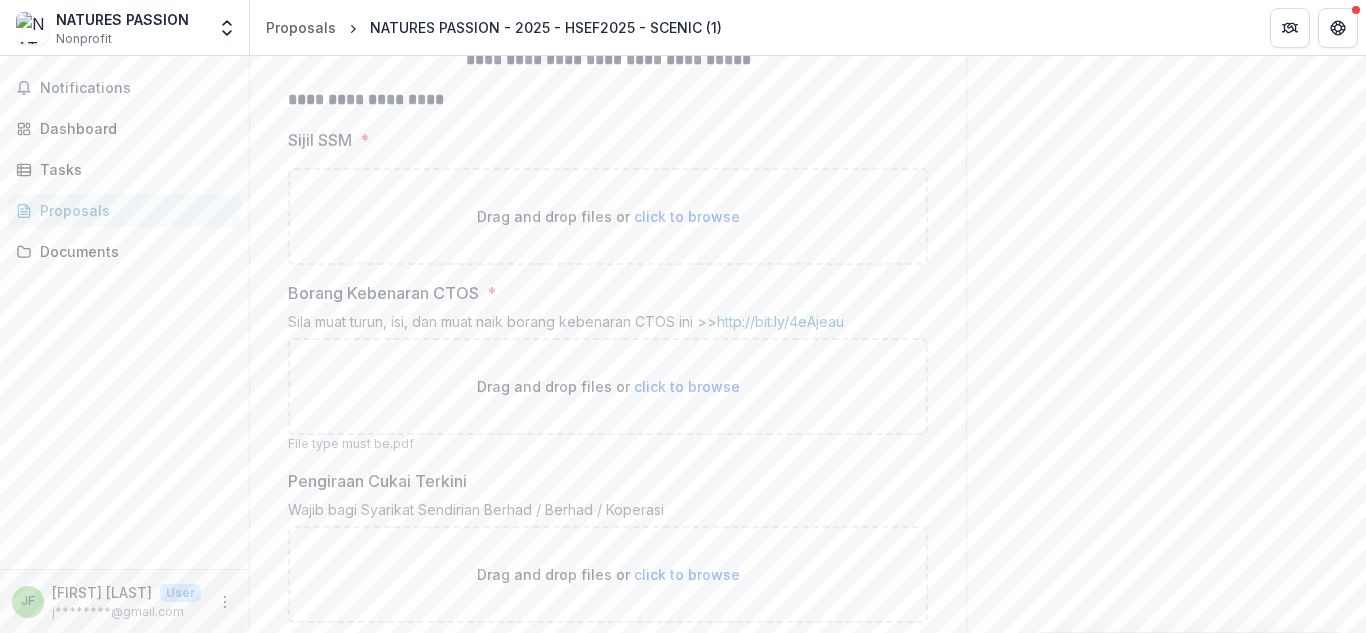 scroll, scrollTop: 462, scrollLeft: 0, axis: vertical 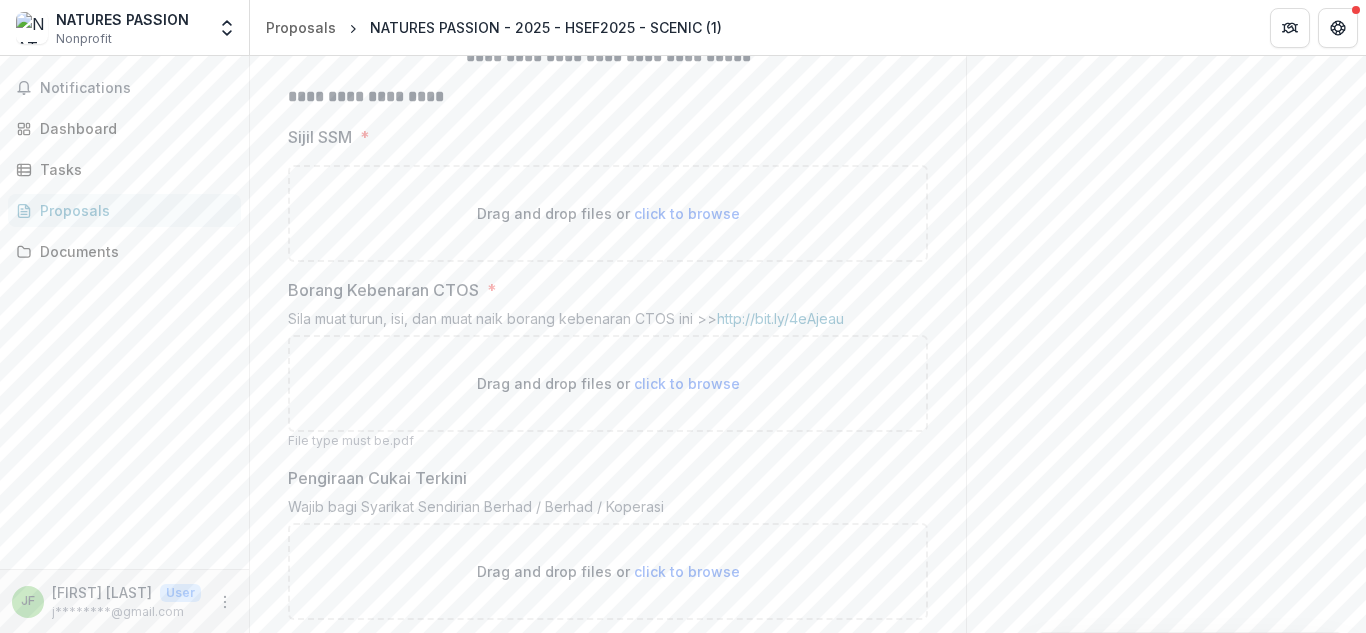 click on "click to browse" at bounding box center [687, 213] 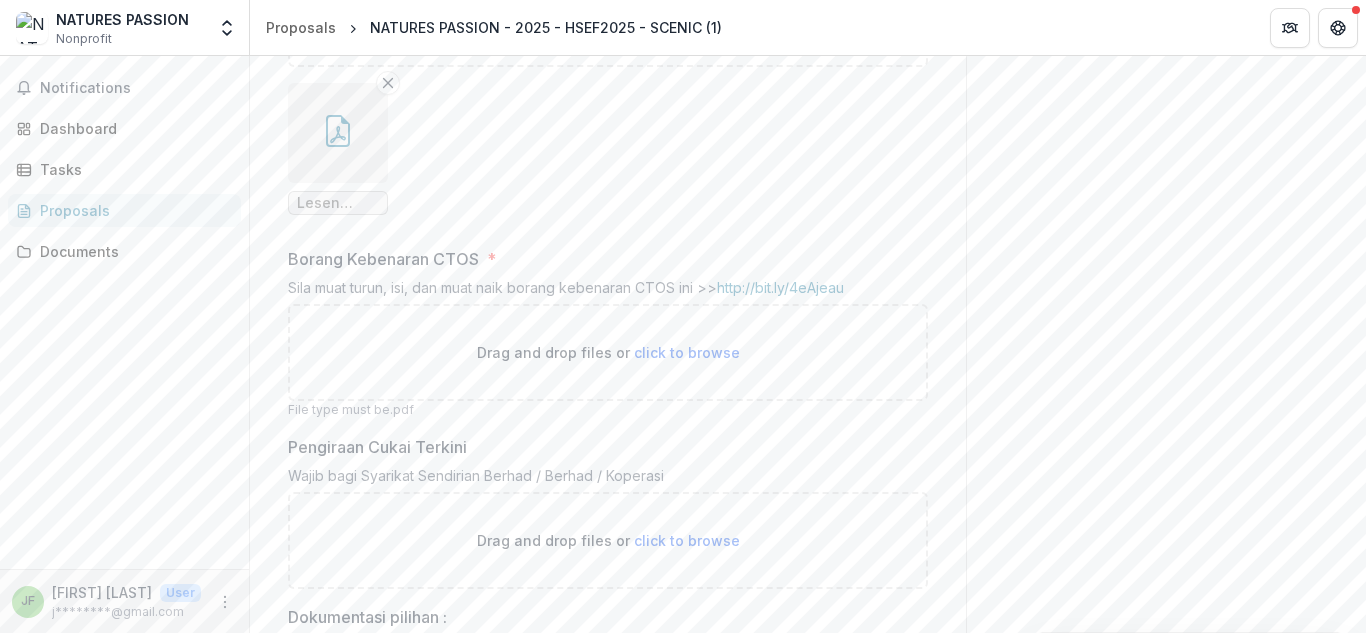 scroll, scrollTop: 686, scrollLeft: 0, axis: vertical 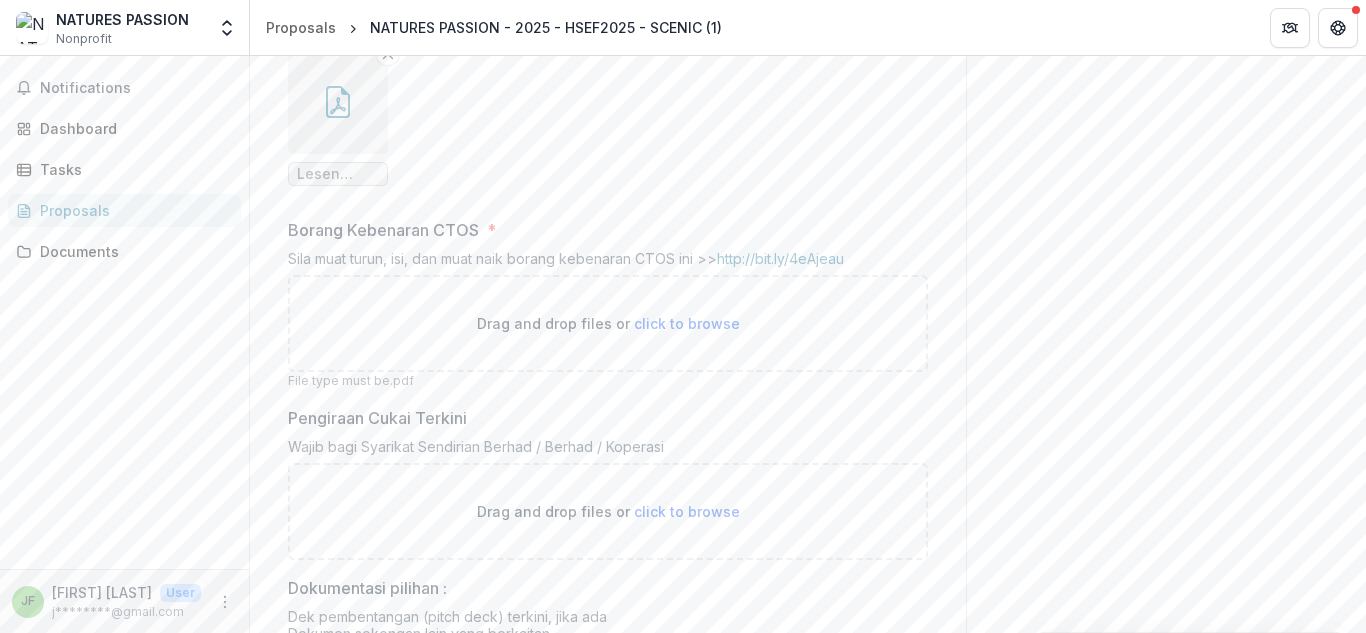 click on "click to browse" at bounding box center [687, 323] 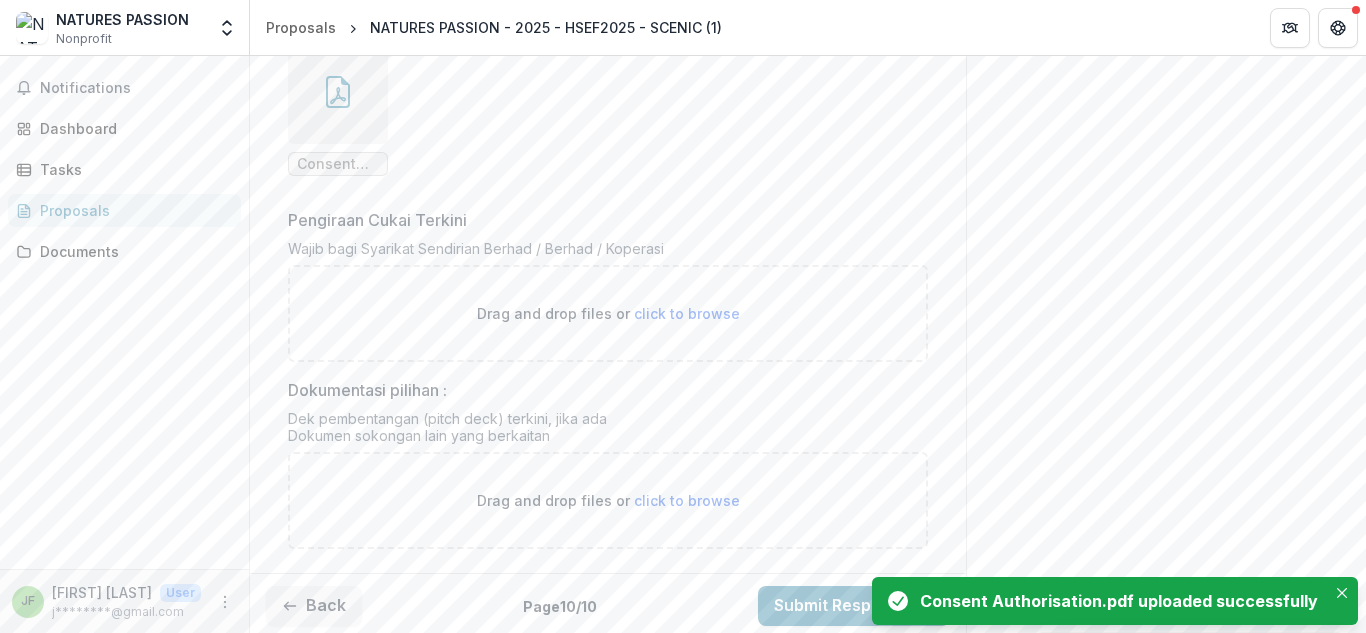 scroll, scrollTop: 1068, scrollLeft: 0, axis: vertical 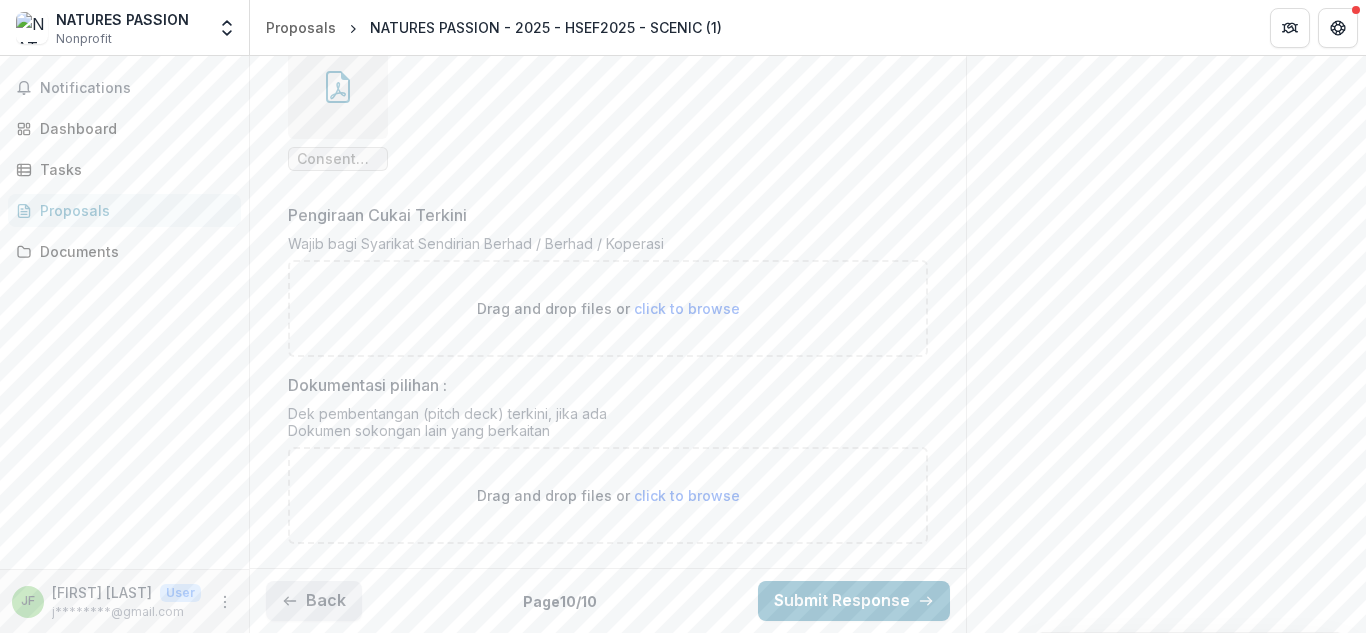 click on "Back" at bounding box center [314, 601] 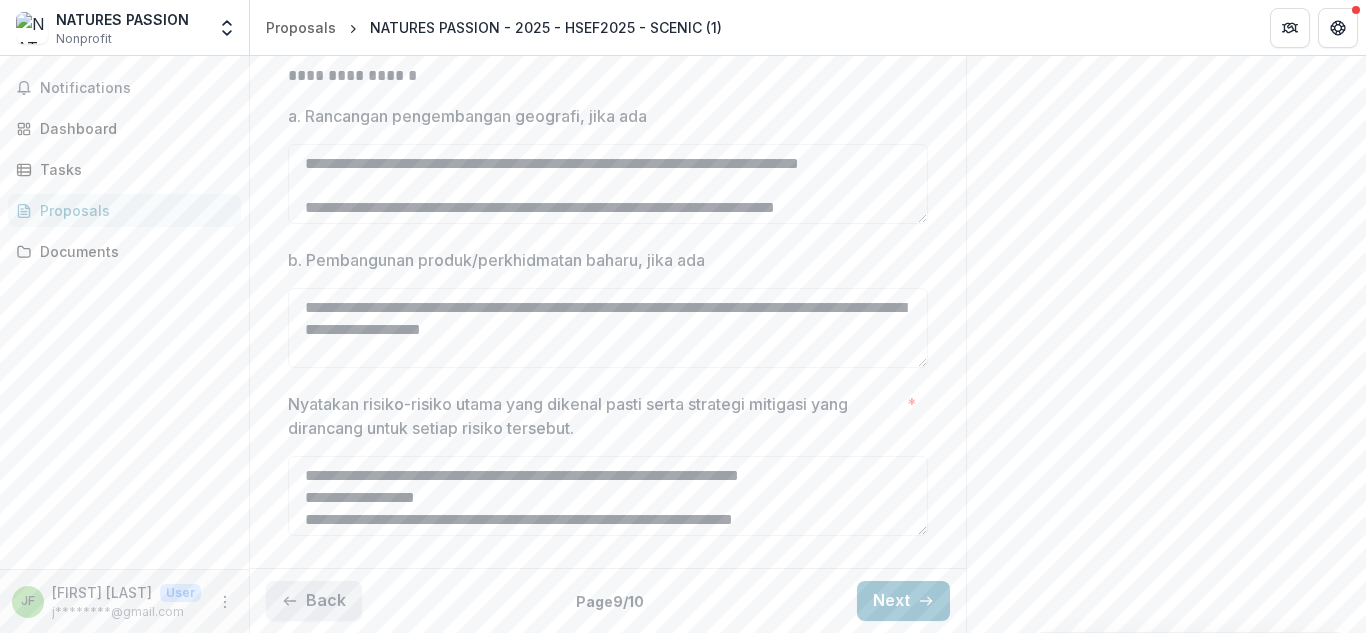 scroll, scrollTop: 666, scrollLeft: 0, axis: vertical 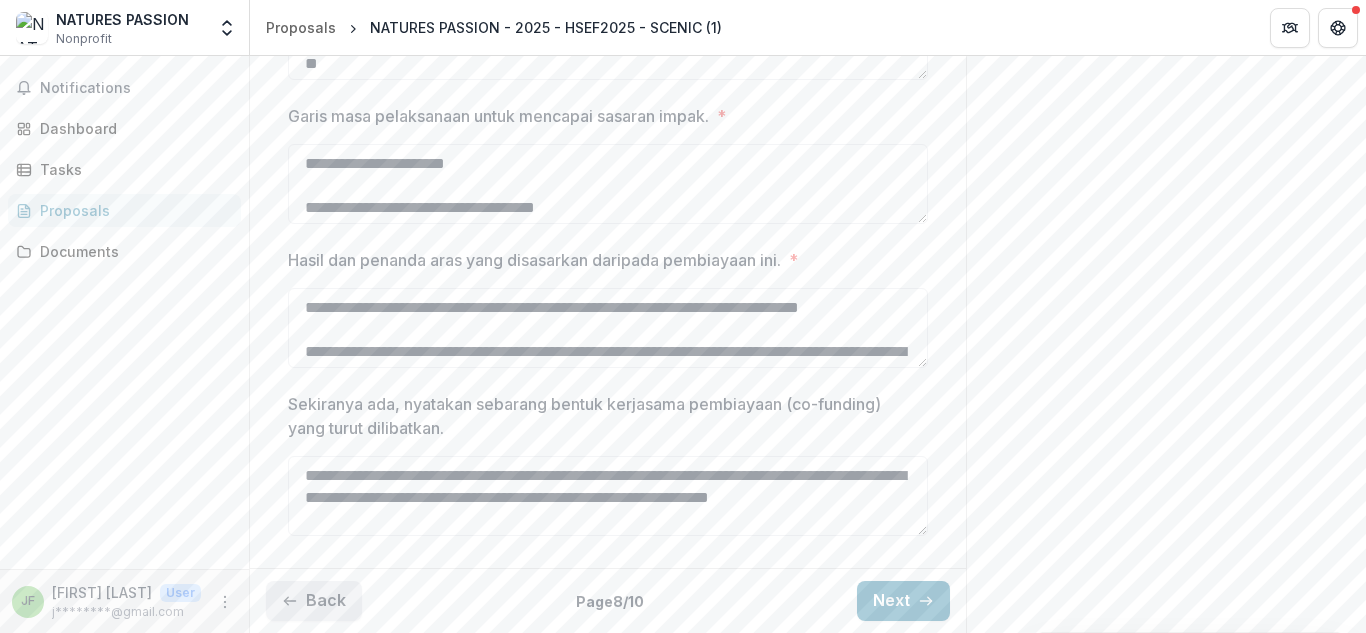 click on "Back" at bounding box center (314, 601) 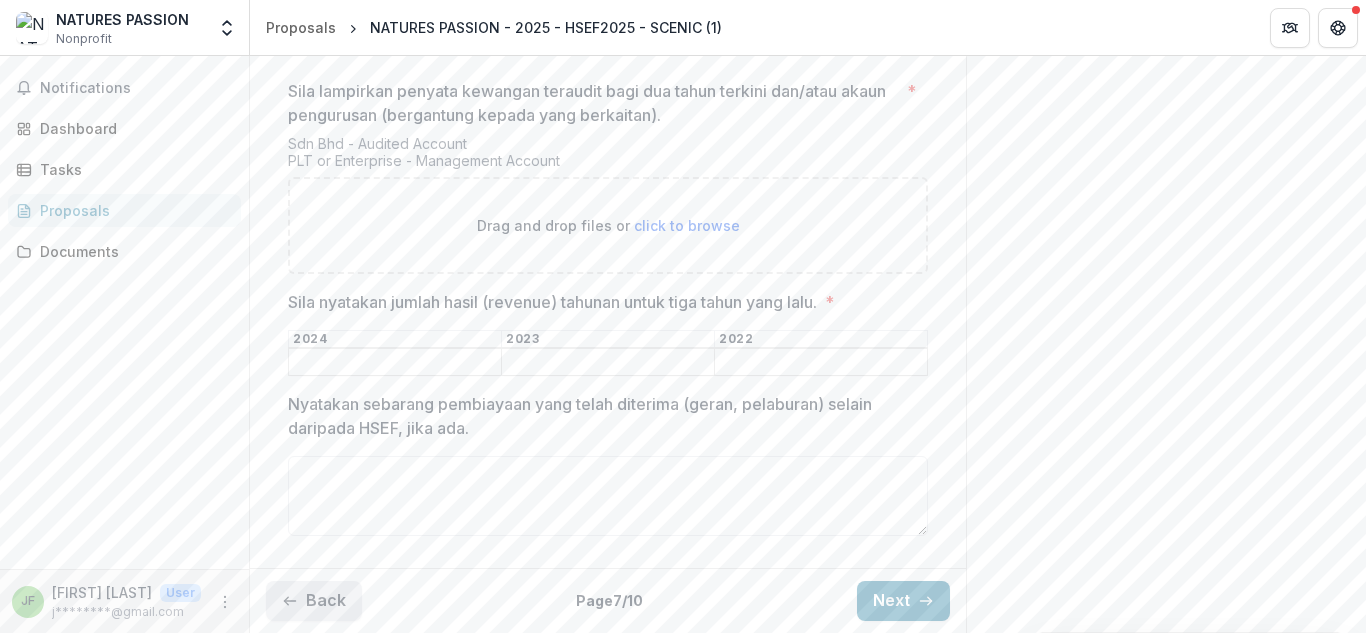 click on "Back" at bounding box center [314, 601] 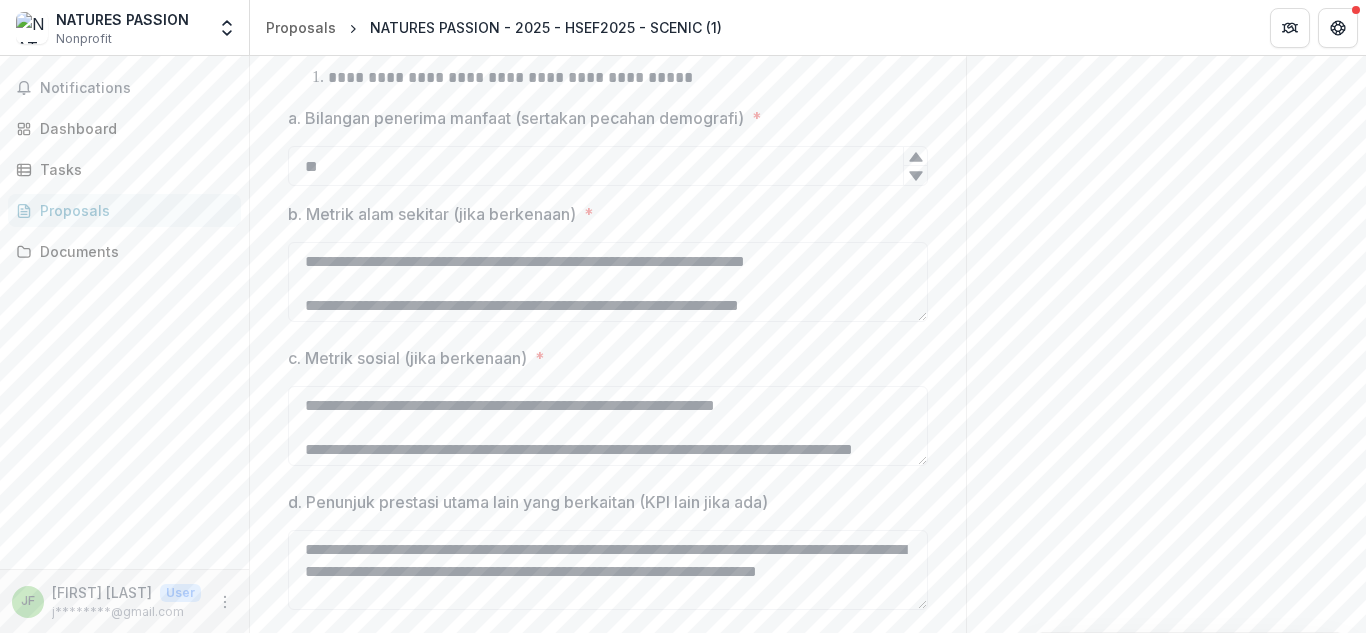 scroll, scrollTop: 1068, scrollLeft: 0, axis: vertical 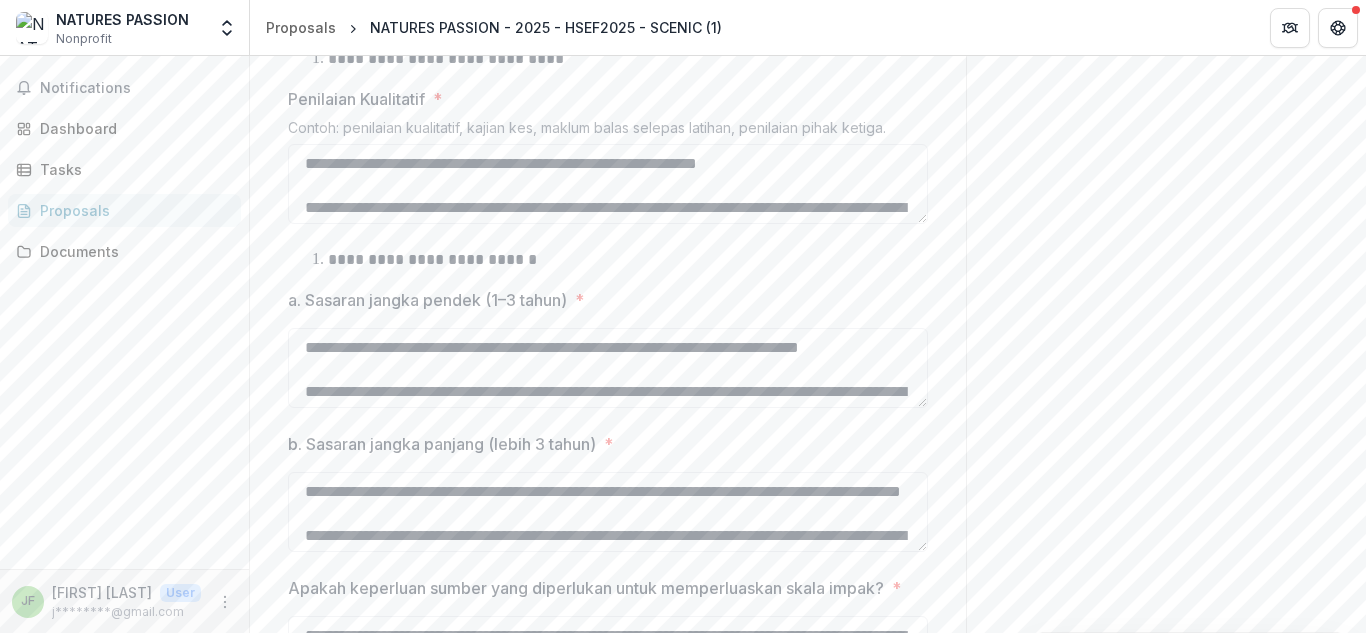 click on "Apakah keperluan sumber yang diperlukan untuk memperluaskan skala impak?" at bounding box center [586, 588] 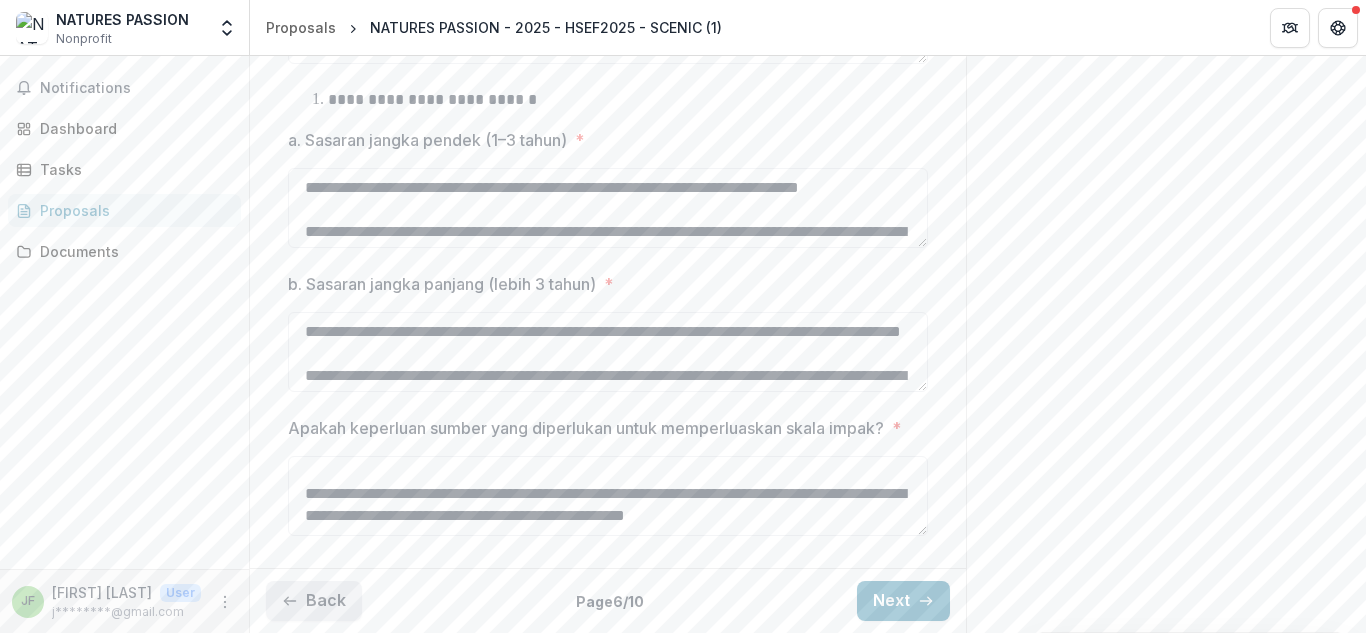 click on "Back" at bounding box center [314, 601] 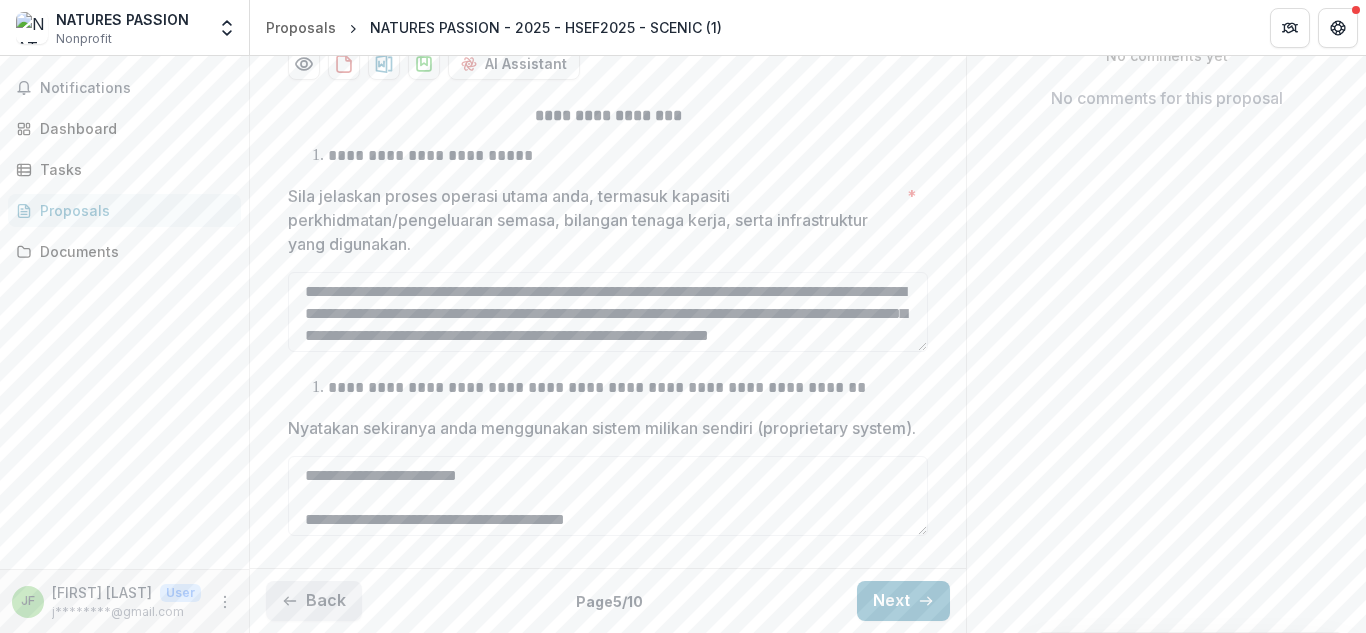 scroll, scrollTop: 442, scrollLeft: 0, axis: vertical 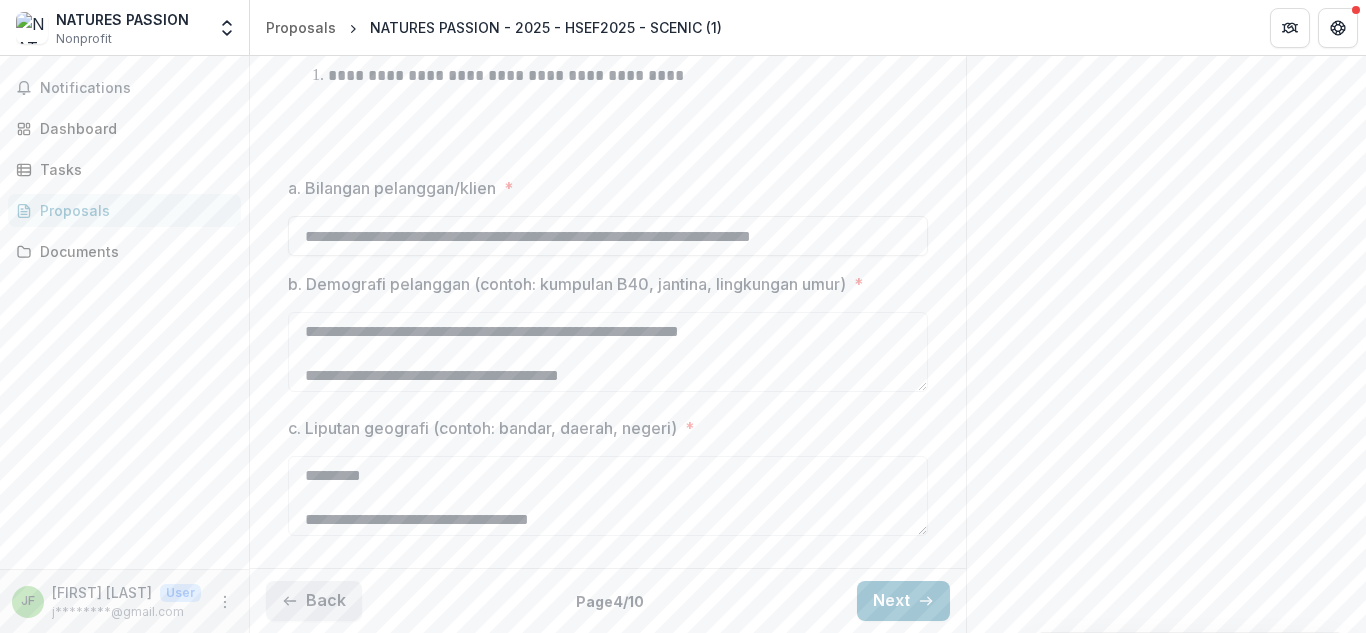 click on "Back" at bounding box center (314, 601) 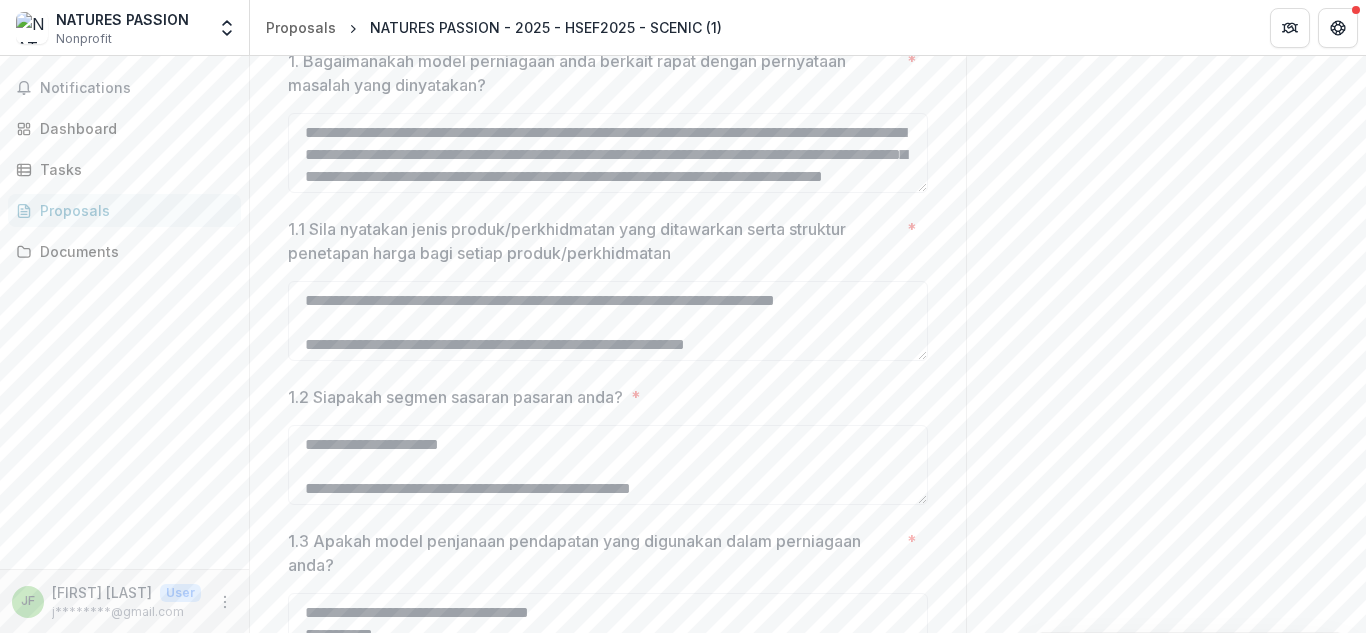 scroll, scrollTop: 650, scrollLeft: 0, axis: vertical 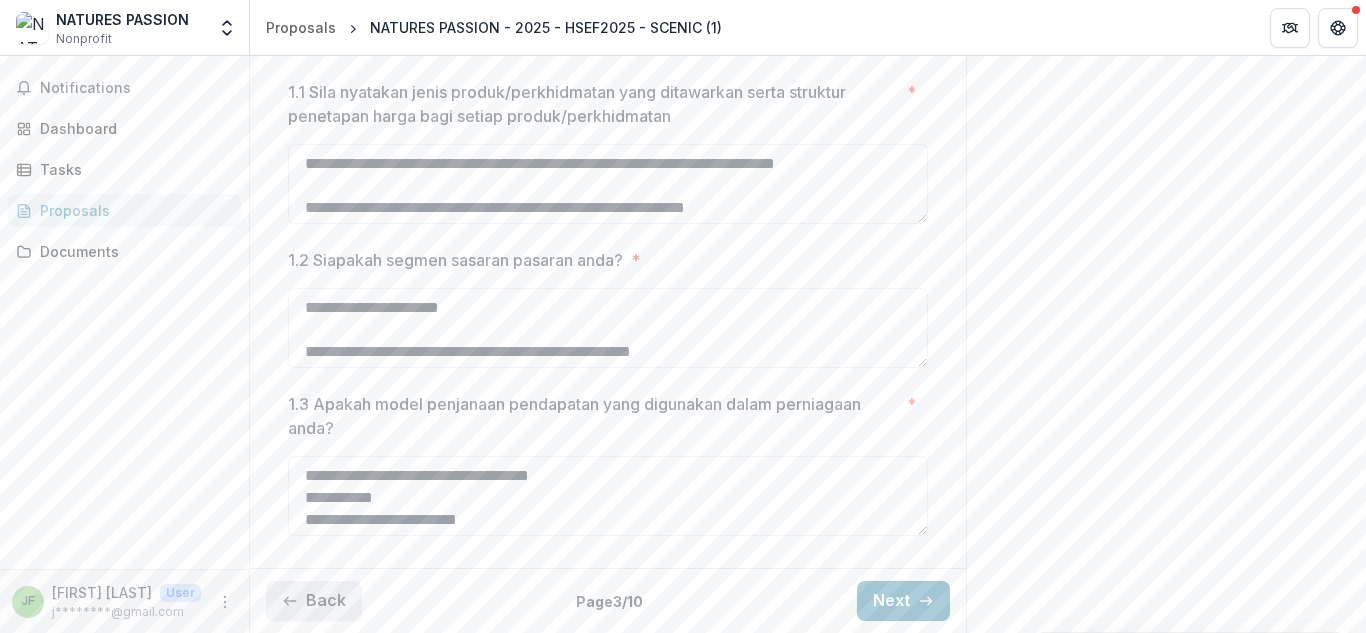 click on "Back" at bounding box center [314, 601] 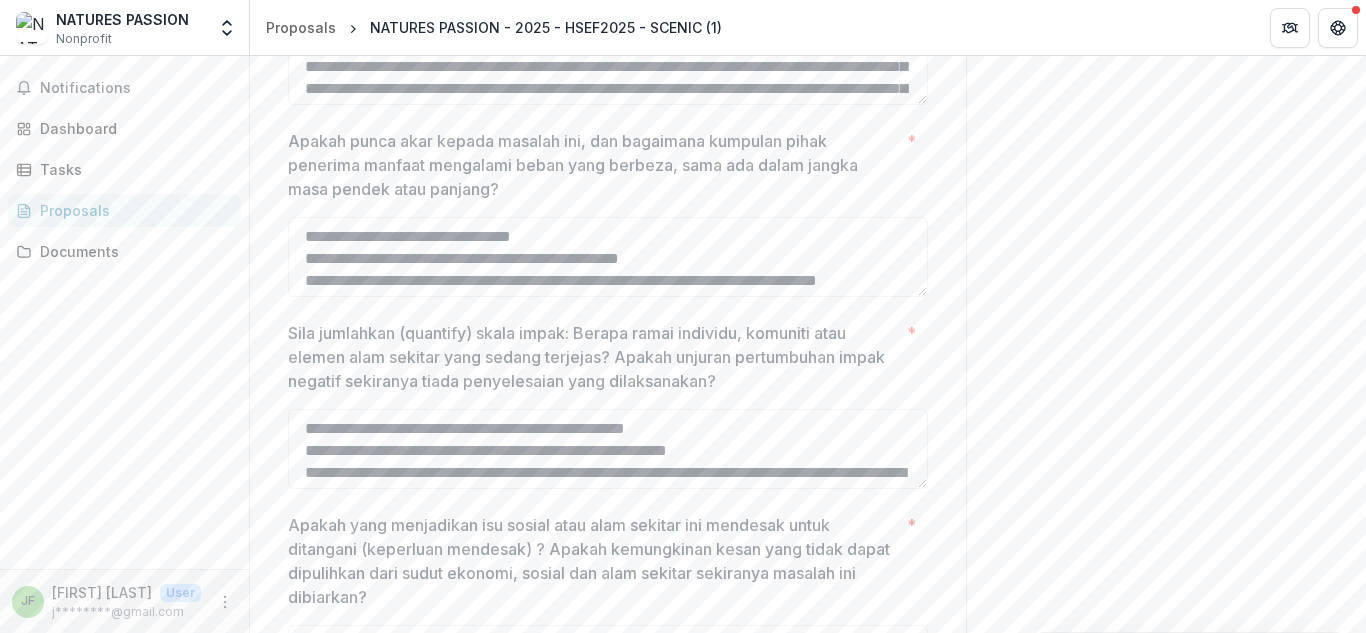 scroll, scrollTop: 1026, scrollLeft: 0, axis: vertical 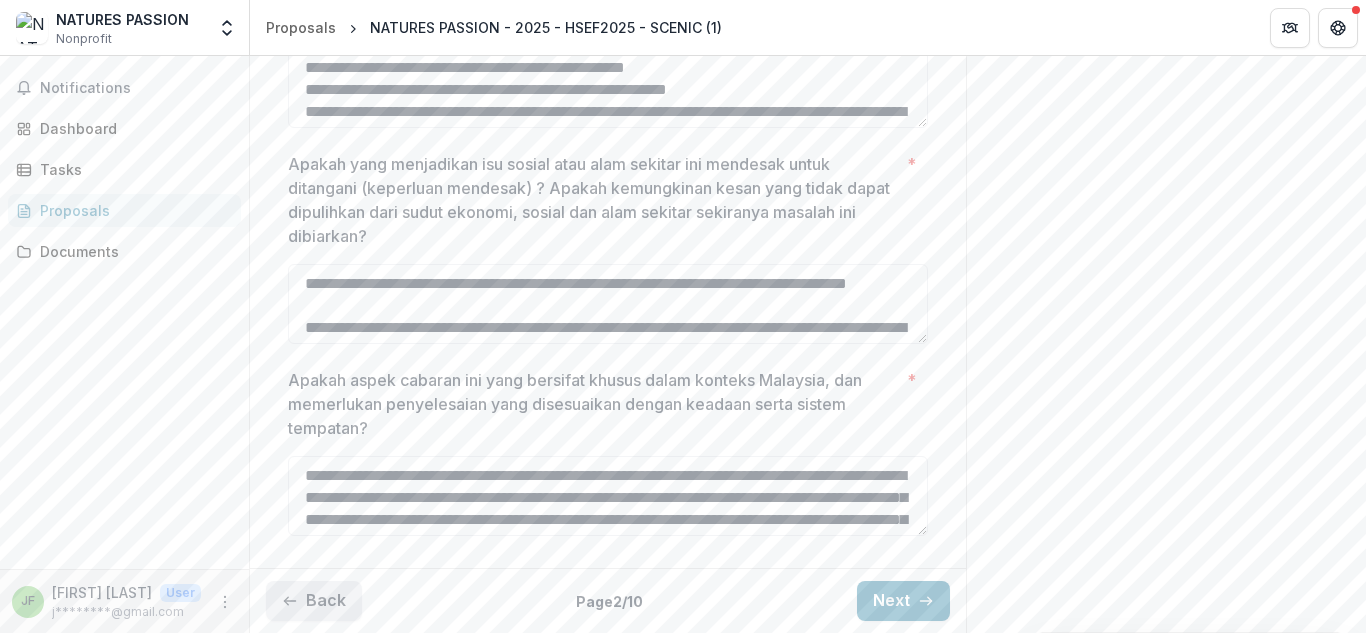 click on "Back" at bounding box center [314, 601] 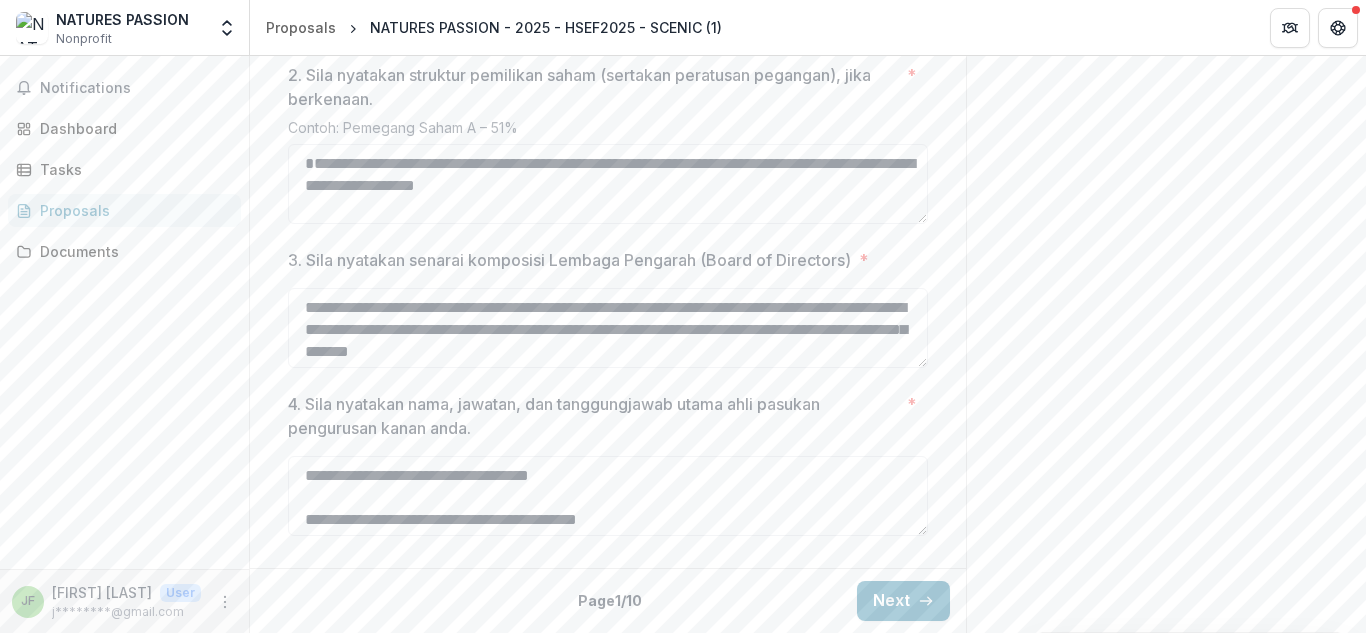 scroll, scrollTop: 930, scrollLeft: 0, axis: vertical 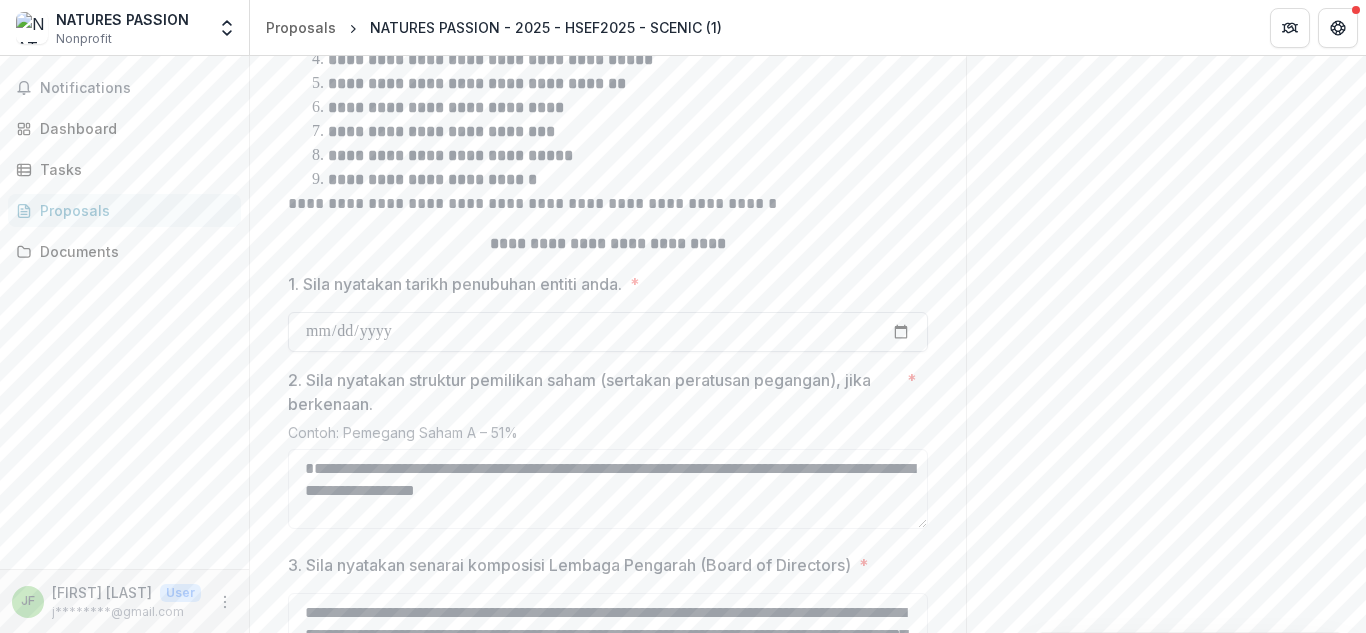click on "1. Sila nyatakan tarikh penubuhan entiti anda. *" at bounding box center [608, 332] 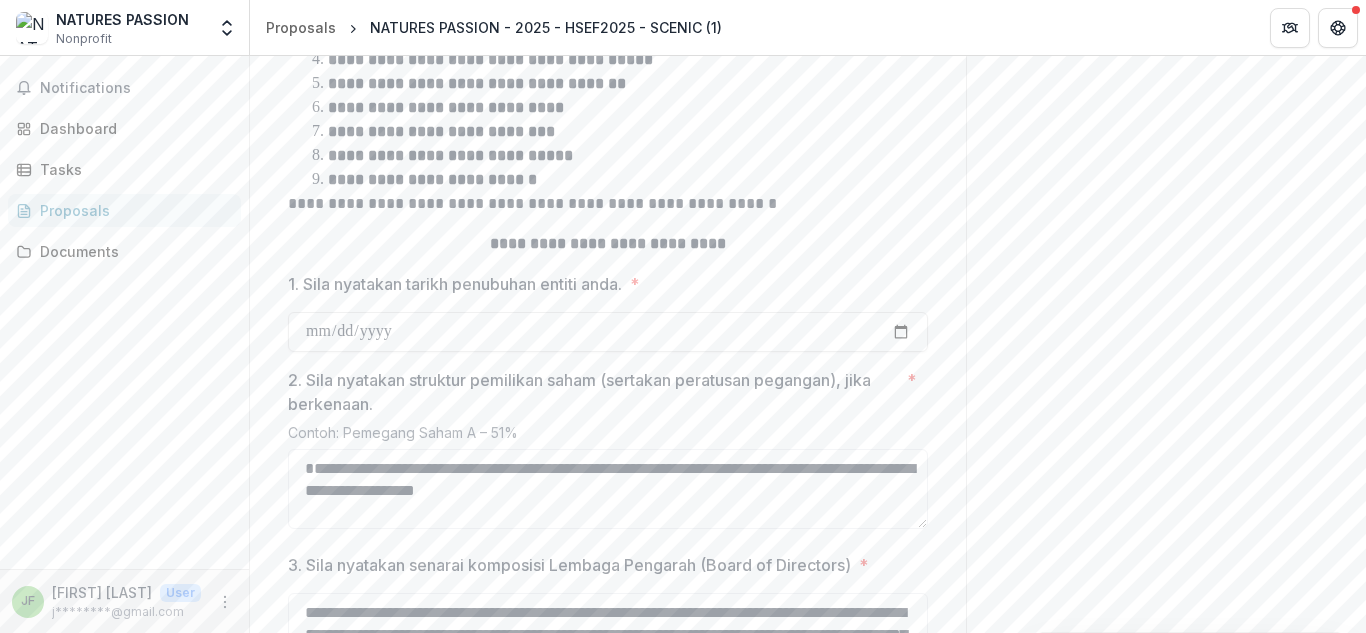 type on "**********" 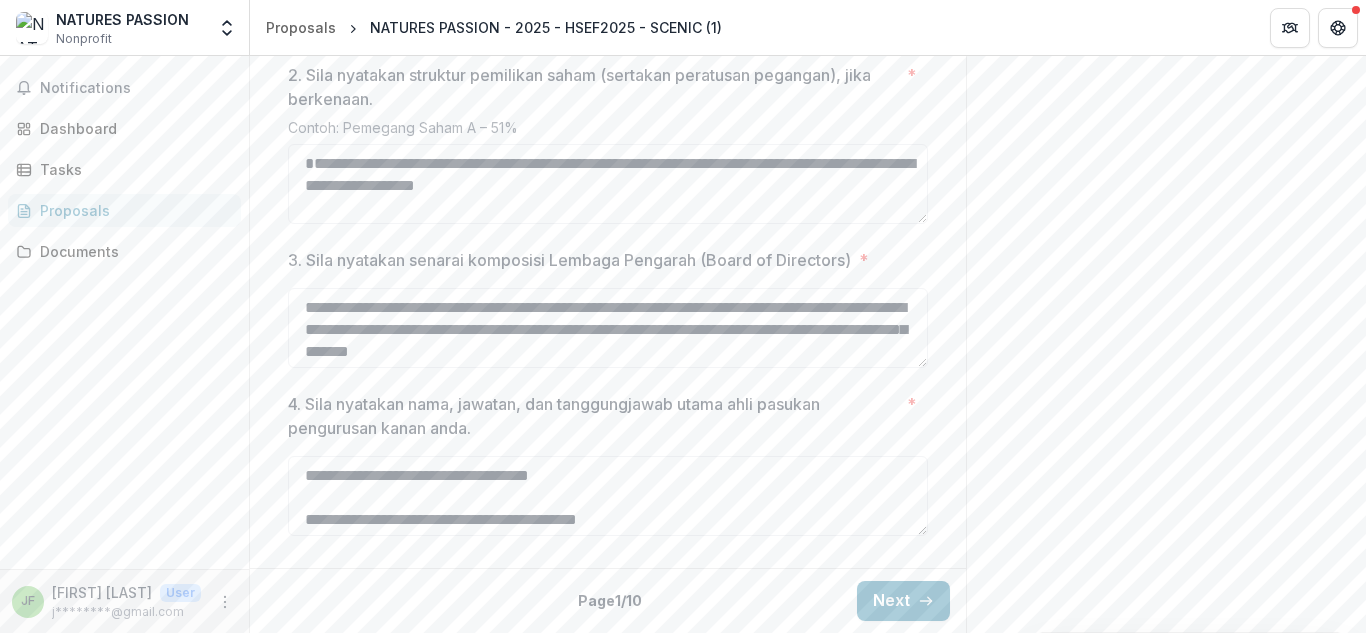 scroll, scrollTop: 930, scrollLeft: 0, axis: vertical 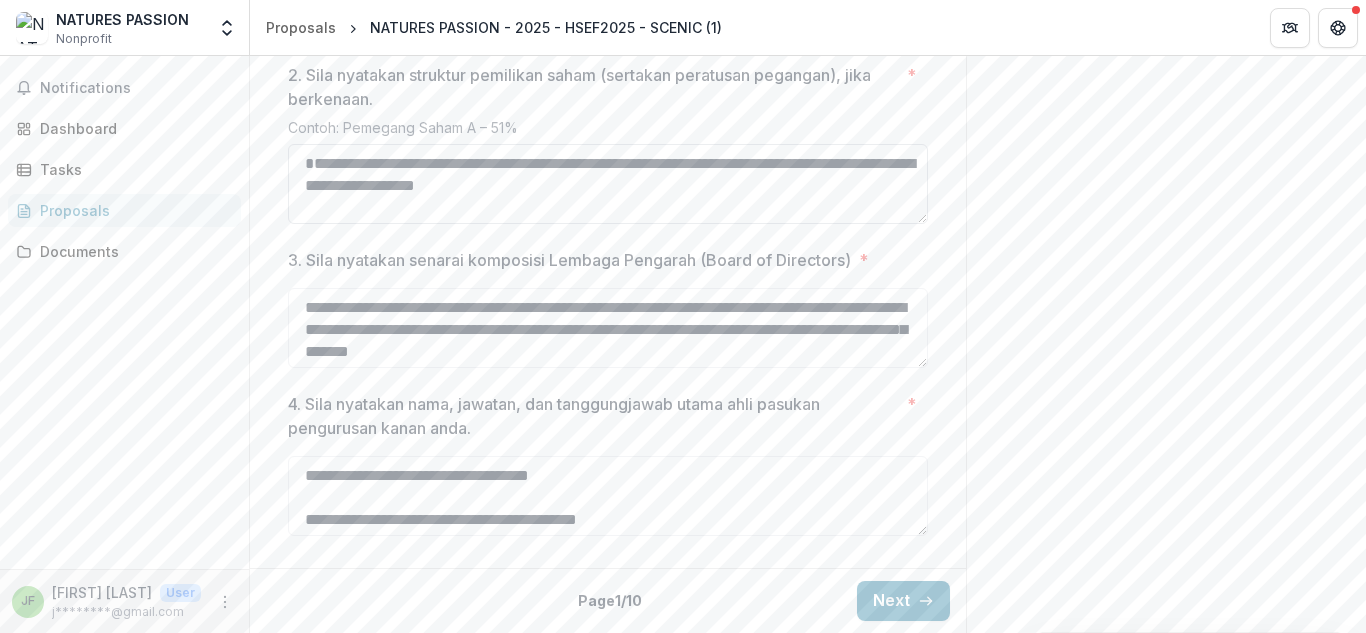 click on "**********" at bounding box center [608, 184] 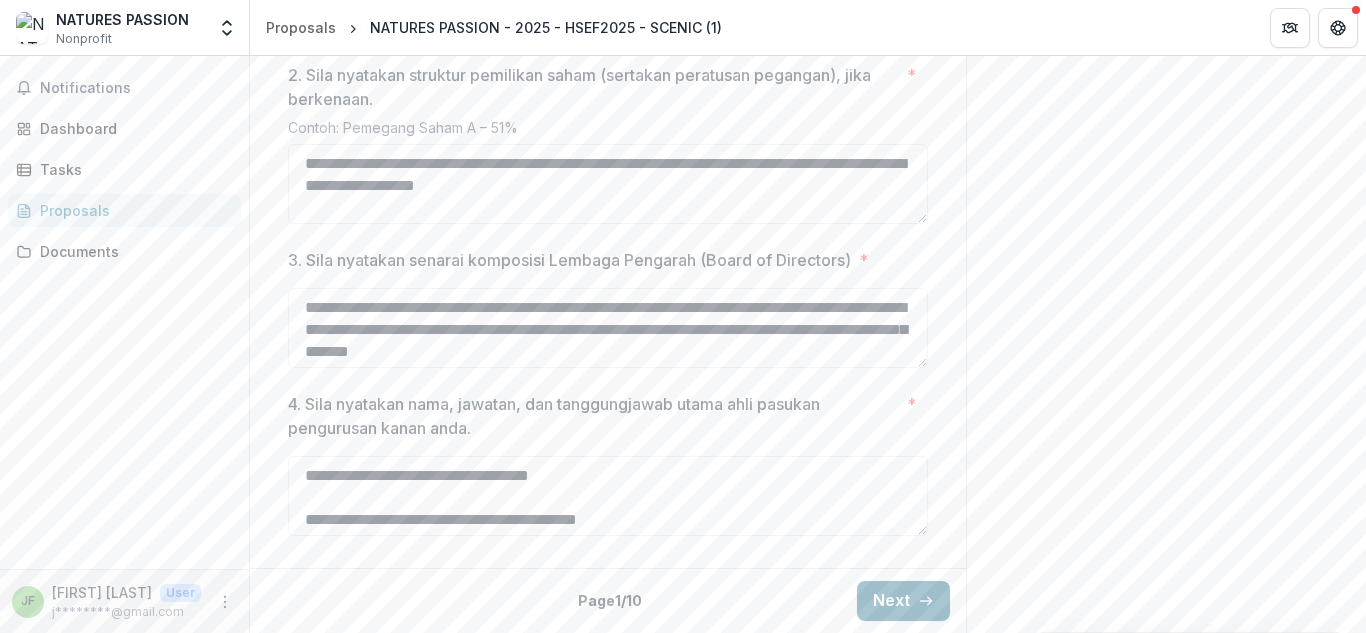 type on "**********" 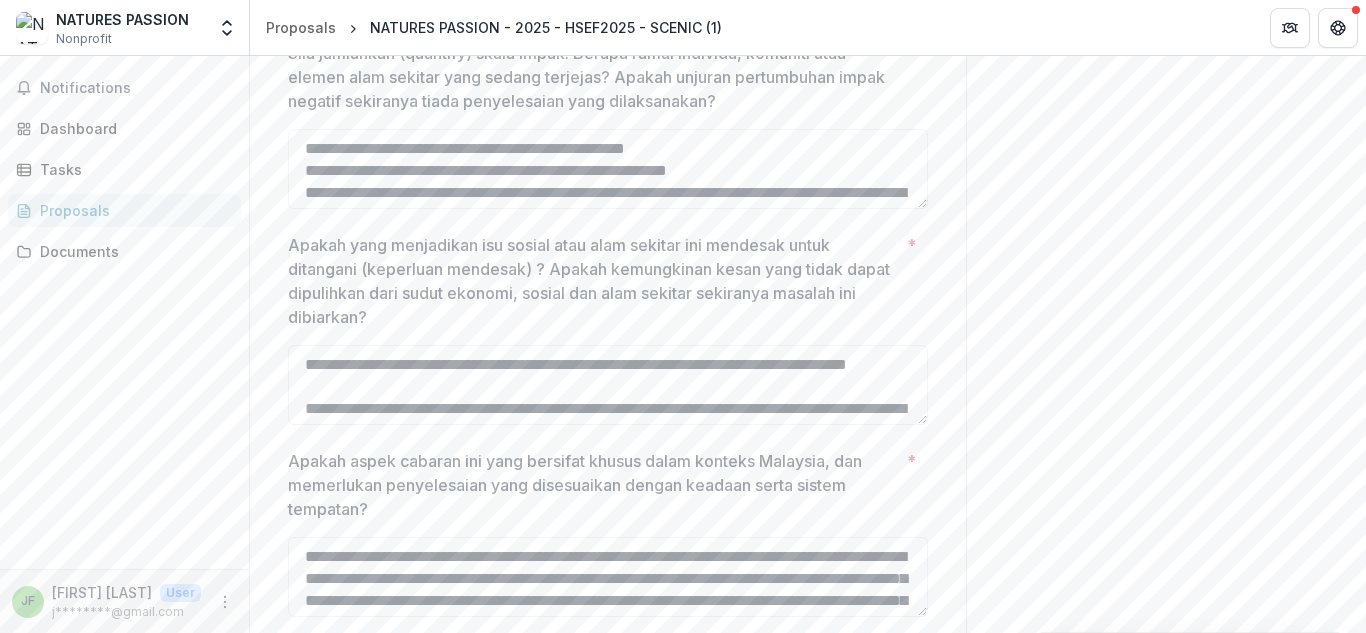 click on "**********" at bounding box center [608, 101] 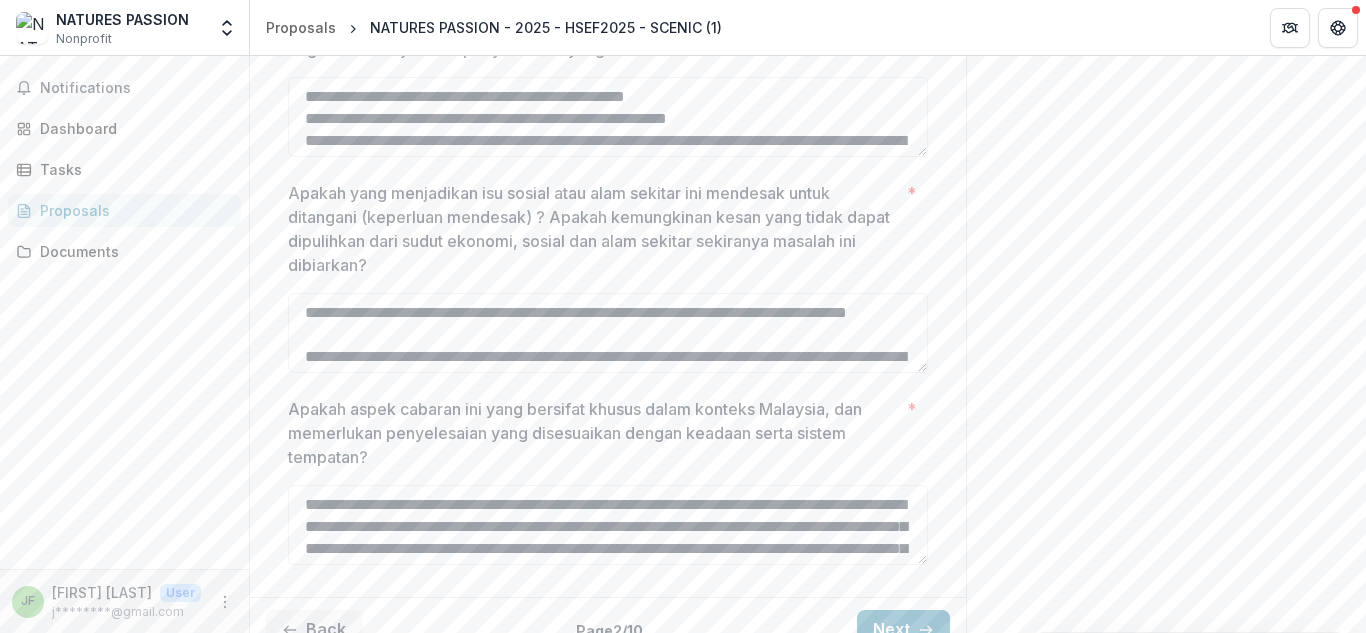 scroll, scrollTop: 1026, scrollLeft: 0, axis: vertical 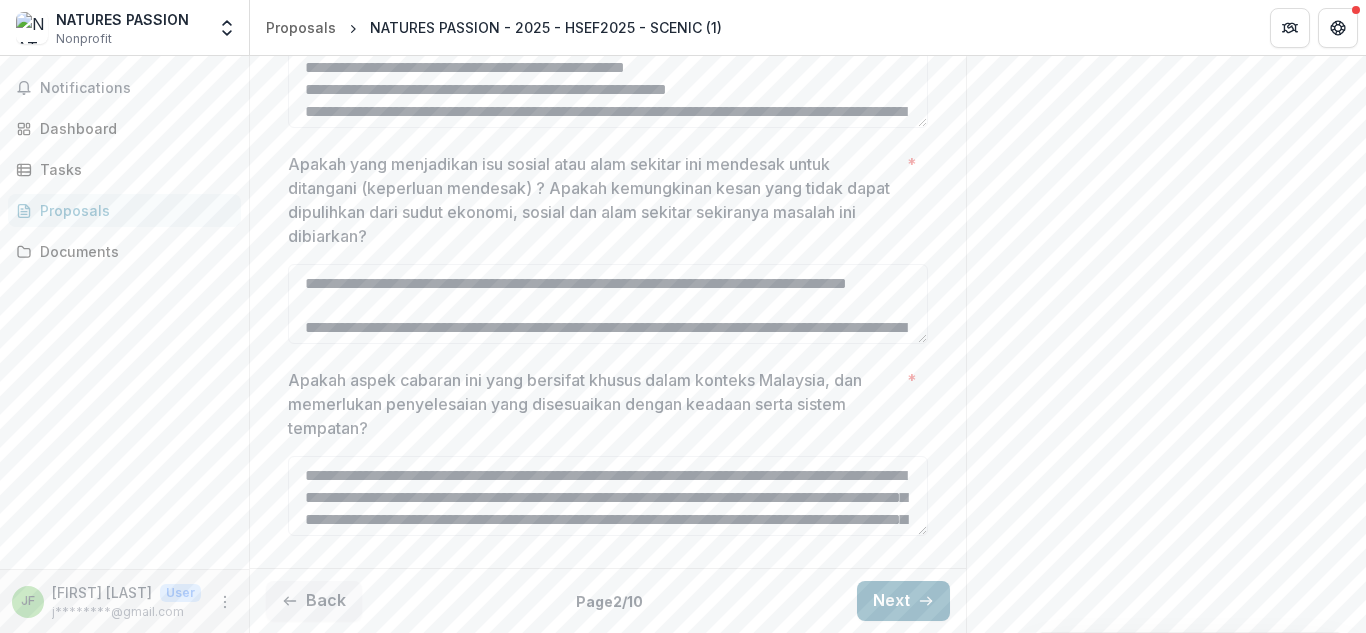 click on "Next" at bounding box center [903, 601] 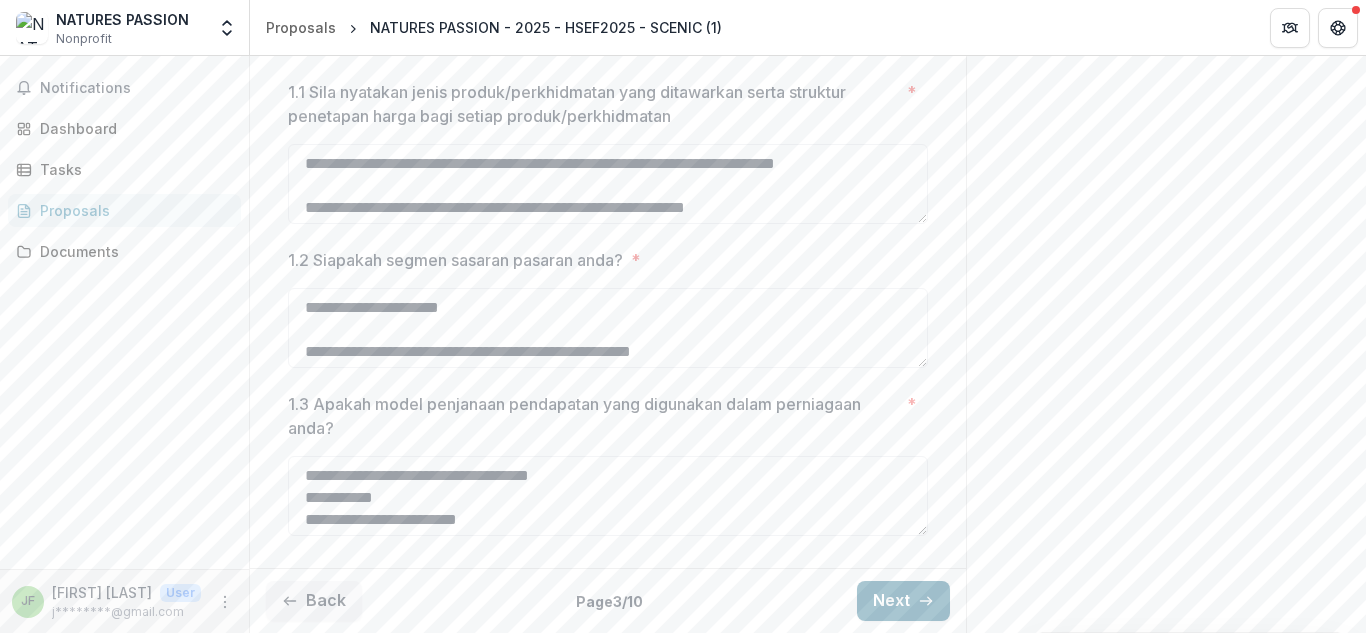 type 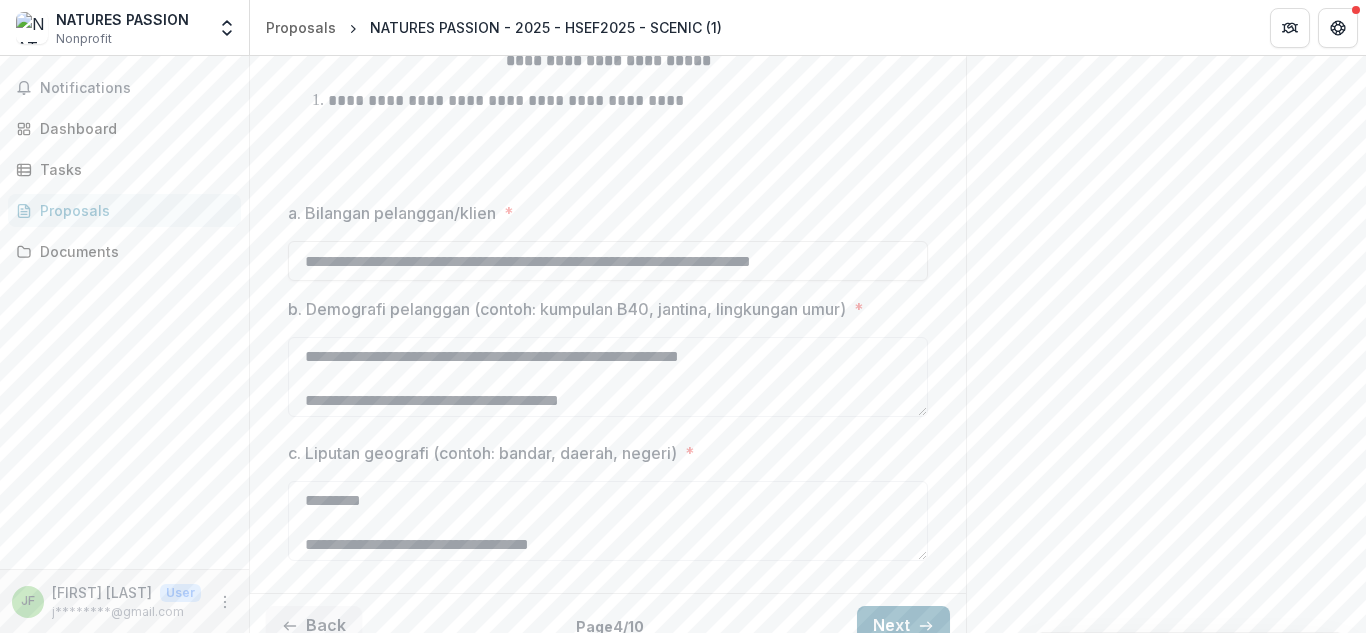 scroll, scrollTop: 498, scrollLeft: 0, axis: vertical 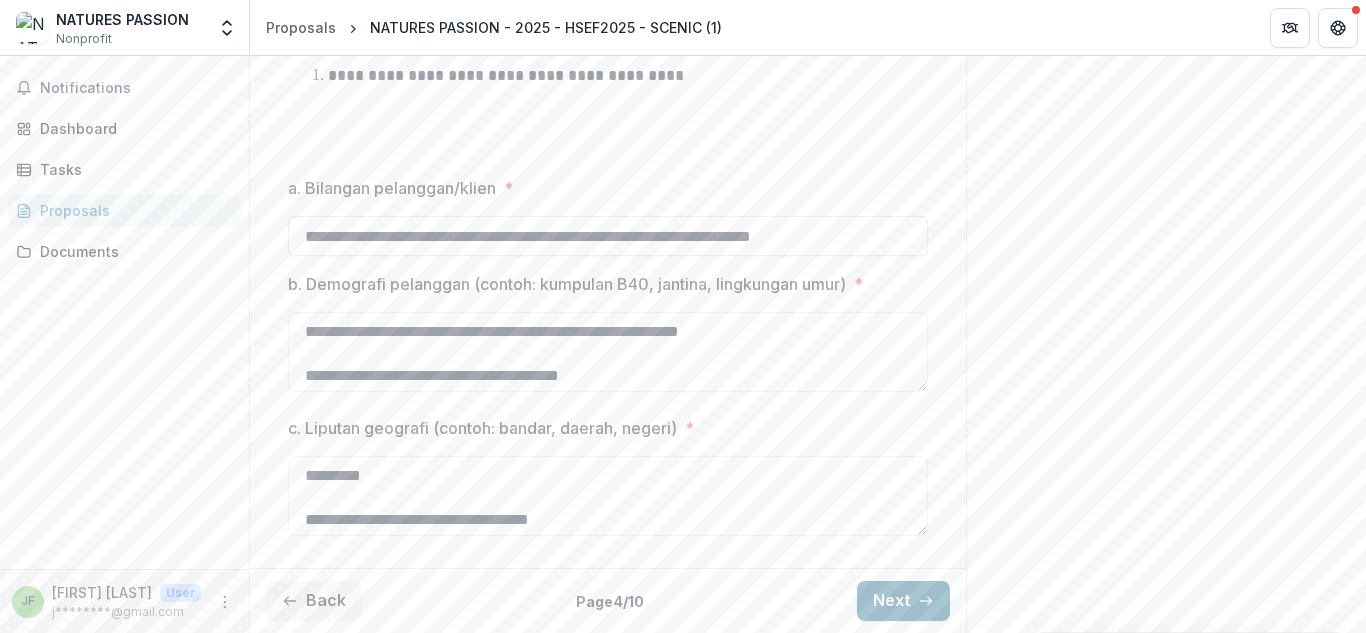 click on "Next" at bounding box center (903, 601) 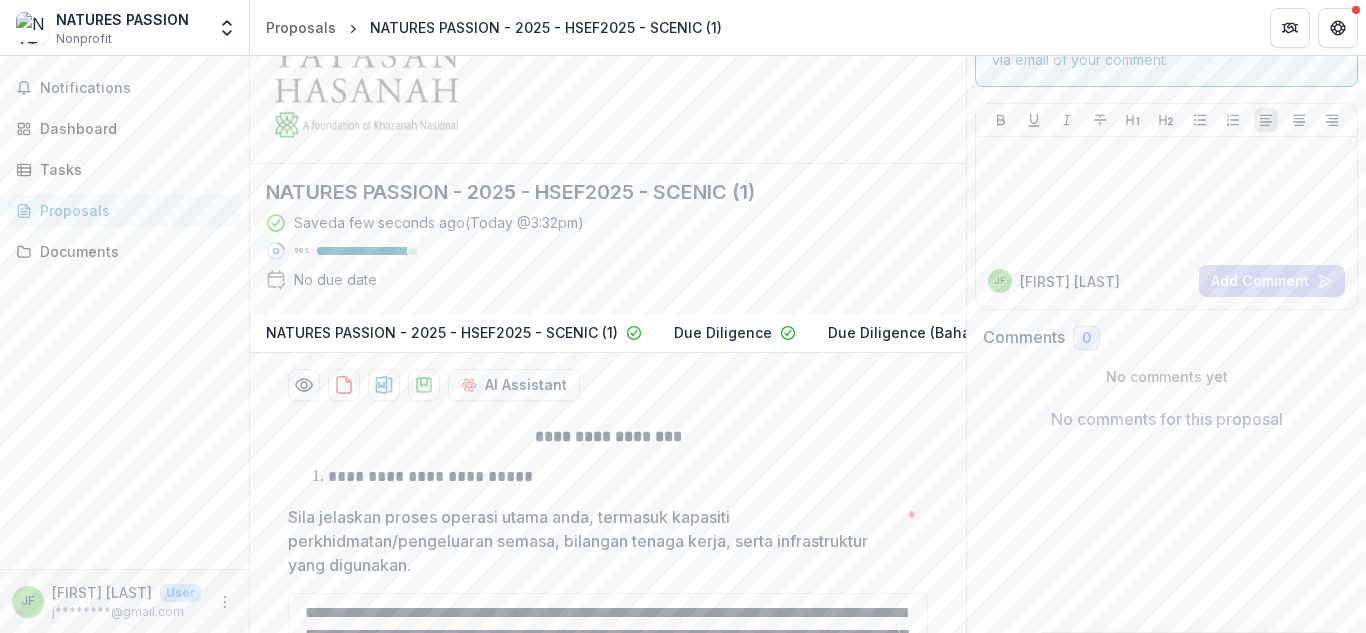 scroll, scrollTop: 442, scrollLeft: 0, axis: vertical 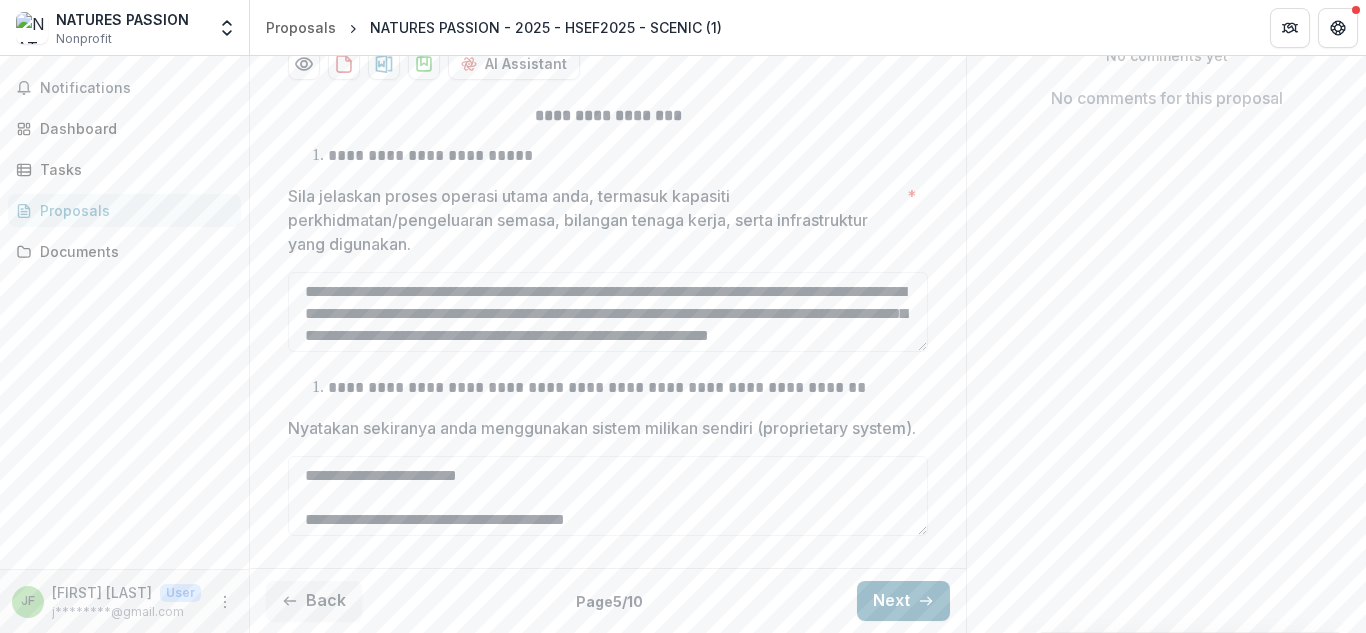 click on "Next" at bounding box center (903, 601) 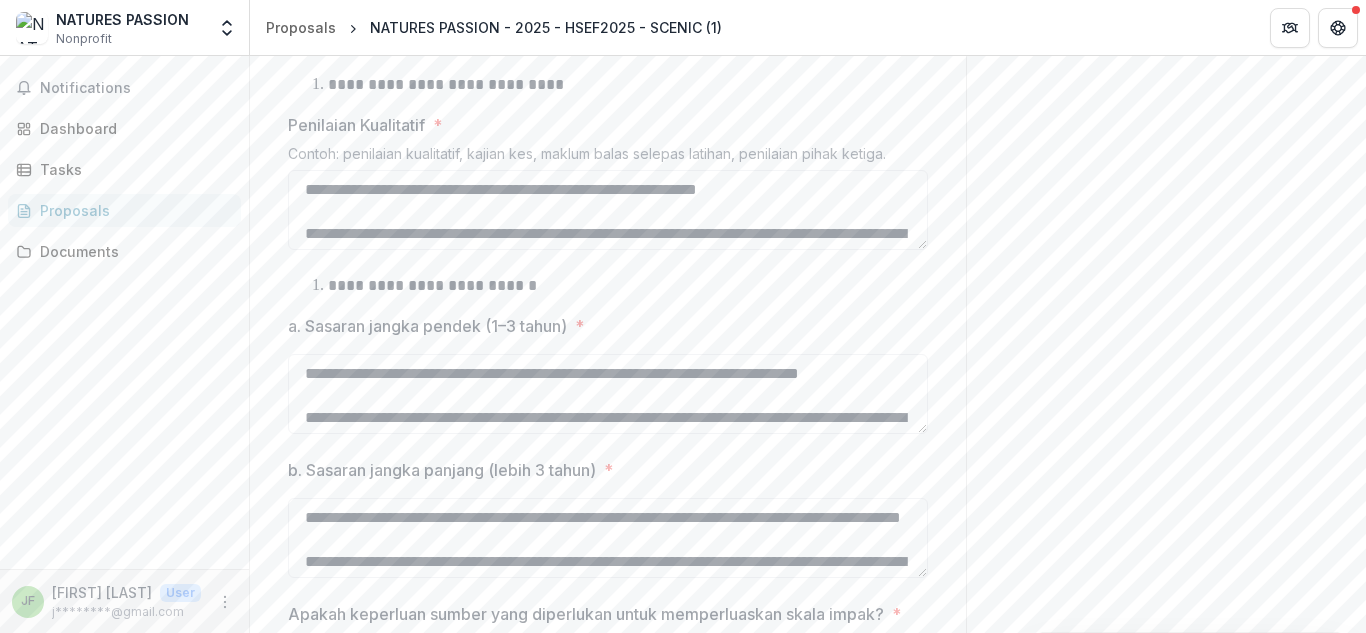 scroll, scrollTop: 1243, scrollLeft: 0, axis: vertical 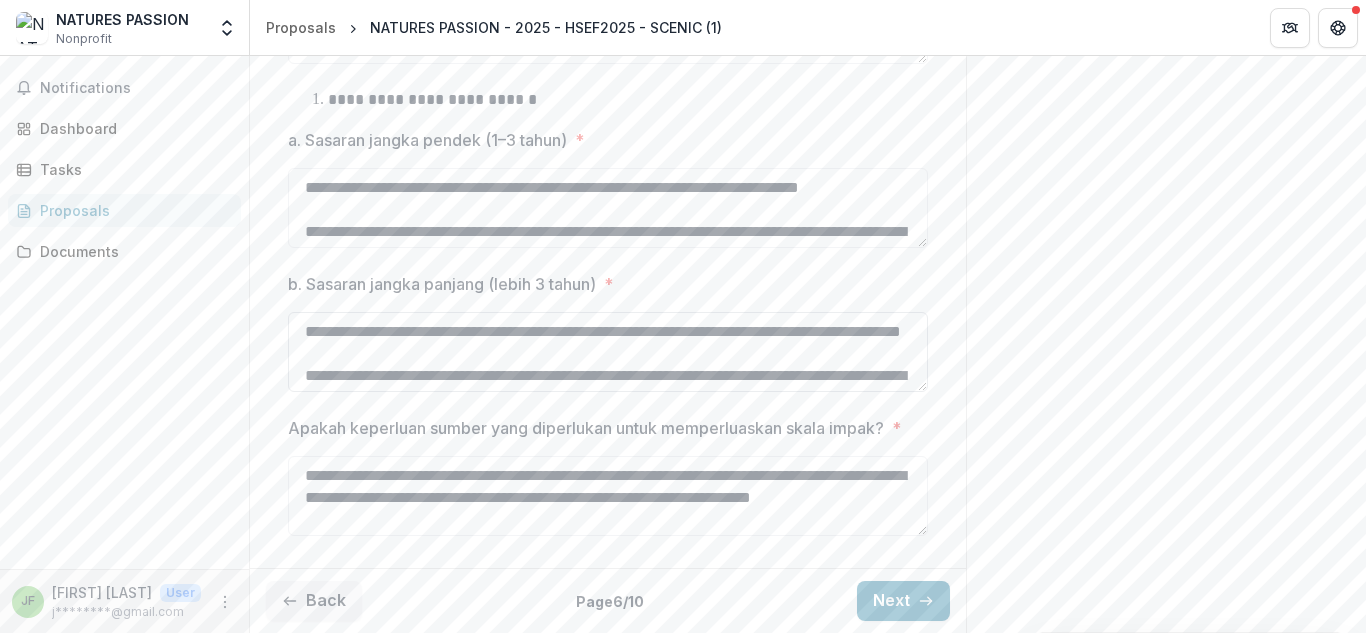 click on "**********" at bounding box center (608, 352) 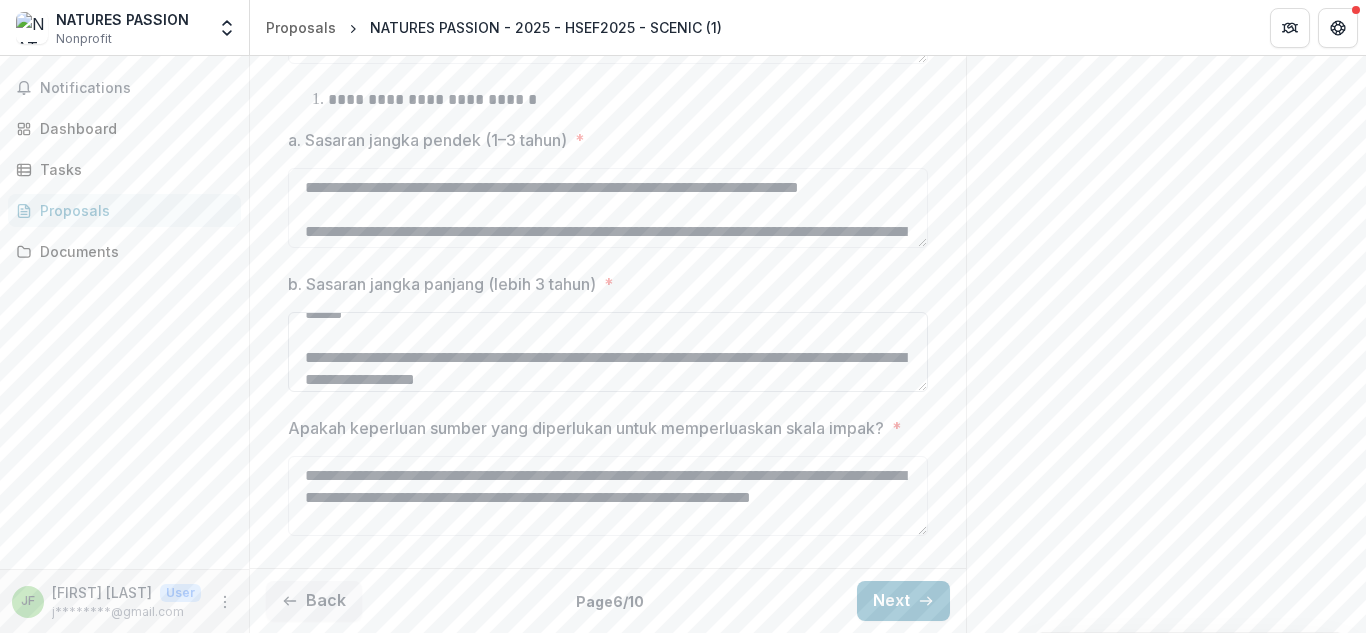 scroll, scrollTop: 304, scrollLeft: 0, axis: vertical 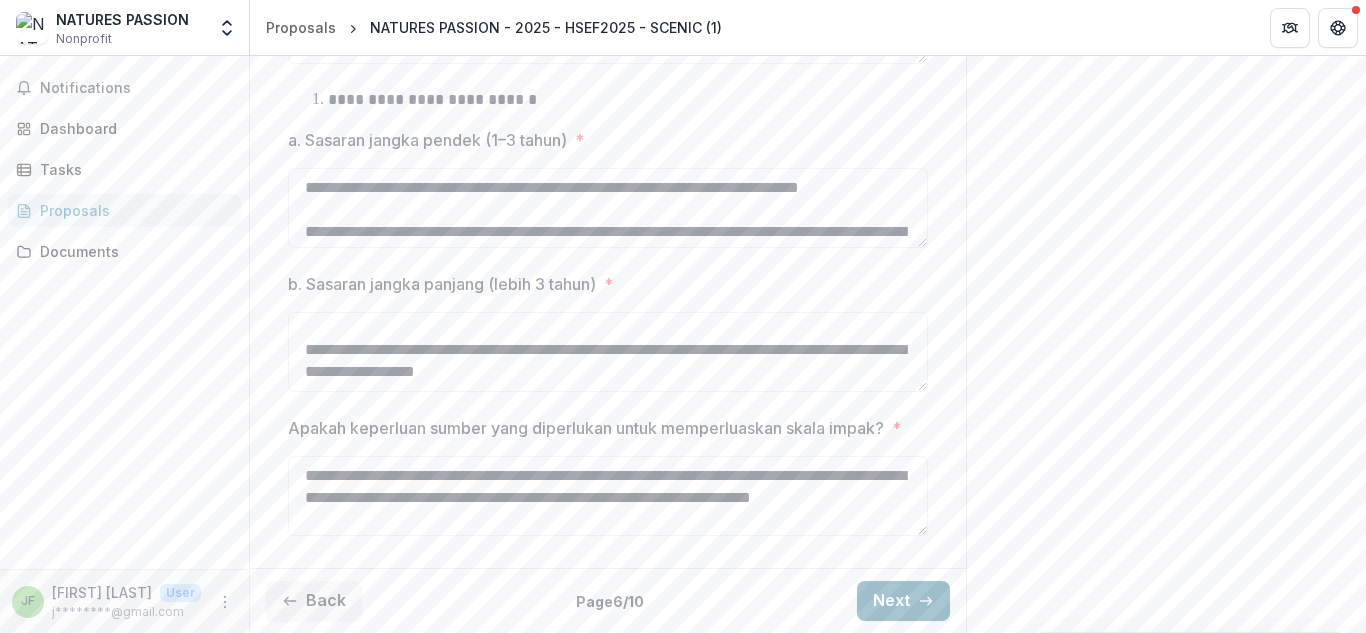 click 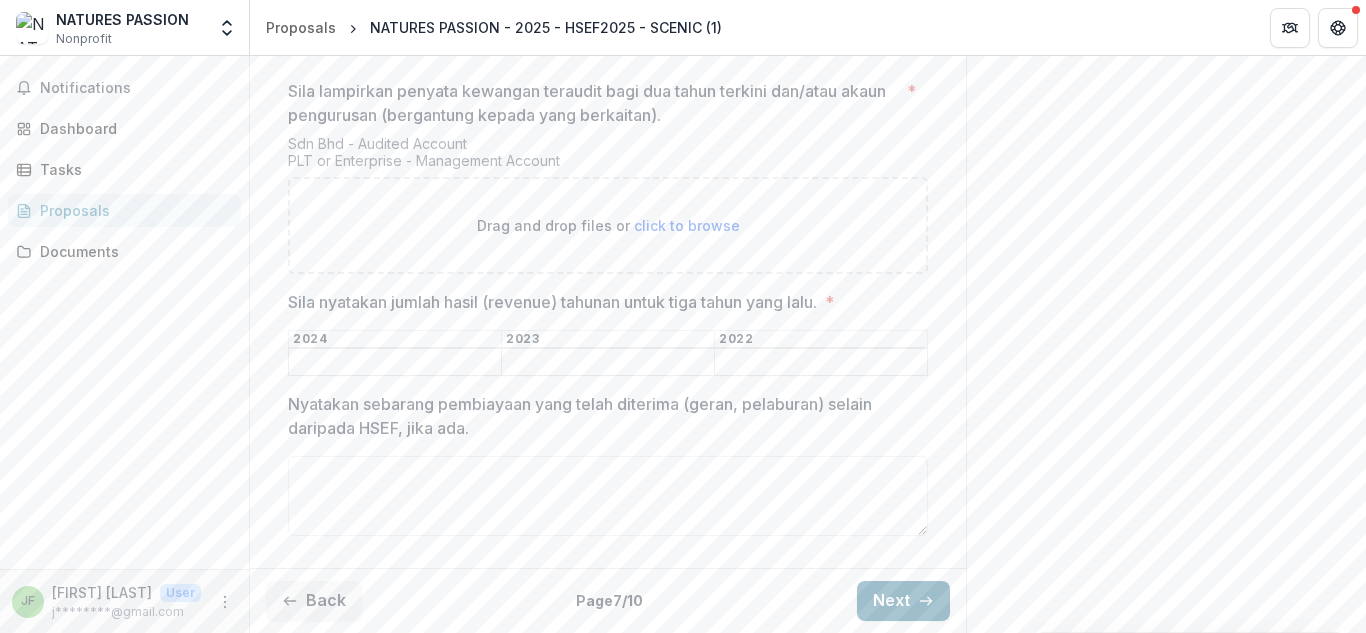 scroll, scrollTop: 481, scrollLeft: 0, axis: vertical 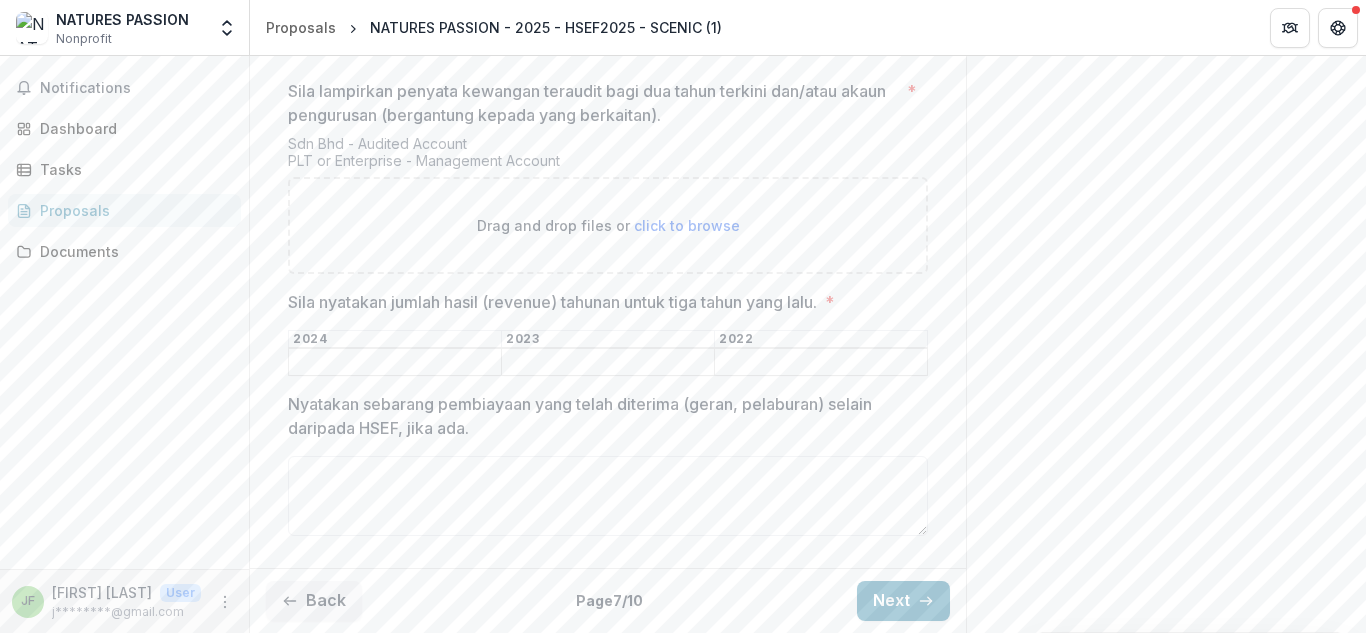 click on "Sila nyatakan jumlah hasil (revenue) tahunan untuk tiga tahun yang lalu. *" at bounding box center (608, 363) 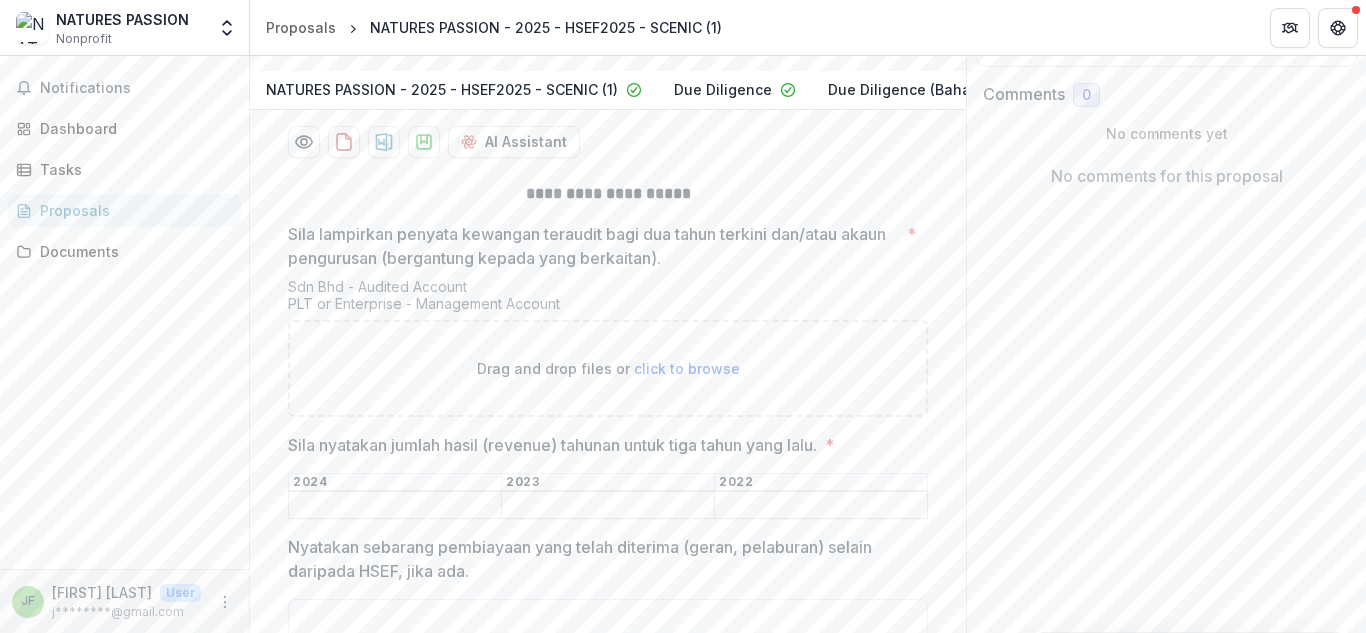 scroll, scrollTop: 481, scrollLeft: 0, axis: vertical 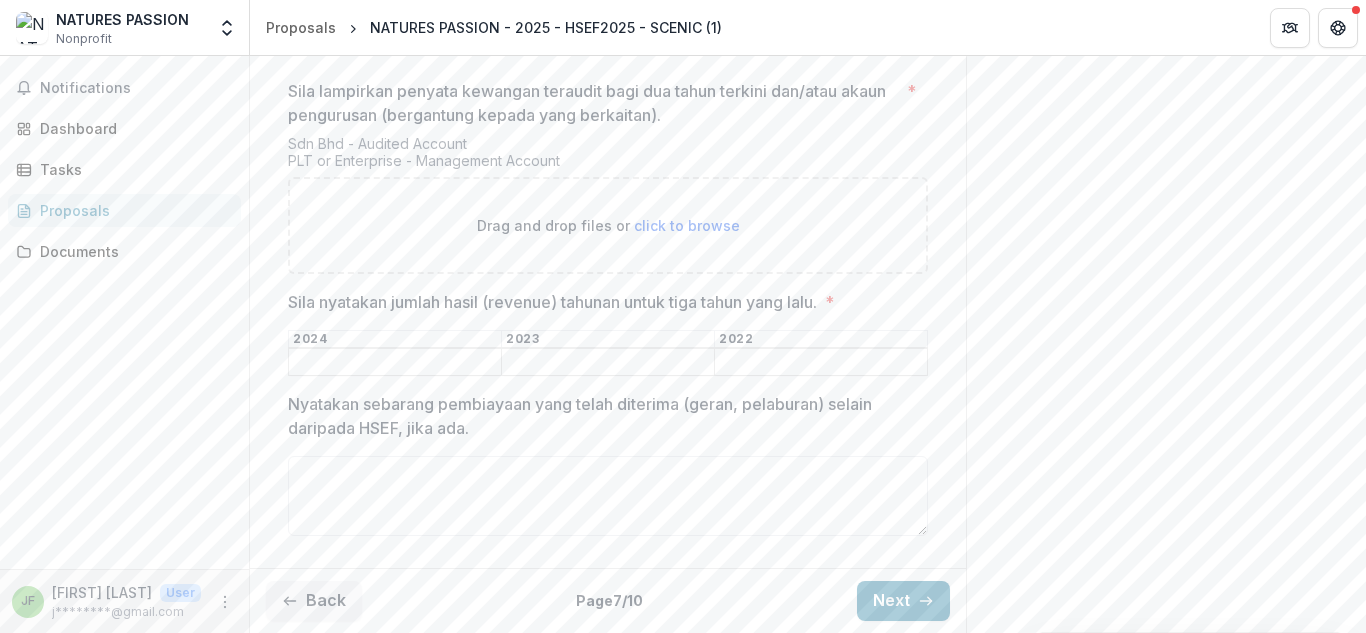 click on "Sila nyatakan jumlah hasil (revenue) tahunan untuk tiga tahun yang lalu. *" at bounding box center (608, 363) 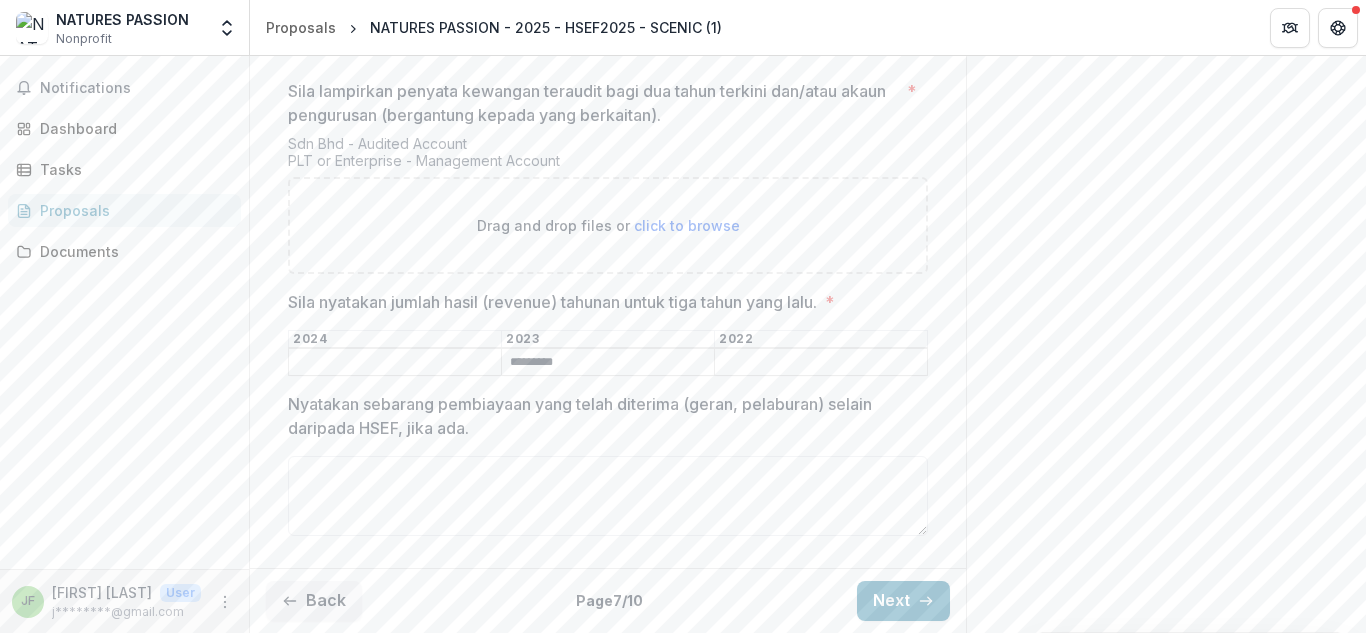 type on "*********" 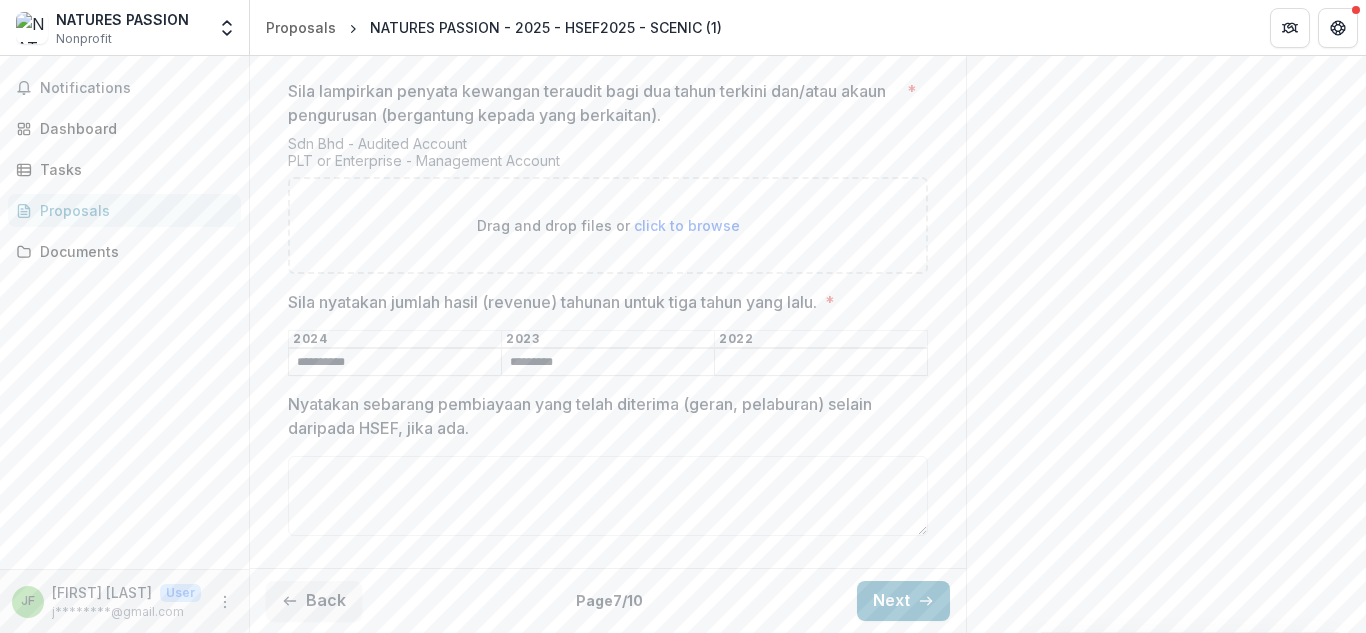 click on "Sila nyatakan jumlah hasil (revenue) tahunan untuk tiga tahun yang lalu. *" at bounding box center (821, 363) 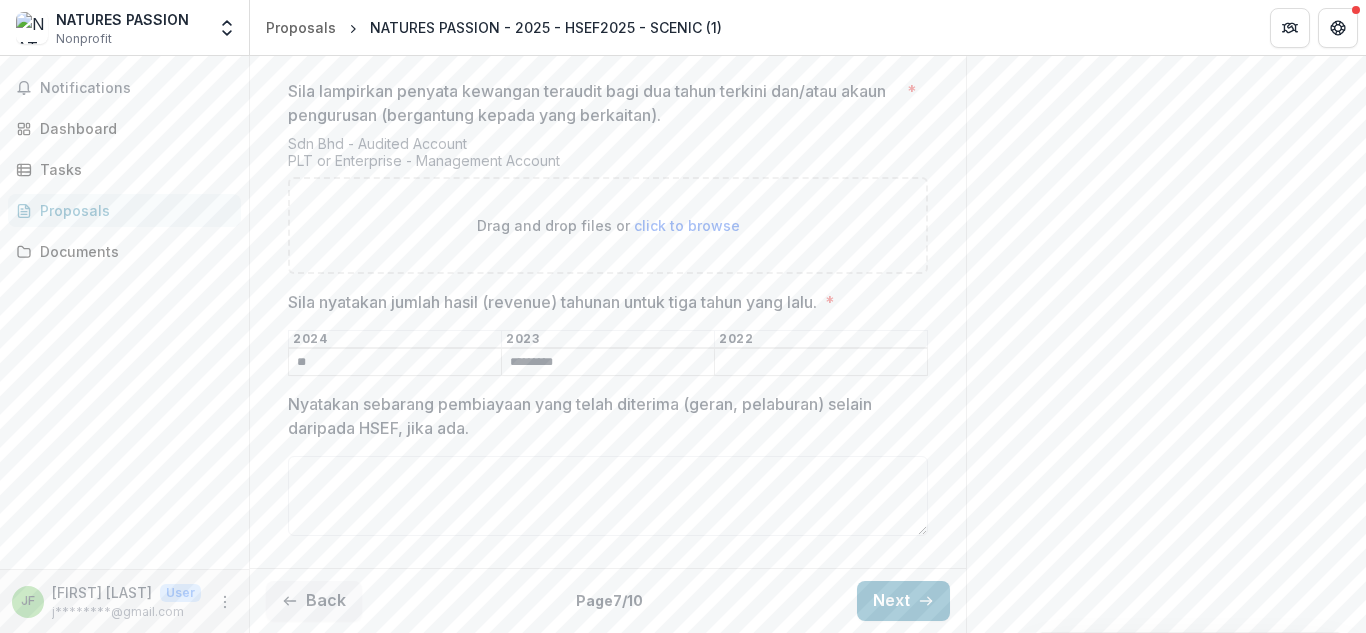 type on "*" 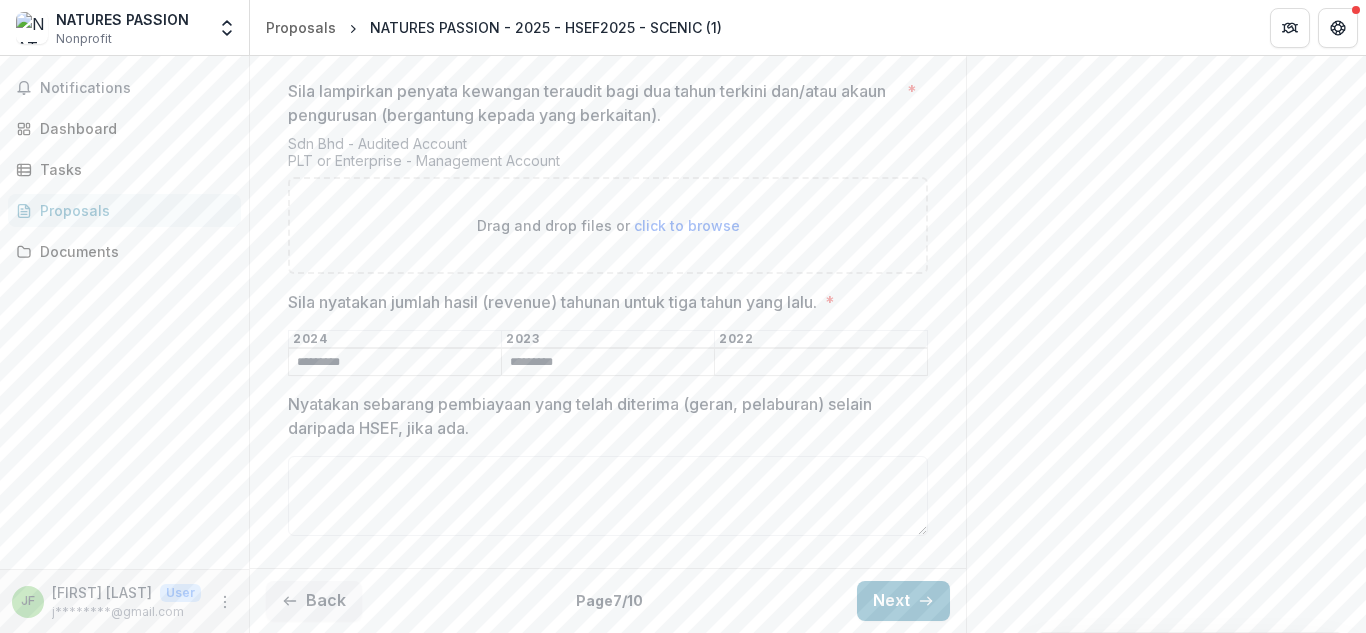 type on "*********" 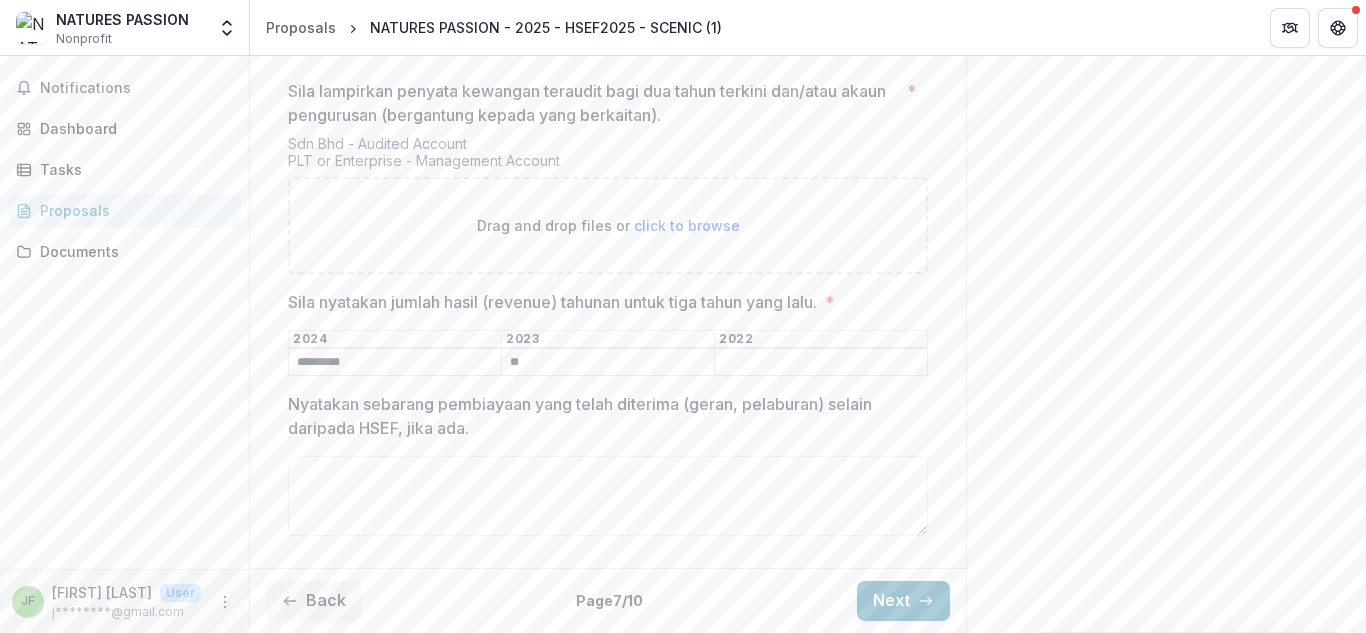 type on "*" 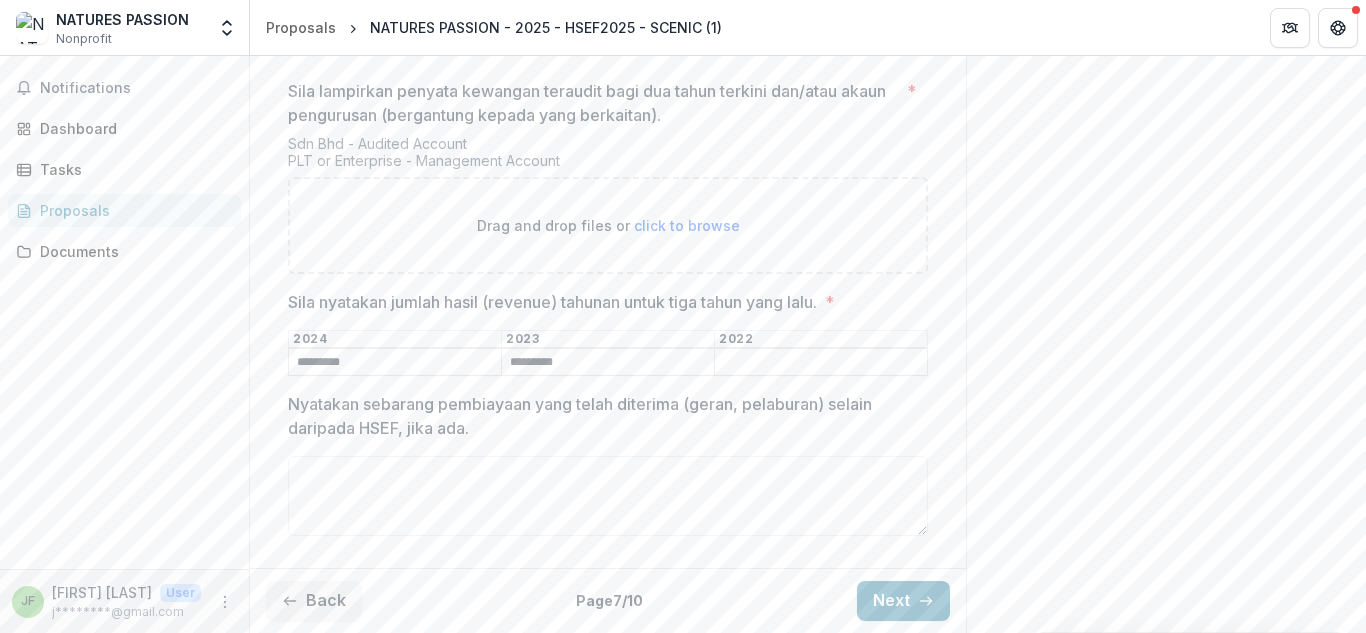 click on "*********" at bounding box center (608, 363) 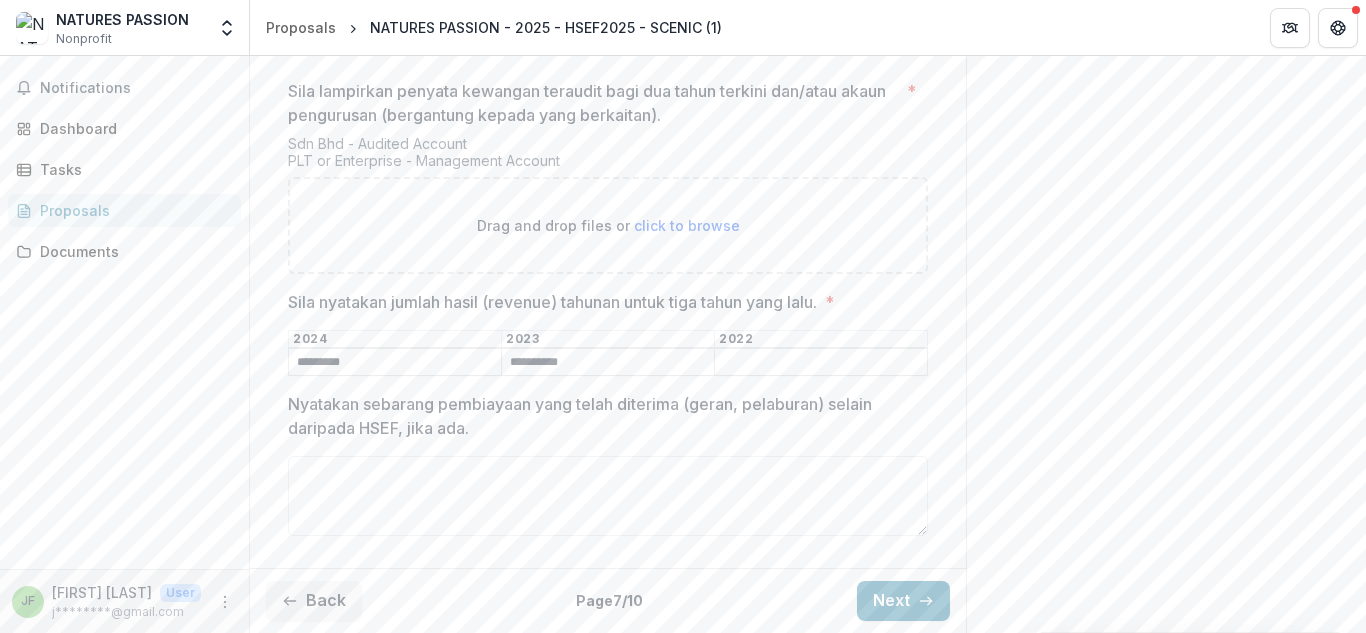 type on "**********" 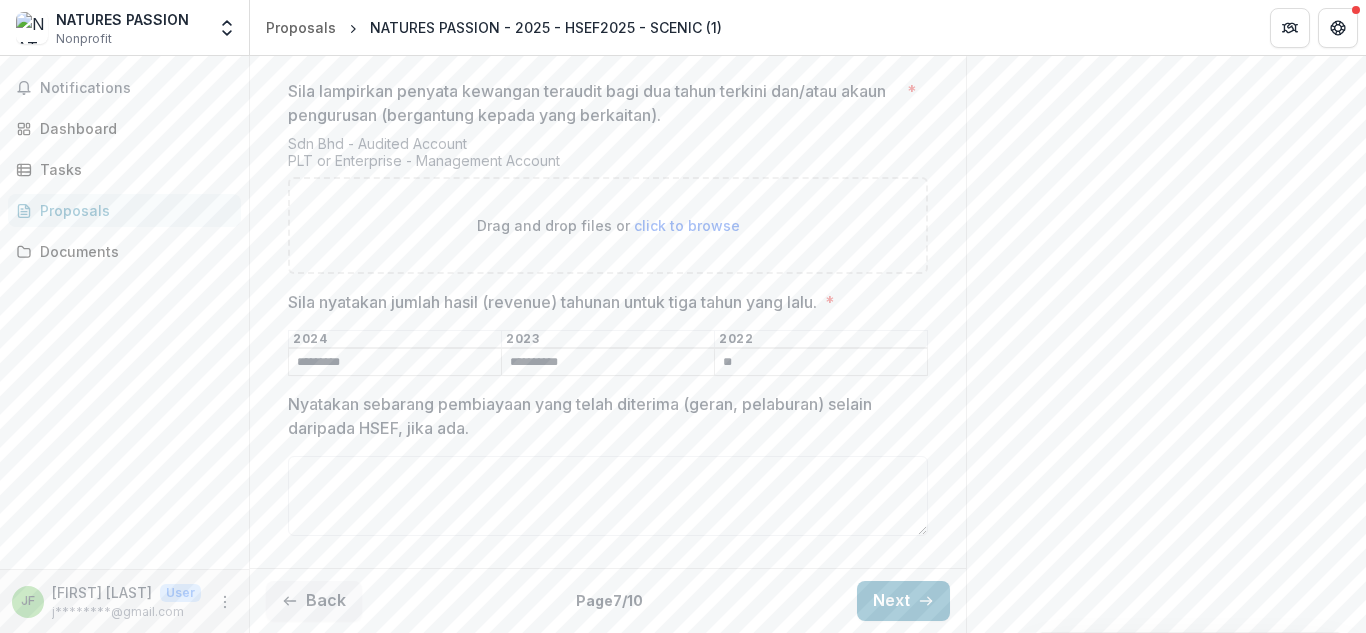 type on "*" 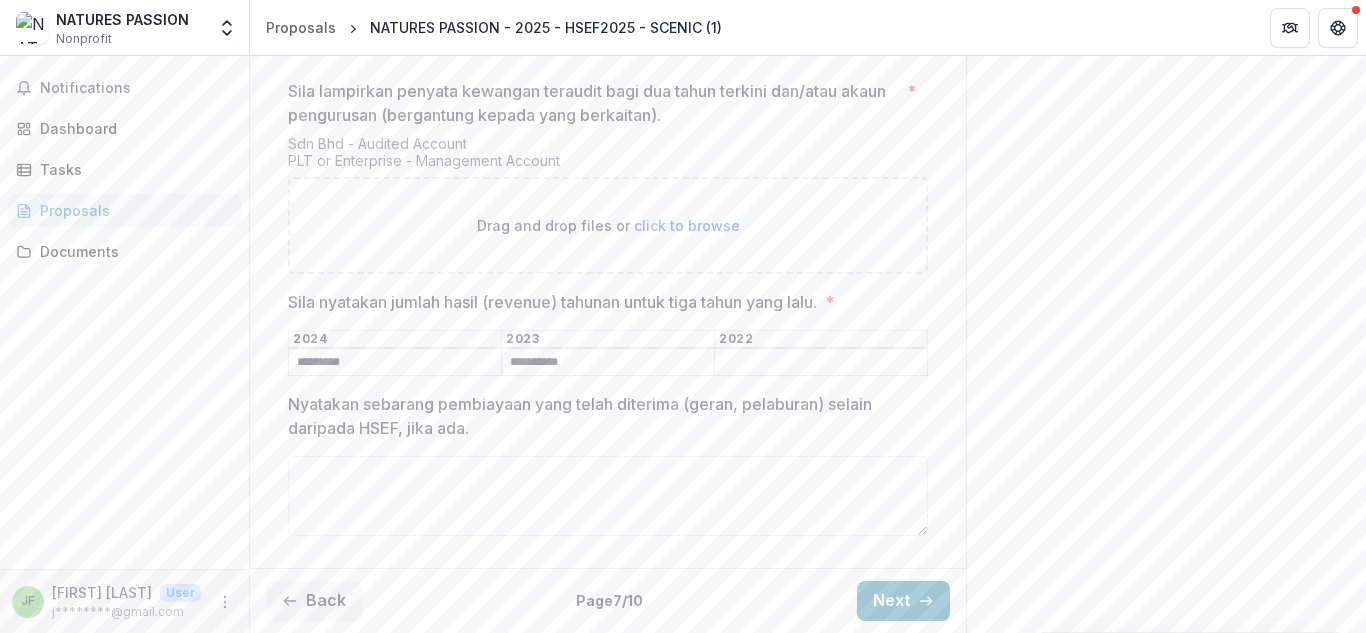 type on "*" 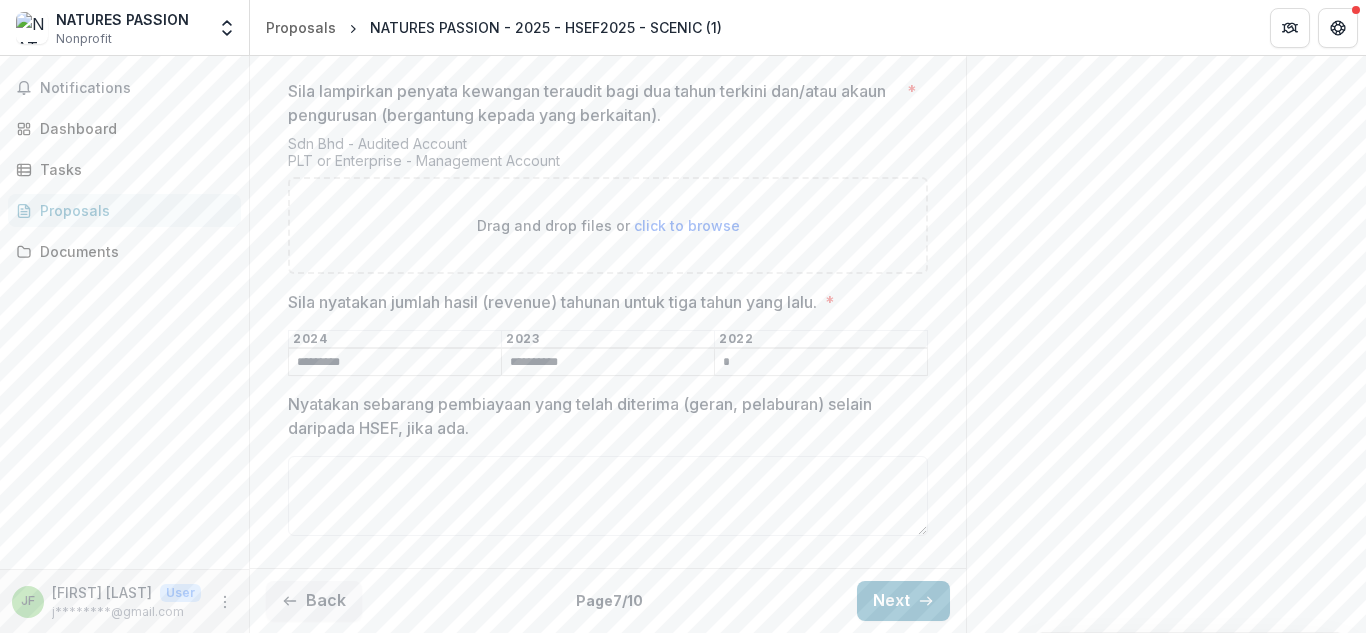 type 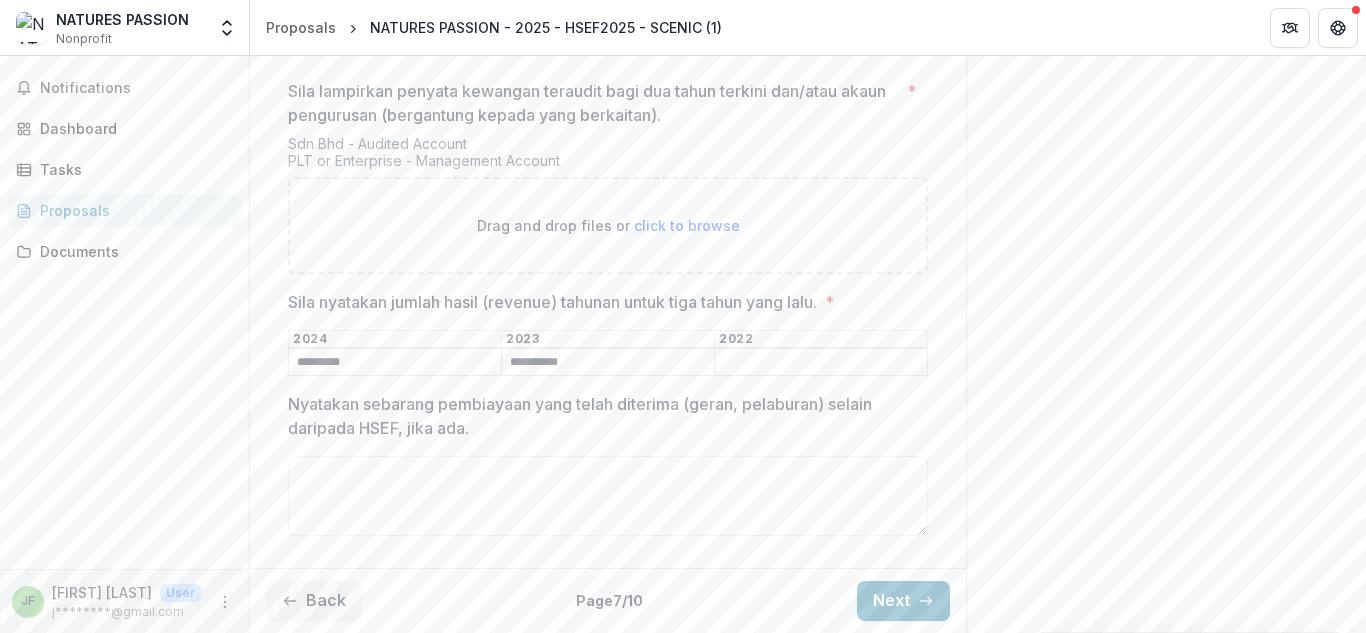 click on "**********" at bounding box center (608, 363) 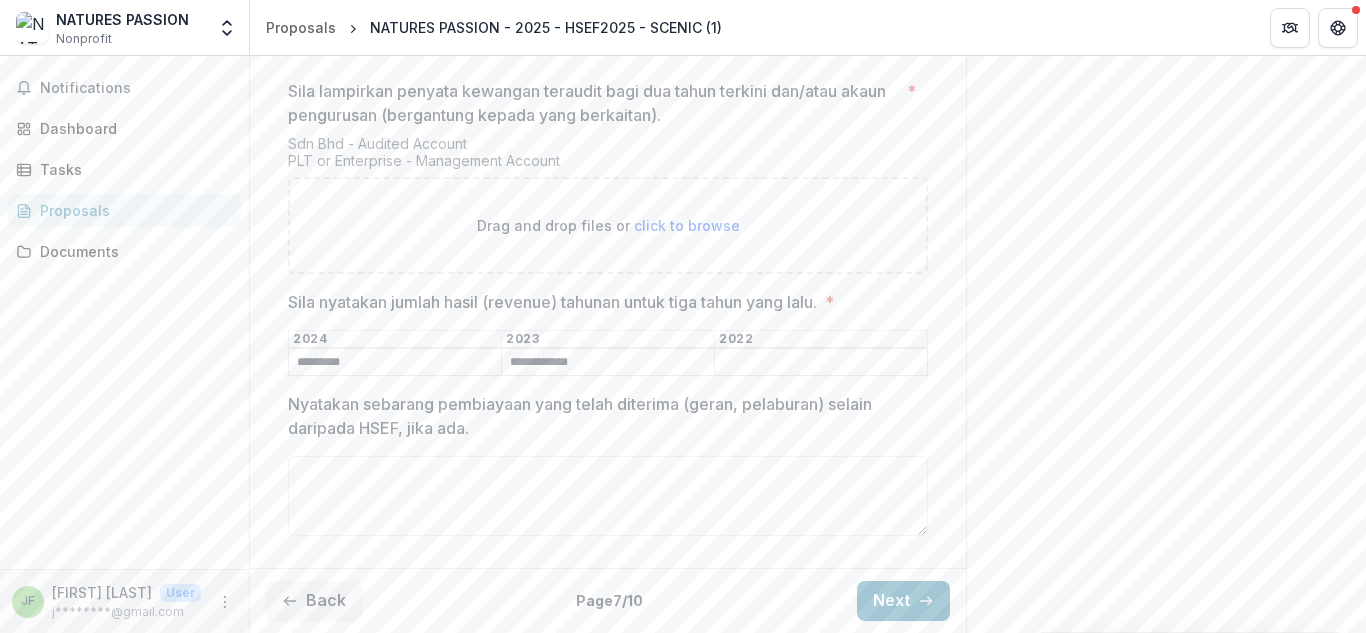 type on "**********" 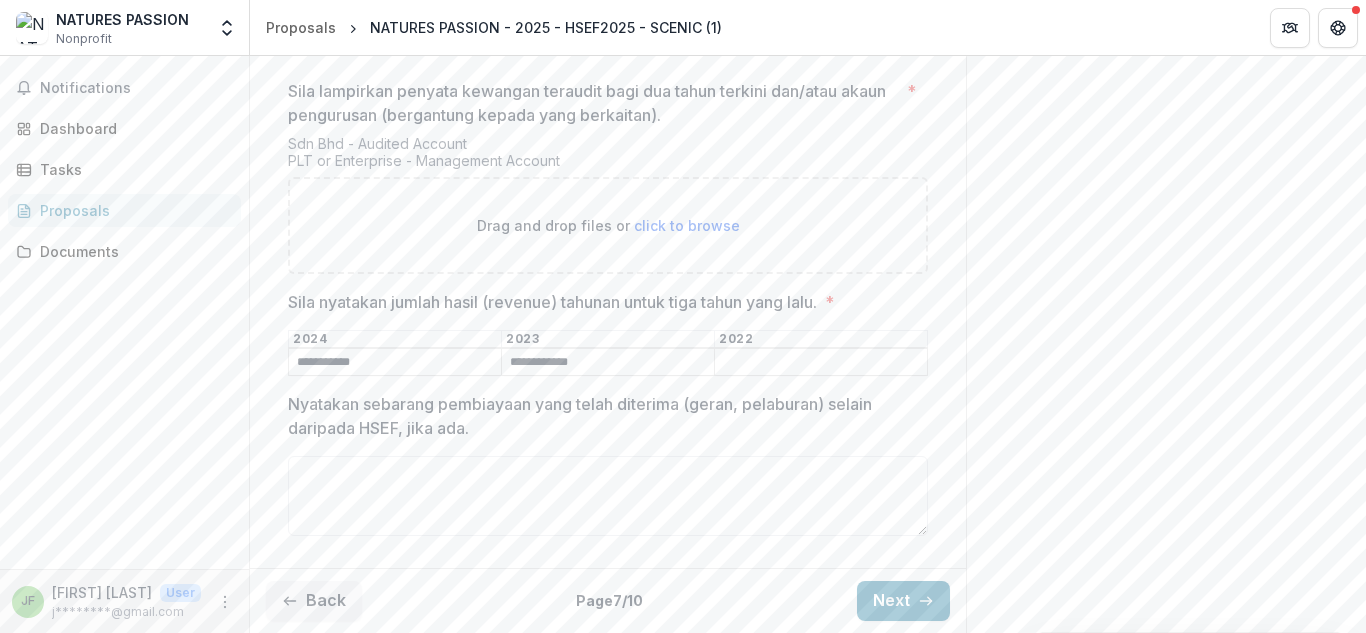 type on "**********" 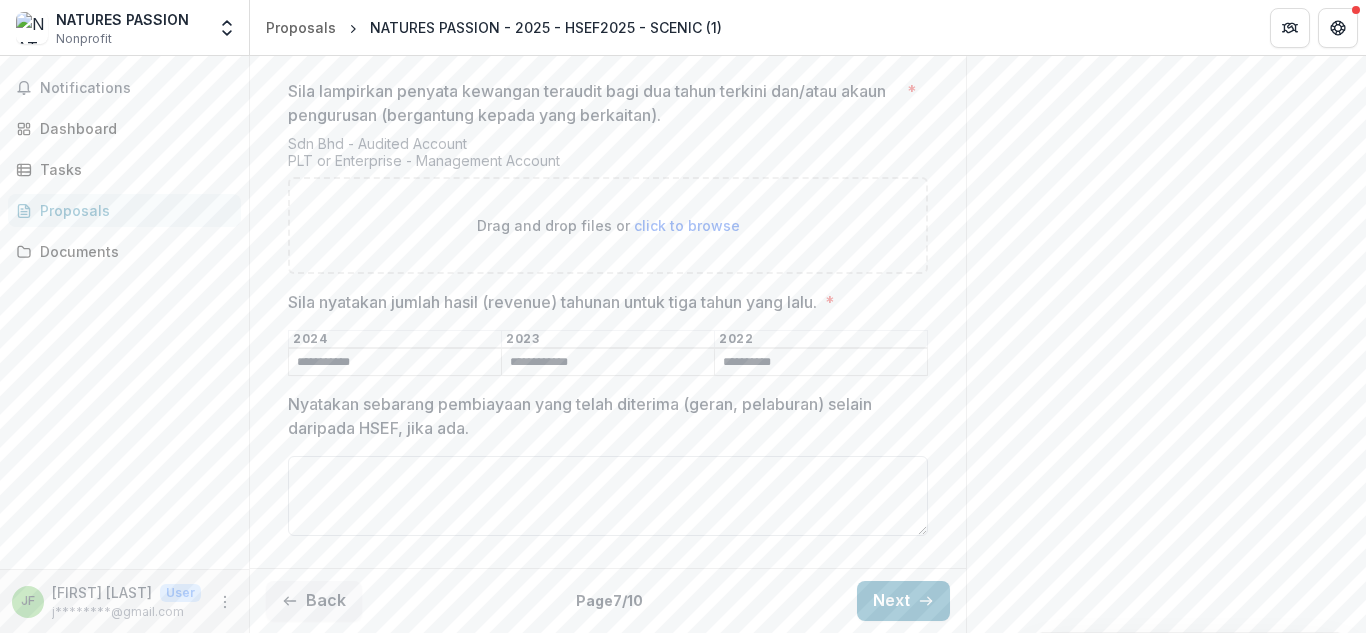 type on "**********" 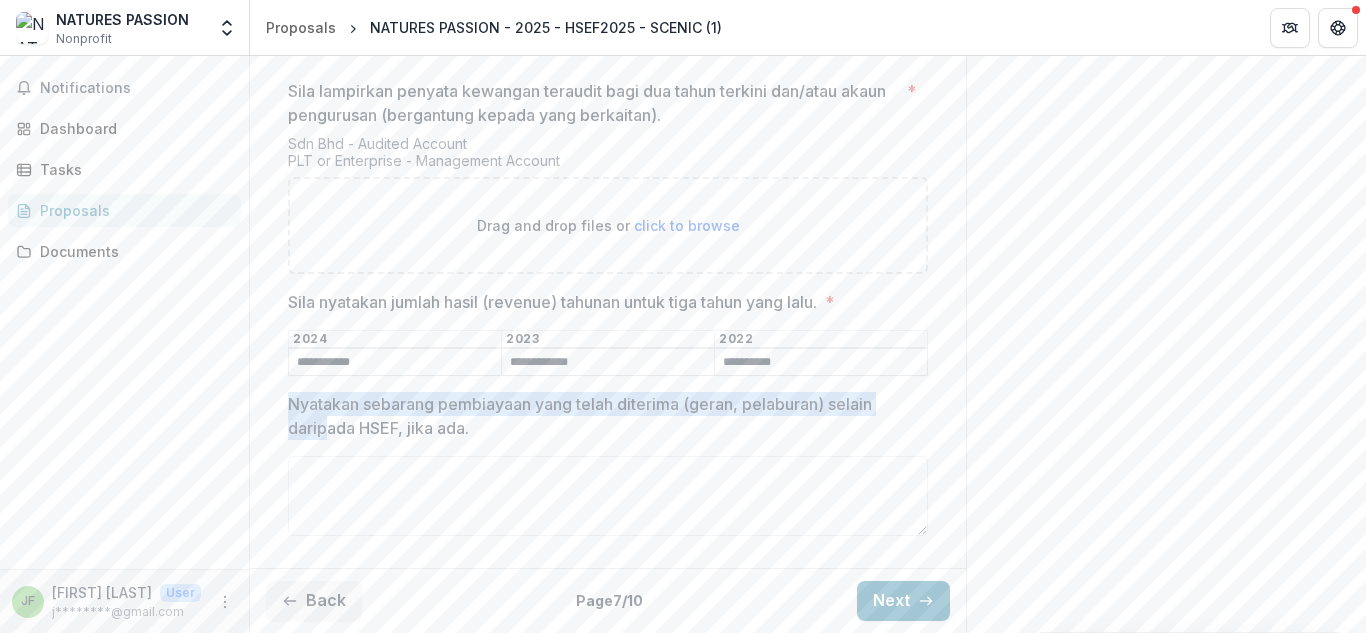 drag, startPoint x: 328, startPoint y: 426, endPoint x: 287, endPoint y: 404, distance: 46.52956 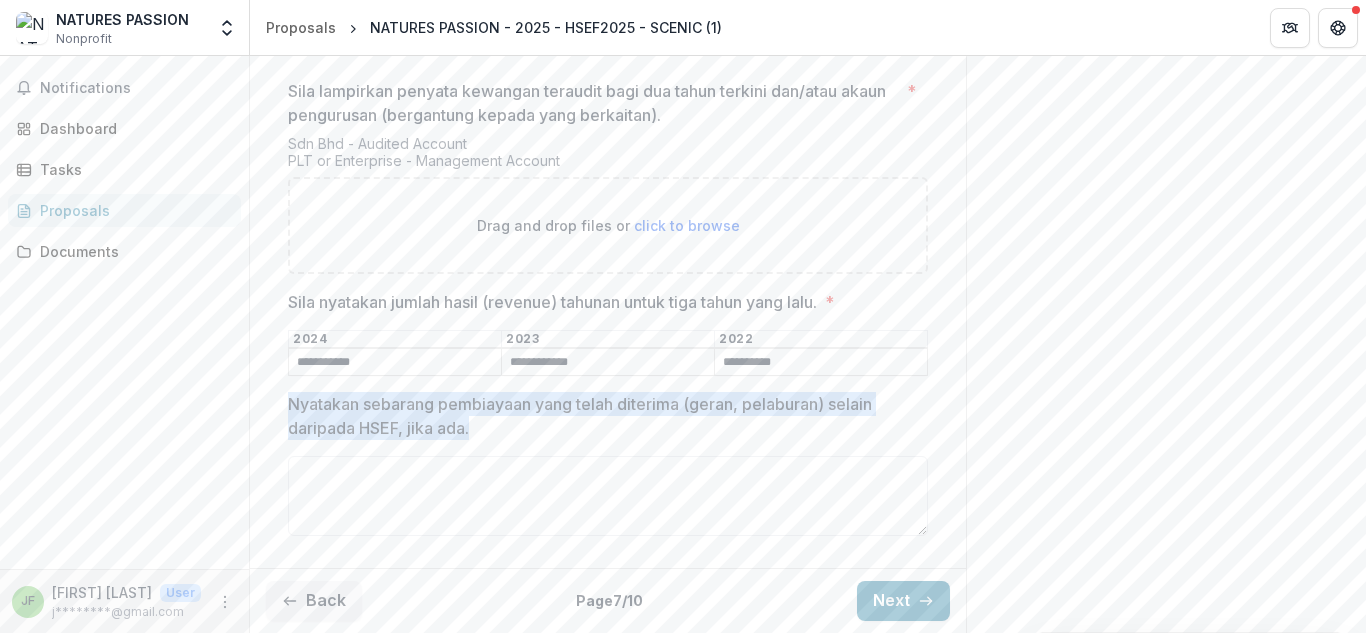 drag, startPoint x: 287, startPoint y: 404, endPoint x: 495, endPoint y: 434, distance: 210.15233 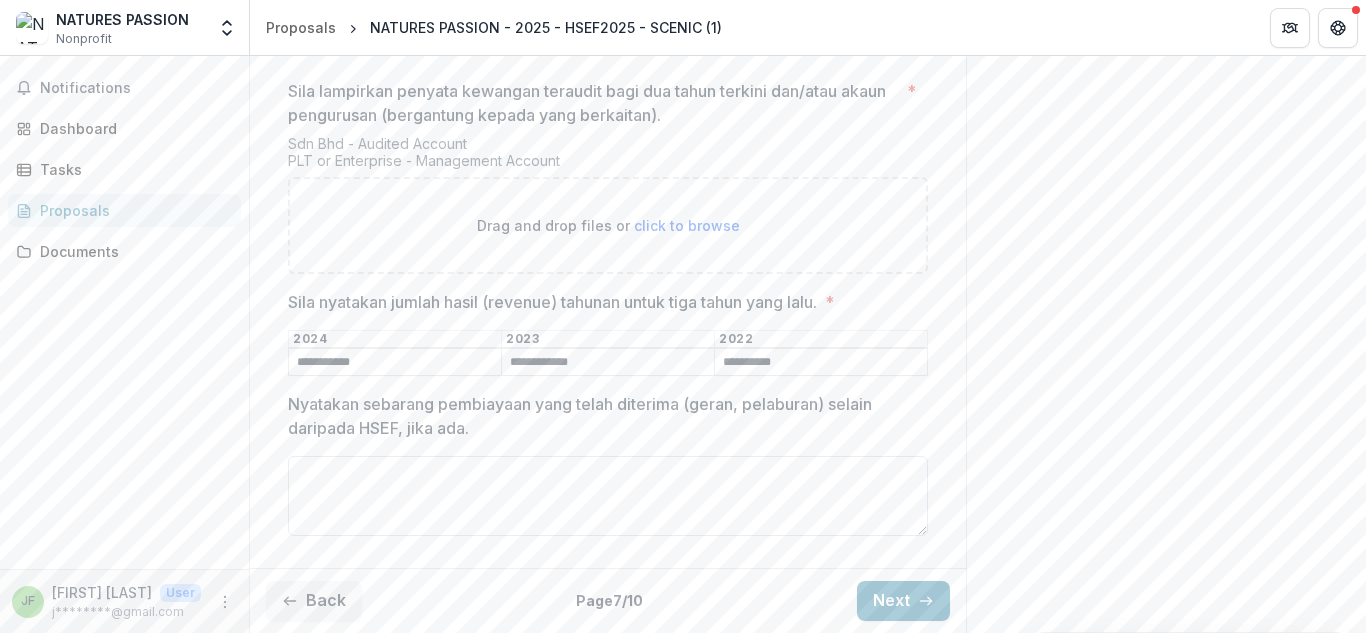 click on "Nyatakan sebarang pembiayaan yang telah diterima (geran, pelaburan) selain daripada HSEF, jika ada." at bounding box center [608, 496] 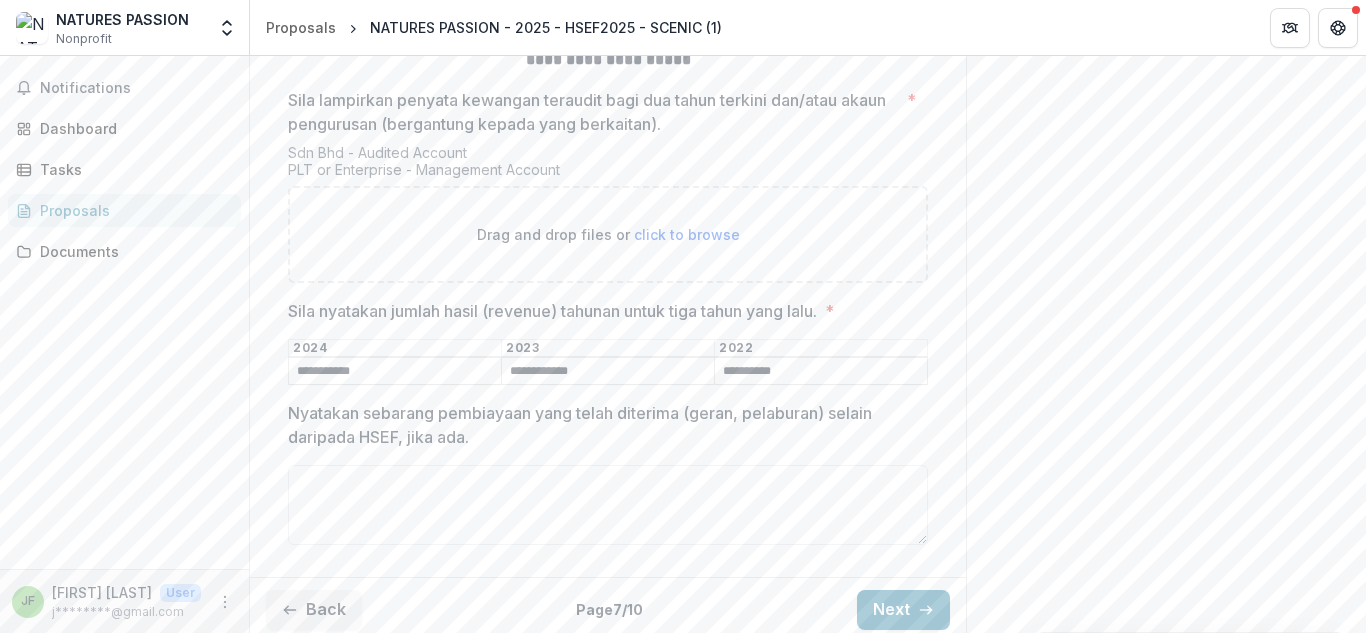 scroll, scrollTop: 481, scrollLeft: 0, axis: vertical 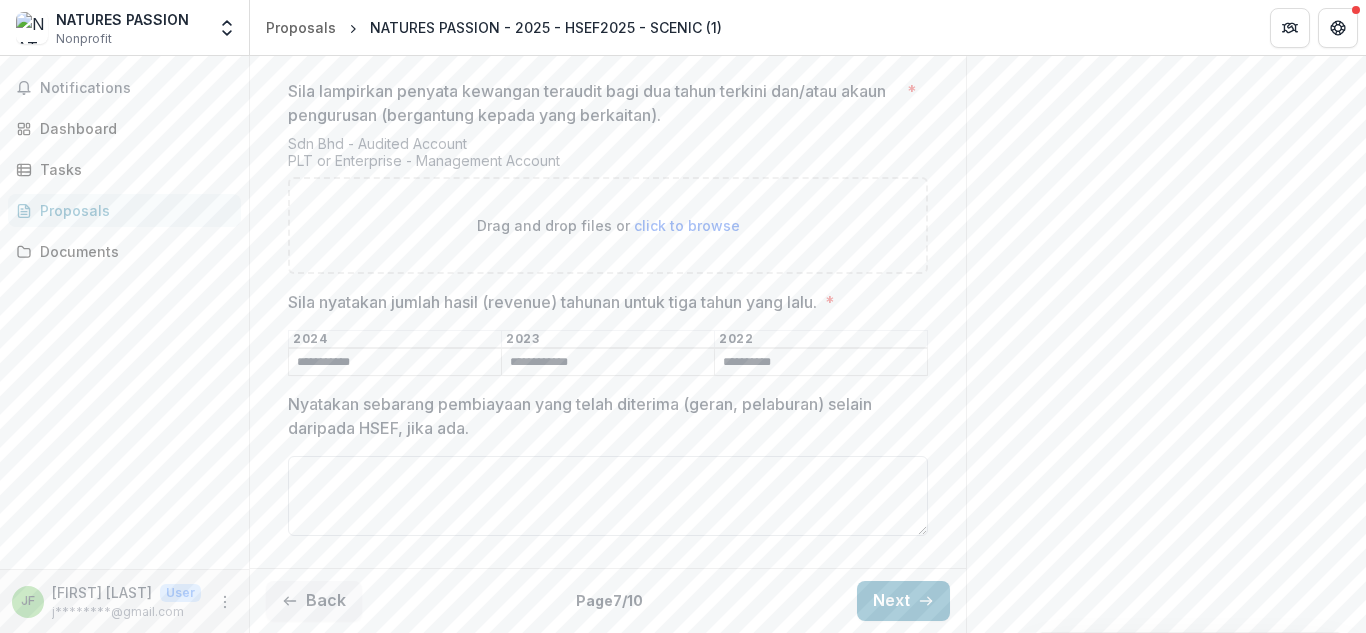 click on "Nyatakan sebarang pembiayaan yang telah diterima (geran, pelaburan) selain daripada HSEF, jika ada." at bounding box center [608, 496] 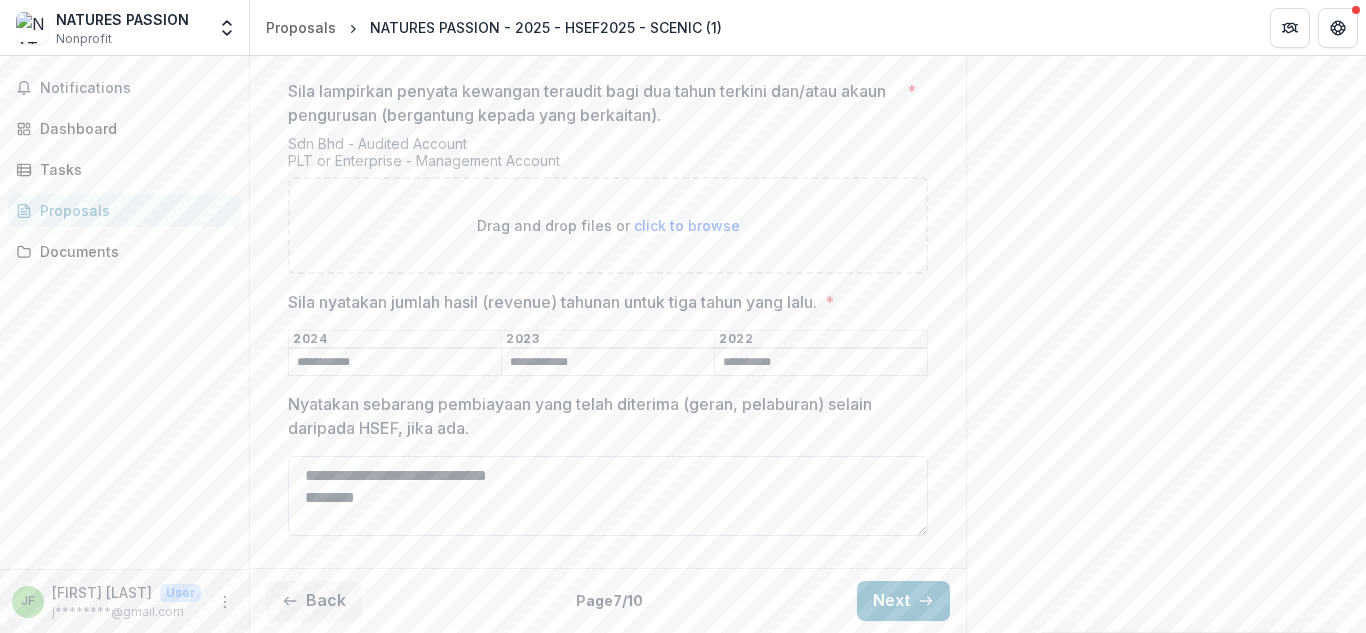 click on "**********" at bounding box center (608, 496) 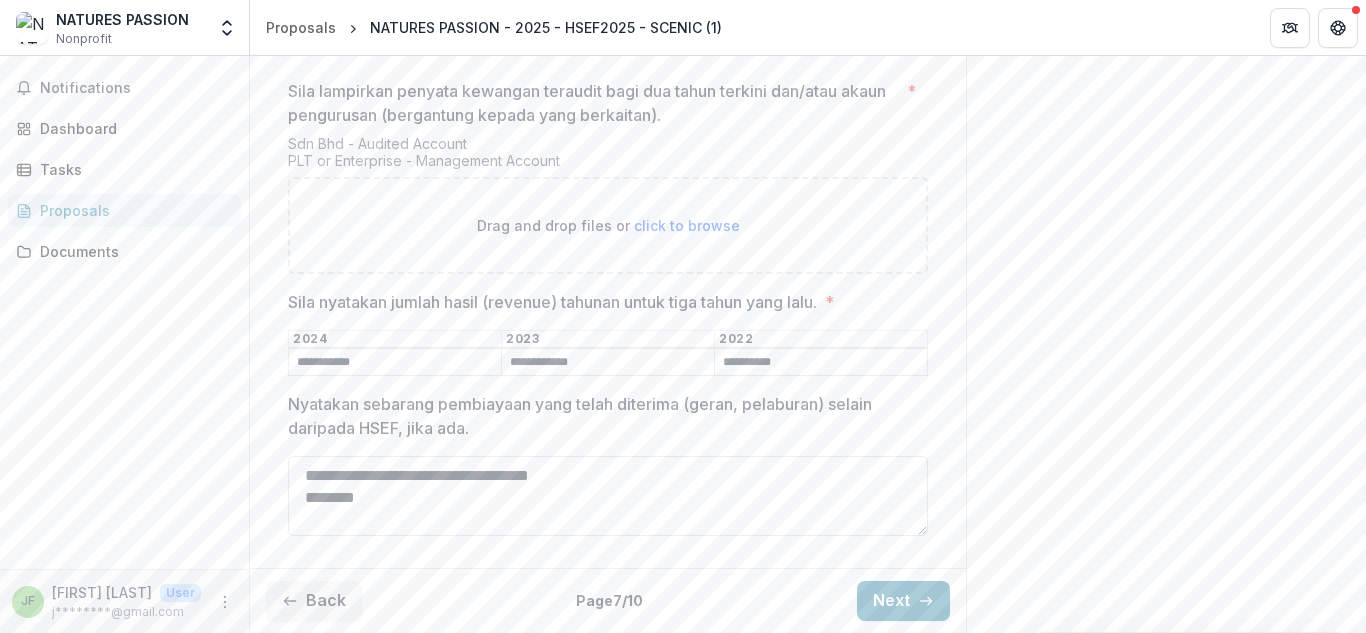 click on "**********" at bounding box center [608, 496] 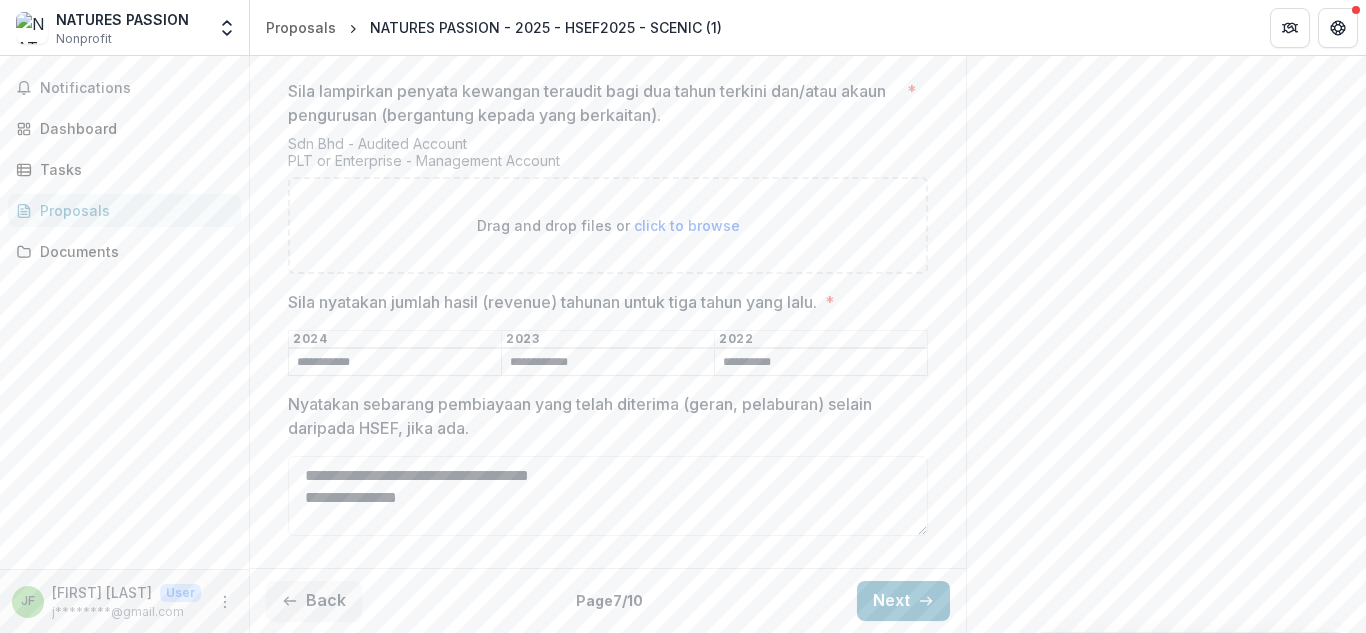 scroll, scrollTop: 481, scrollLeft: 0, axis: vertical 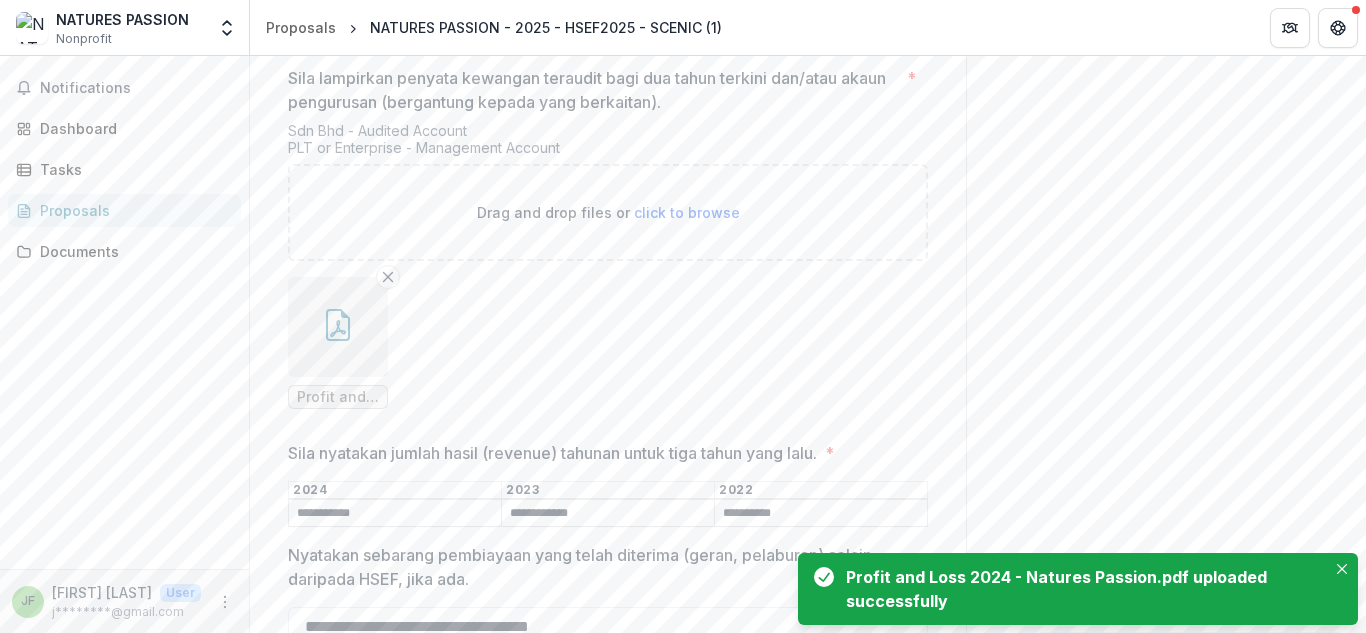click on "Send comments or questions to Yayasan Hasanah in the box below. Yayasan Hasanah will be notified via email of your comment. JF J******** [FIRST] Add Comment Comments 0 No comments yet No comments for this proposal" at bounding box center [1166, 179] 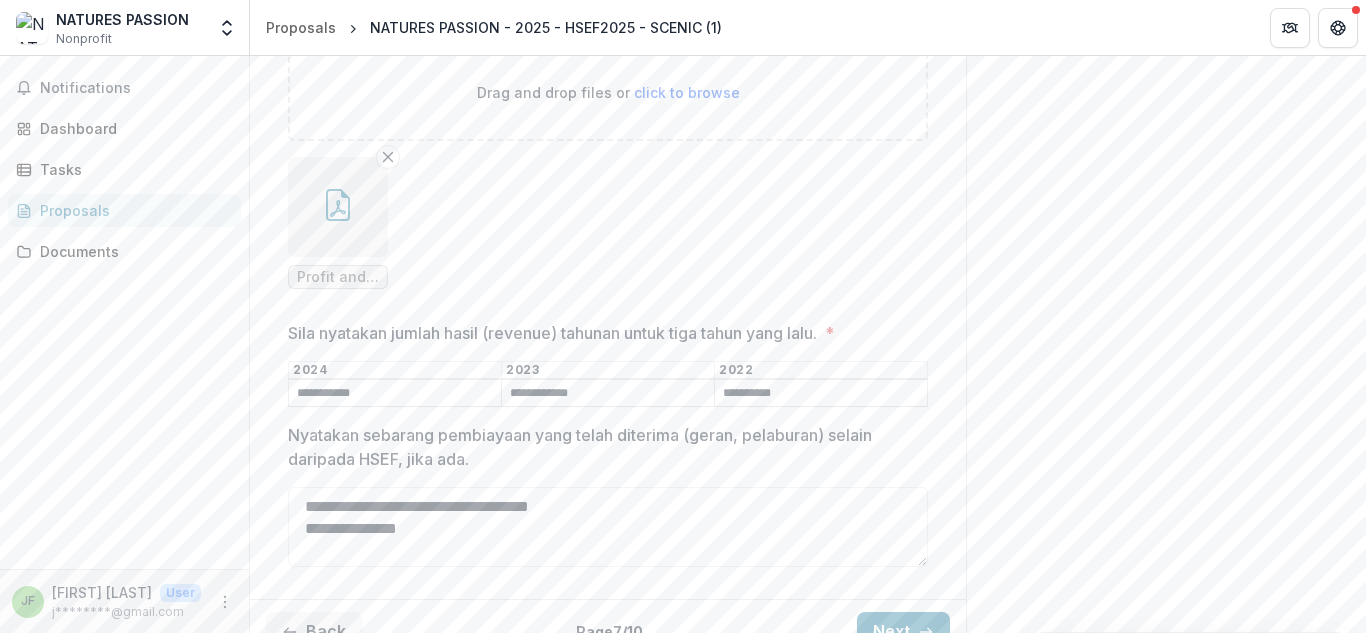 scroll, scrollTop: 645, scrollLeft: 0, axis: vertical 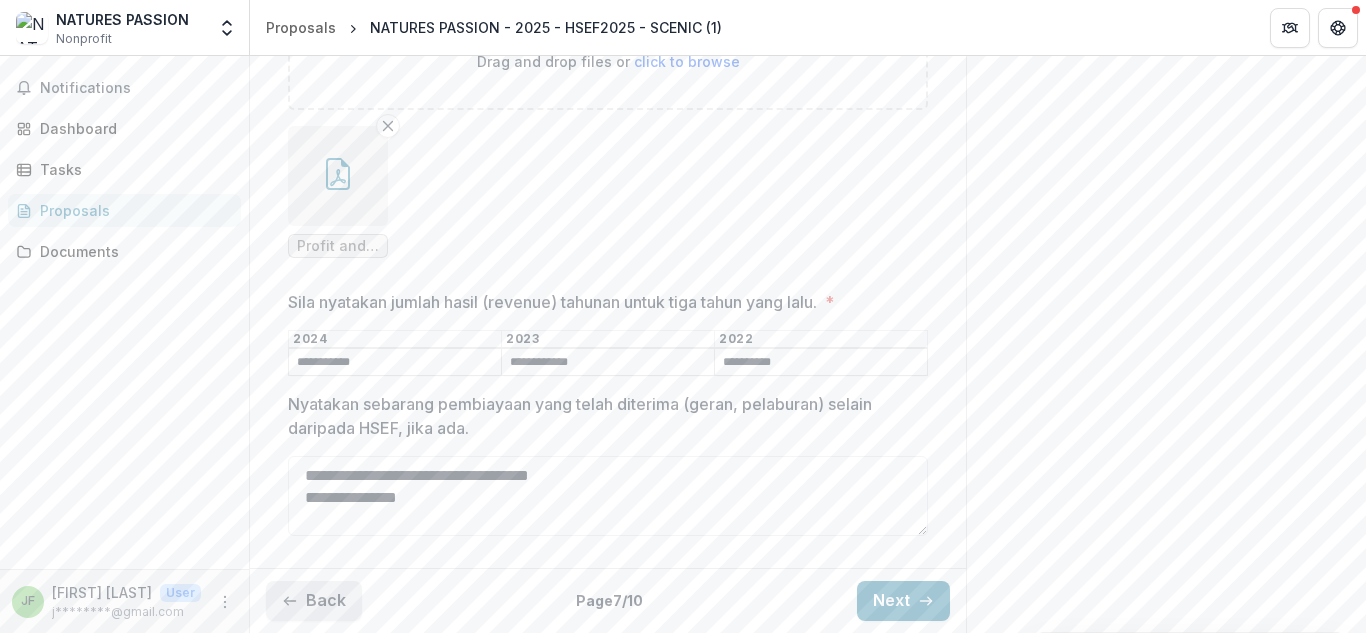 click on "Back" at bounding box center (314, 601) 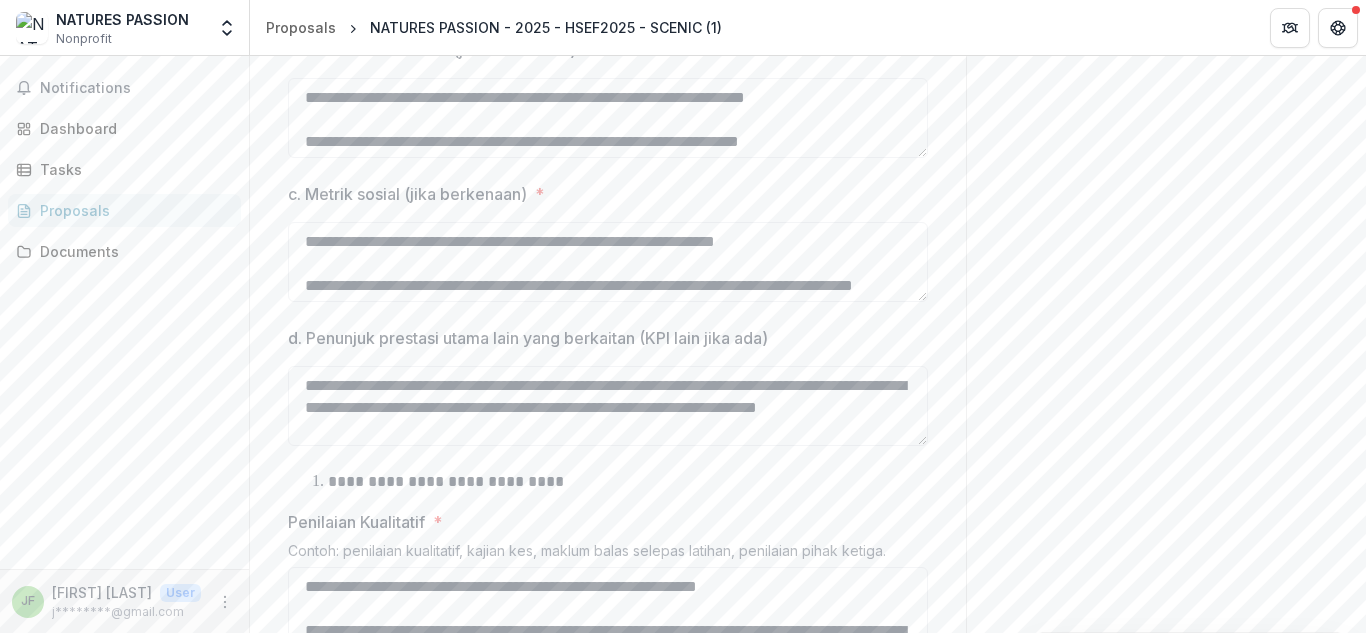 click on "Send comments or questions to Yayasan Hasanah in the box below. Yayasan Hasanah will be notified via email of your comment. JF J******** [FIRST] Add Comment Comments 0 No comments yet No comments for this proposal" at bounding box center [1166, 313] 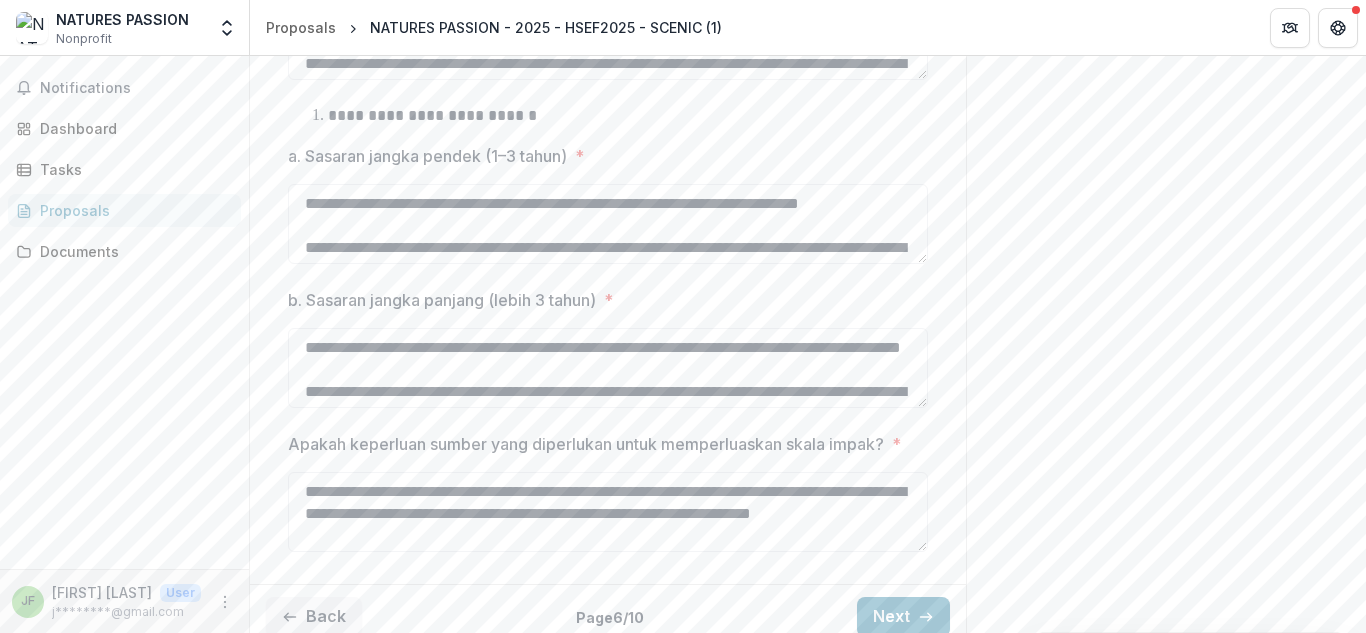scroll, scrollTop: 1243, scrollLeft: 0, axis: vertical 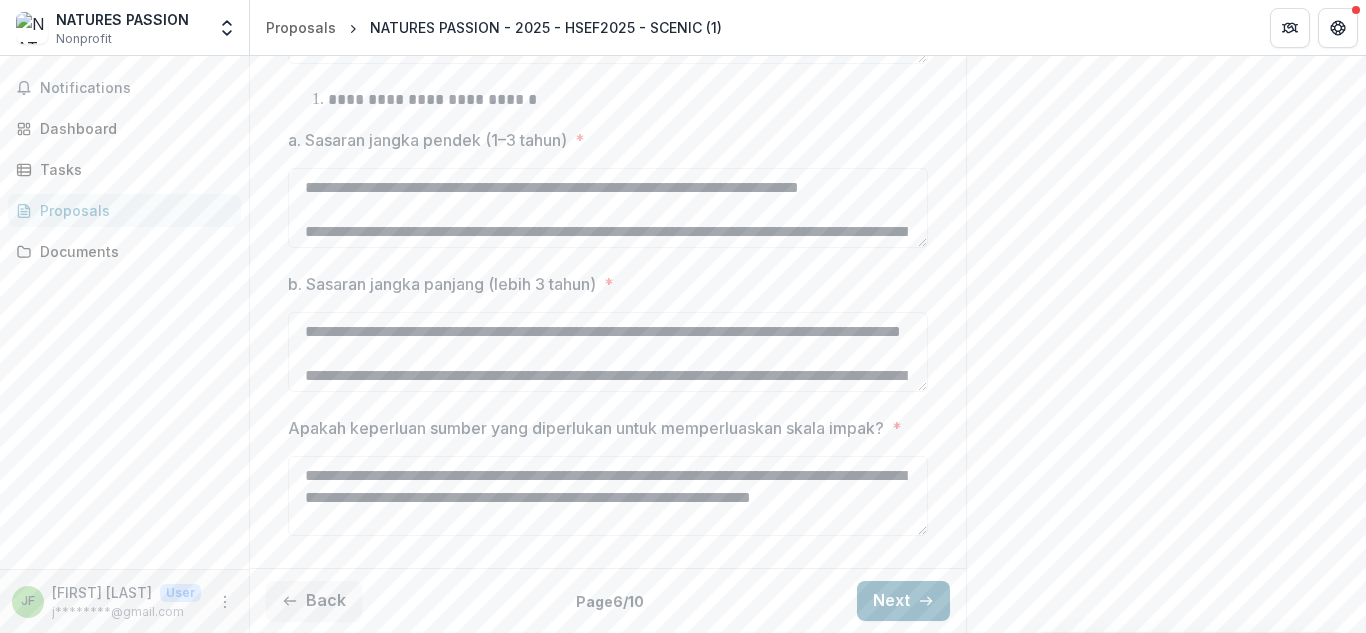 click on "Next" at bounding box center [903, 601] 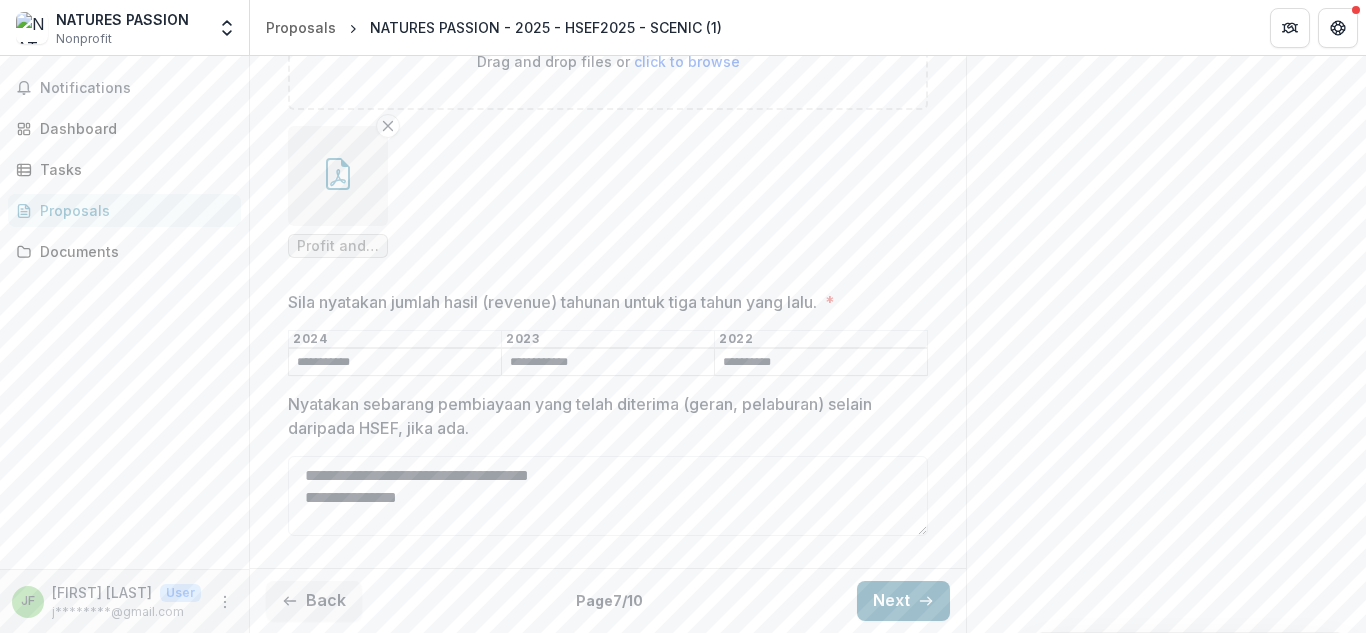 click on "Next" at bounding box center [903, 601] 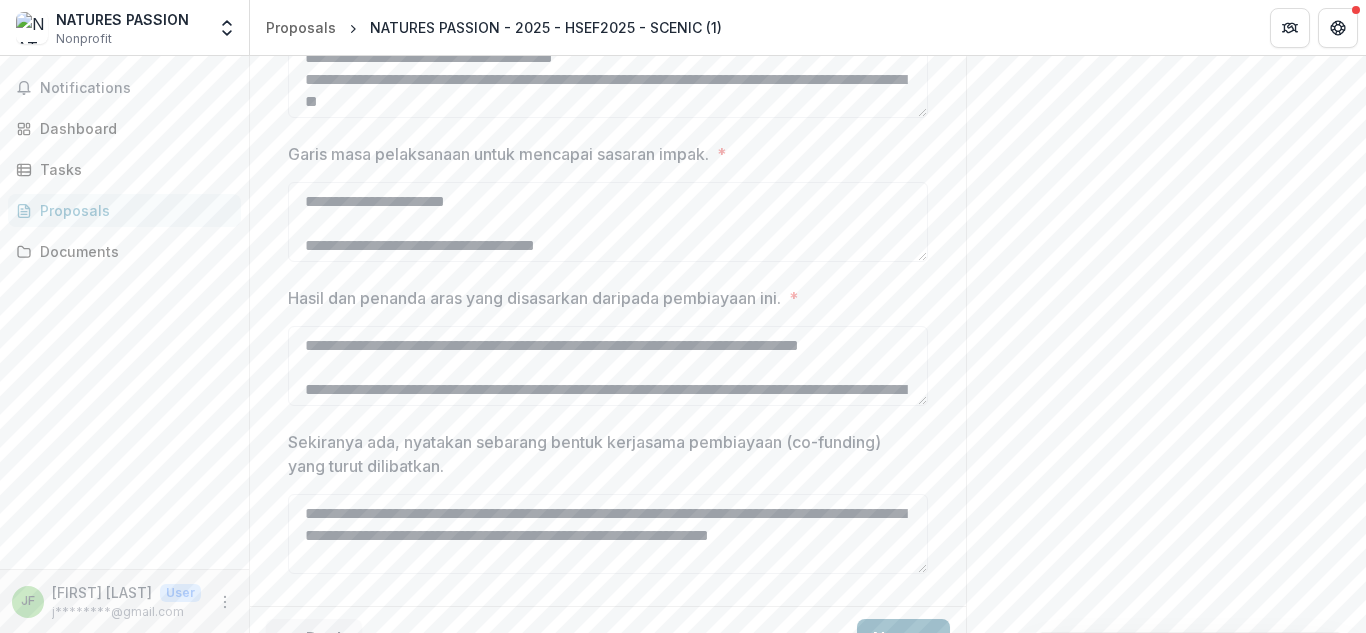scroll, scrollTop: 698, scrollLeft: 0, axis: vertical 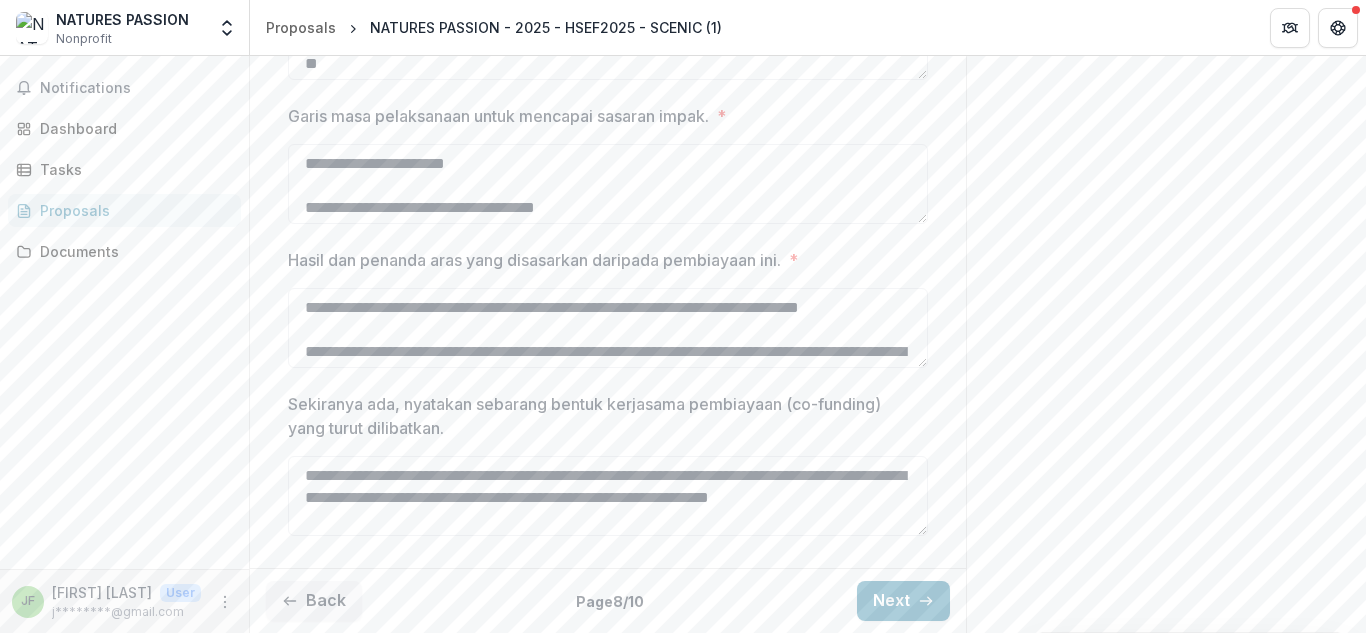 click on "Send comments or questions to Yayasan Hasanah in the box below. Yayasan Hasanah will be notified via email of your comment. JF J******** [FIRST] Add Comment Comments 0 No comments yet No comments for this proposal" at bounding box center [1166, 3] 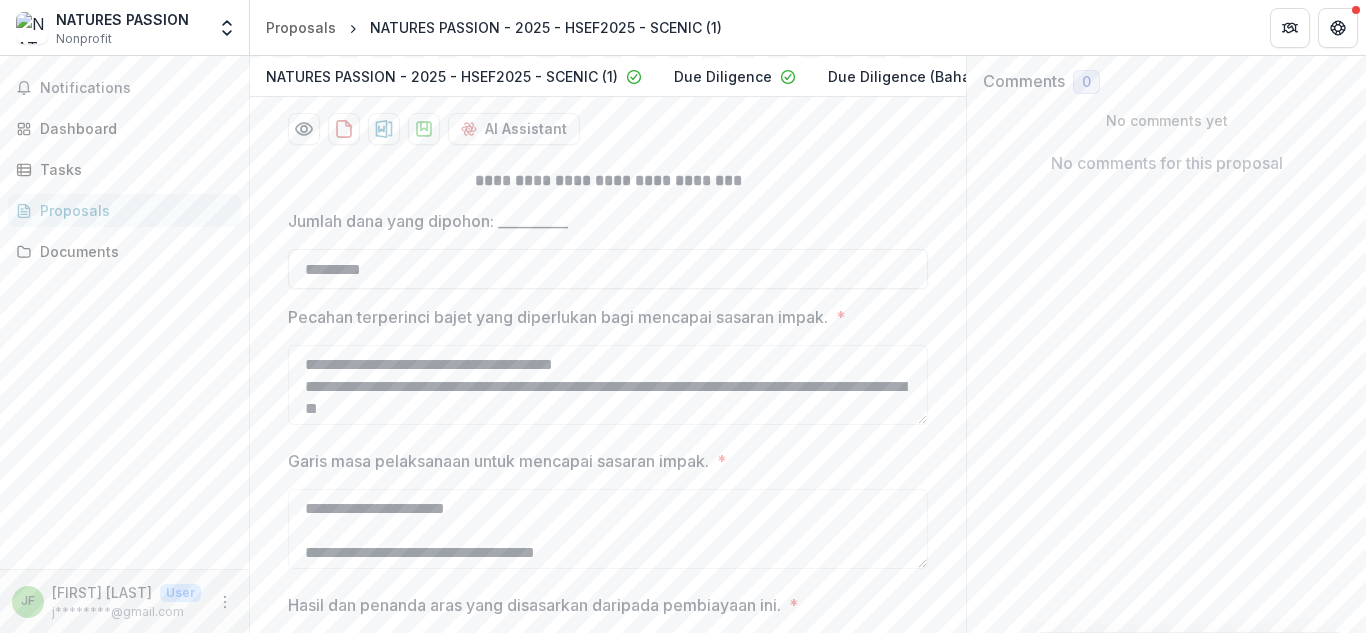 scroll, scrollTop: 458, scrollLeft: 0, axis: vertical 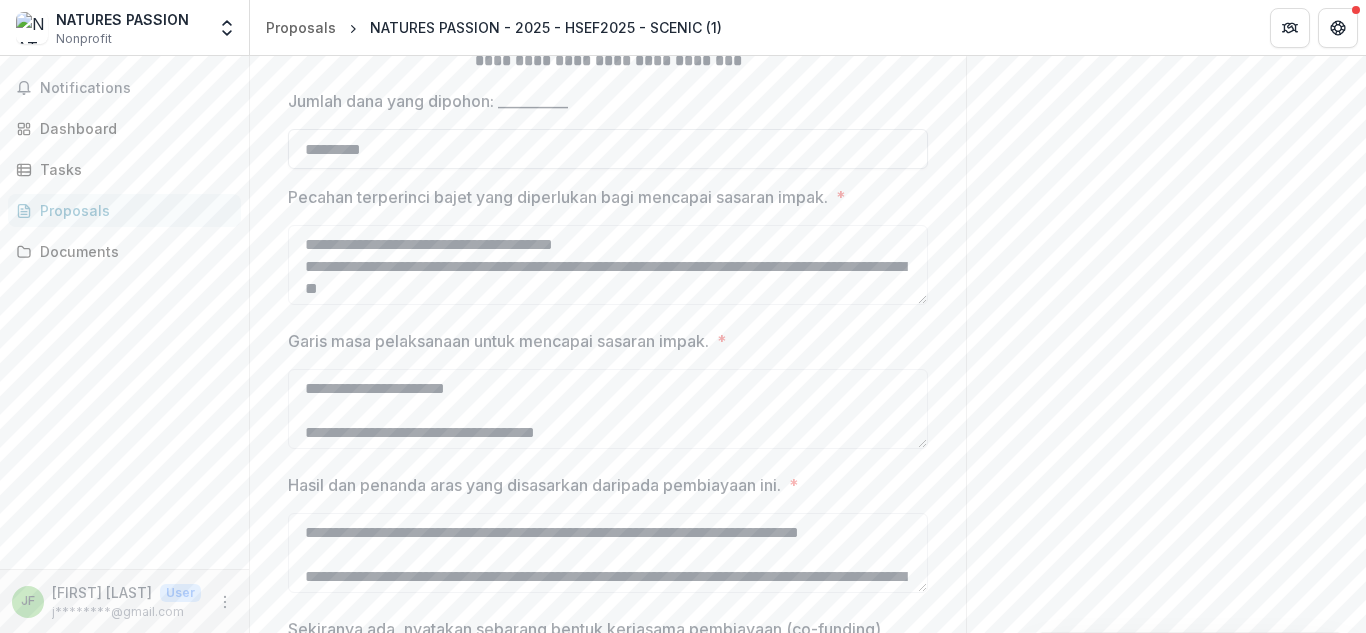 click on "*********" at bounding box center [608, 149] 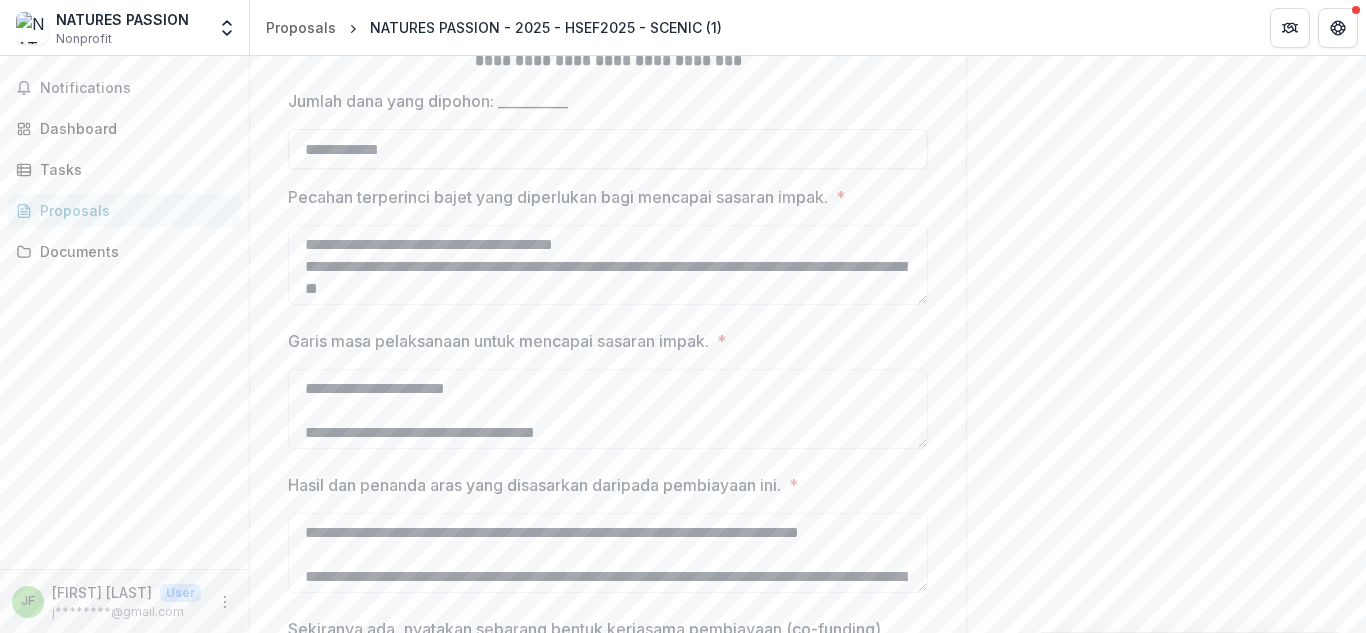 type on "*********" 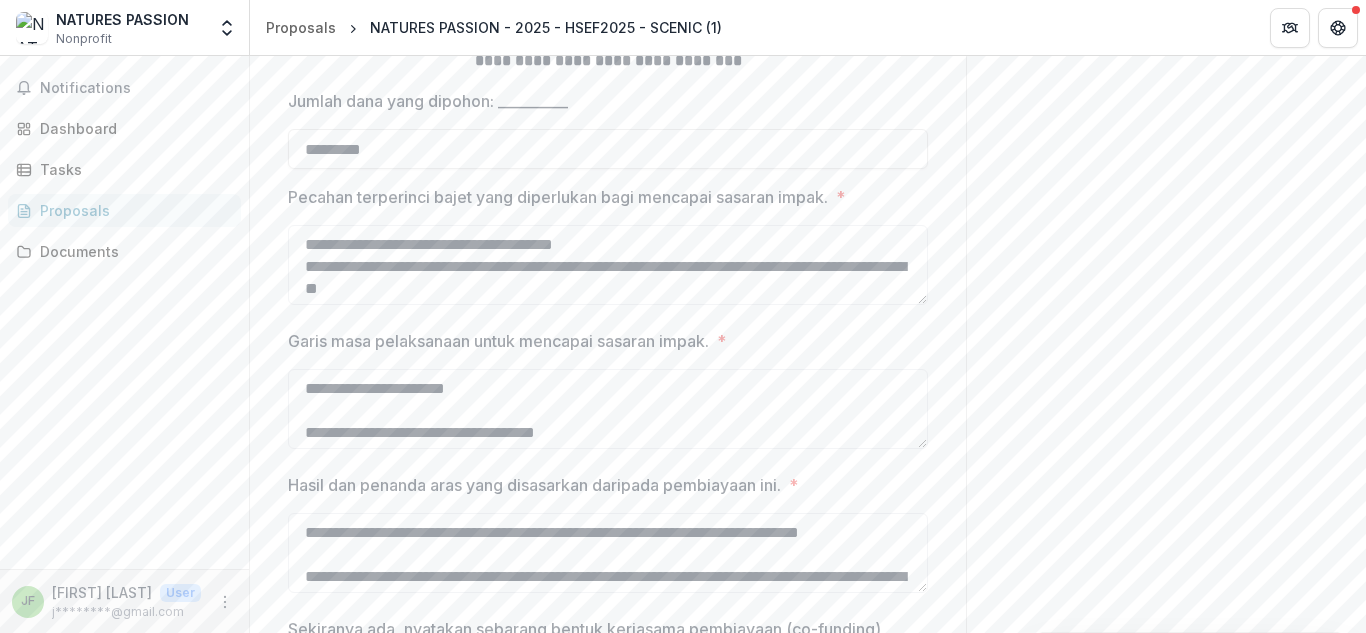 click on "Send comments or questions to Yayasan Hasanah in the box below. Yayasan Hasanah will be notified via email of your comment. JF J******** [FIRST] Add Comment Comments 0 No comments yet No comments for this proposal" at bounding box center [1166, 228] 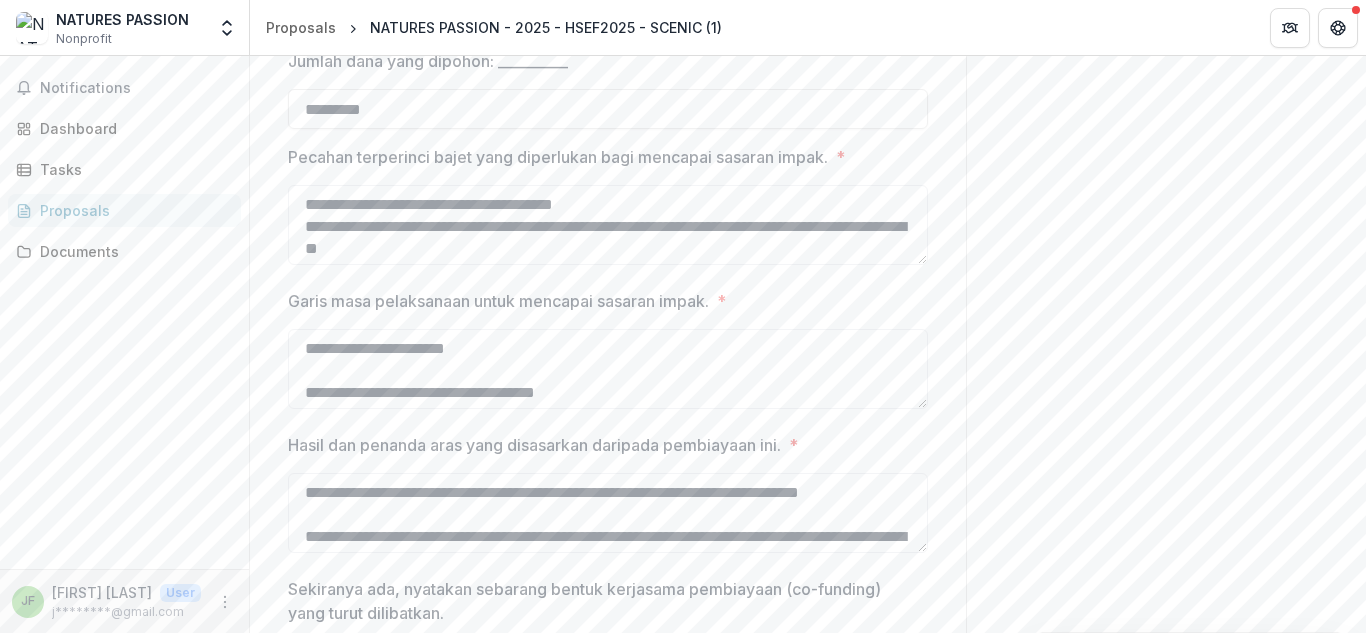 scroll, scrollTop: 698, scrollLeft: 0, axis: vertical 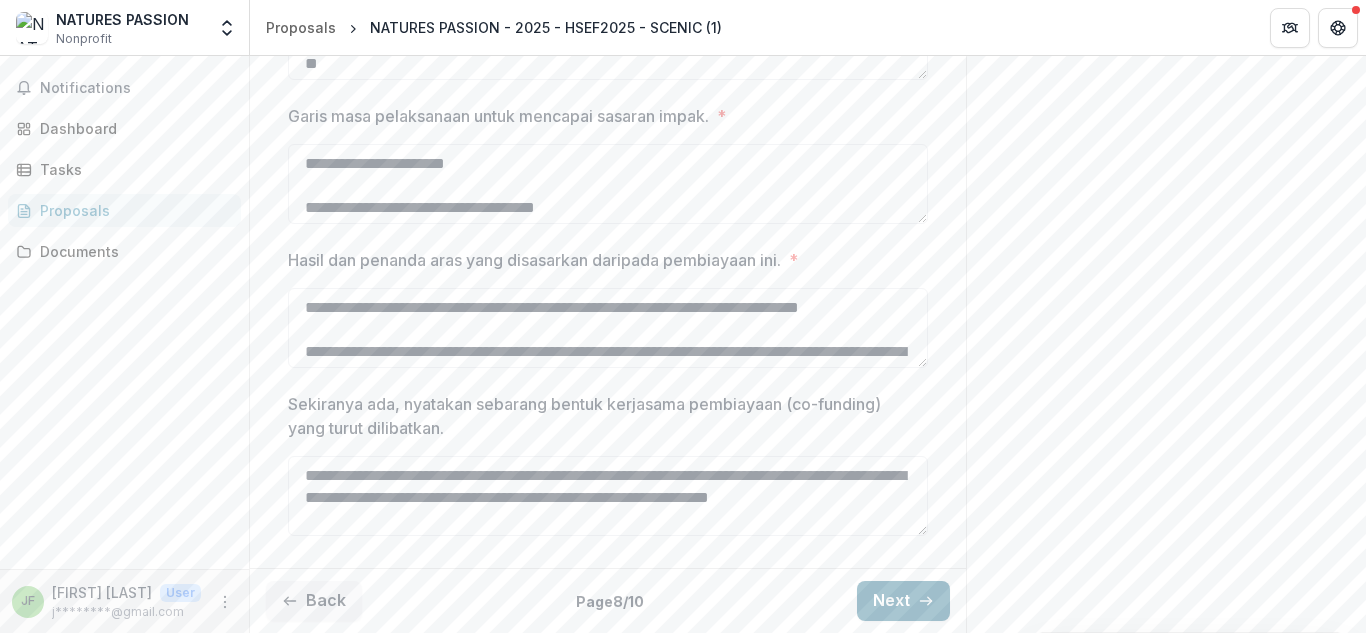 click on "Next" at bounding box center (903, 601) 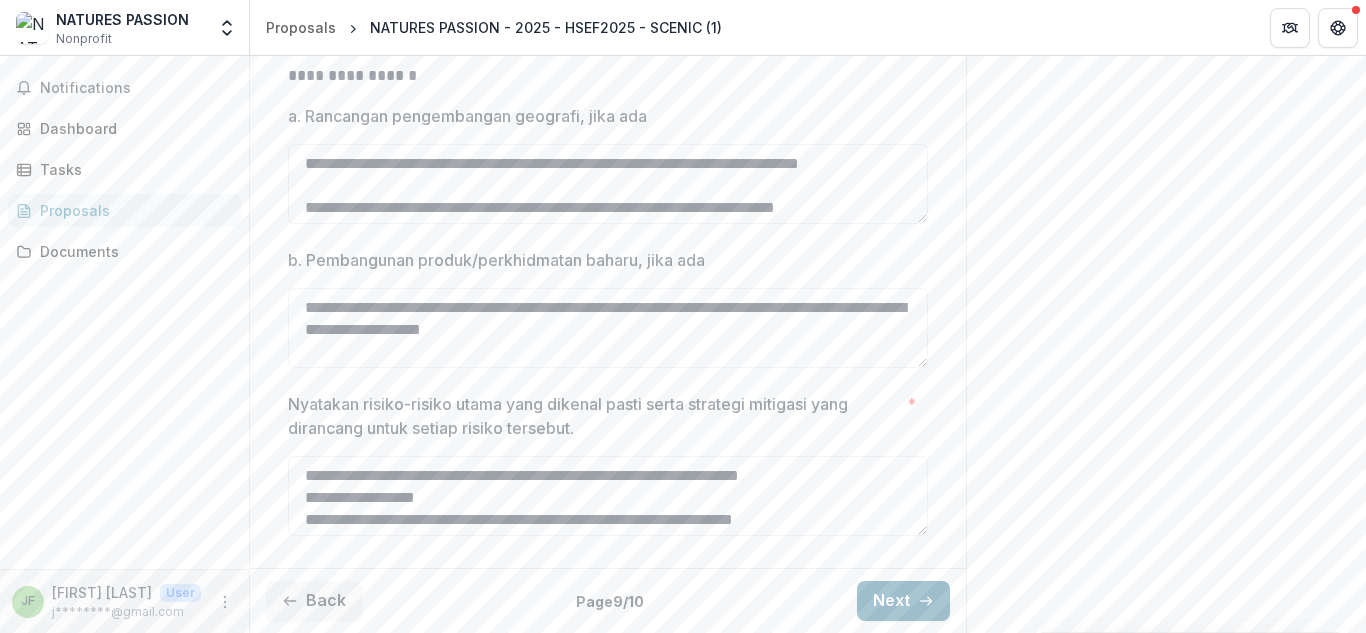 scroll, scrollTop: 666, scrollLeft: 0, axis: vertical 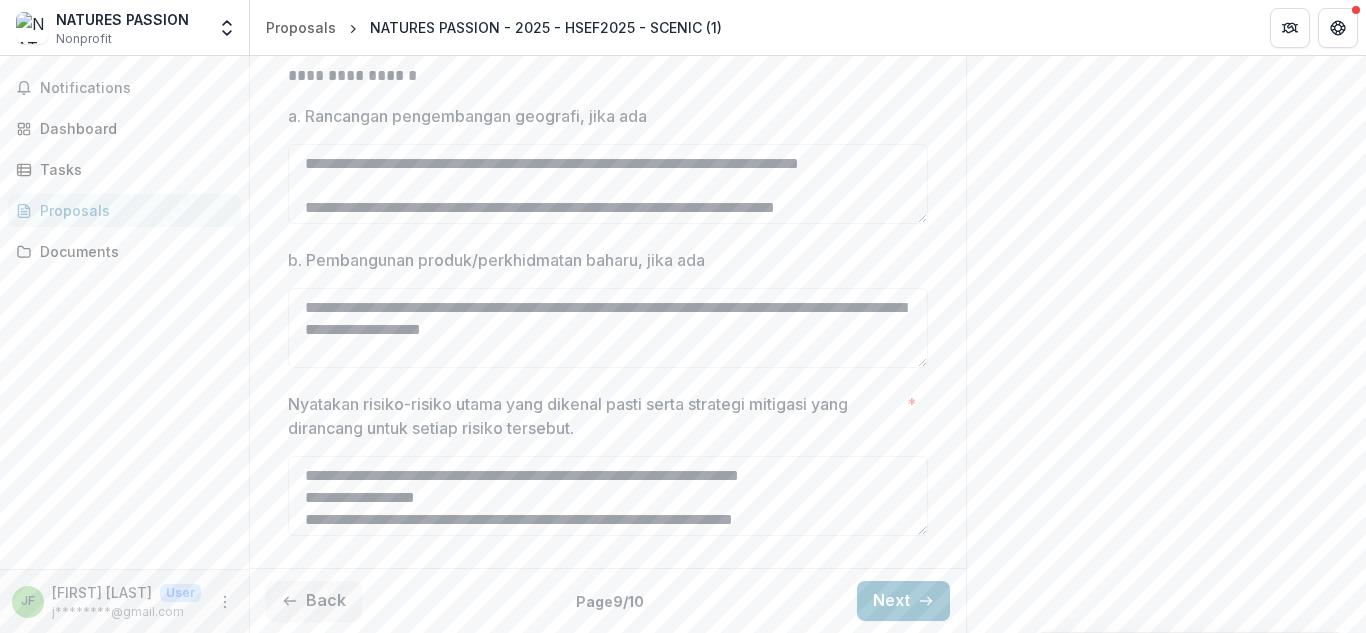 click on "Send comments or questions to Yayasan Hasanah in the box below. Yayasan Hasanah will be notified via email of your comment. JF J******** [FIRST] Add Comment Comments 0 No comments yet No comments for this proposal" at bounding box center [1166, 19] 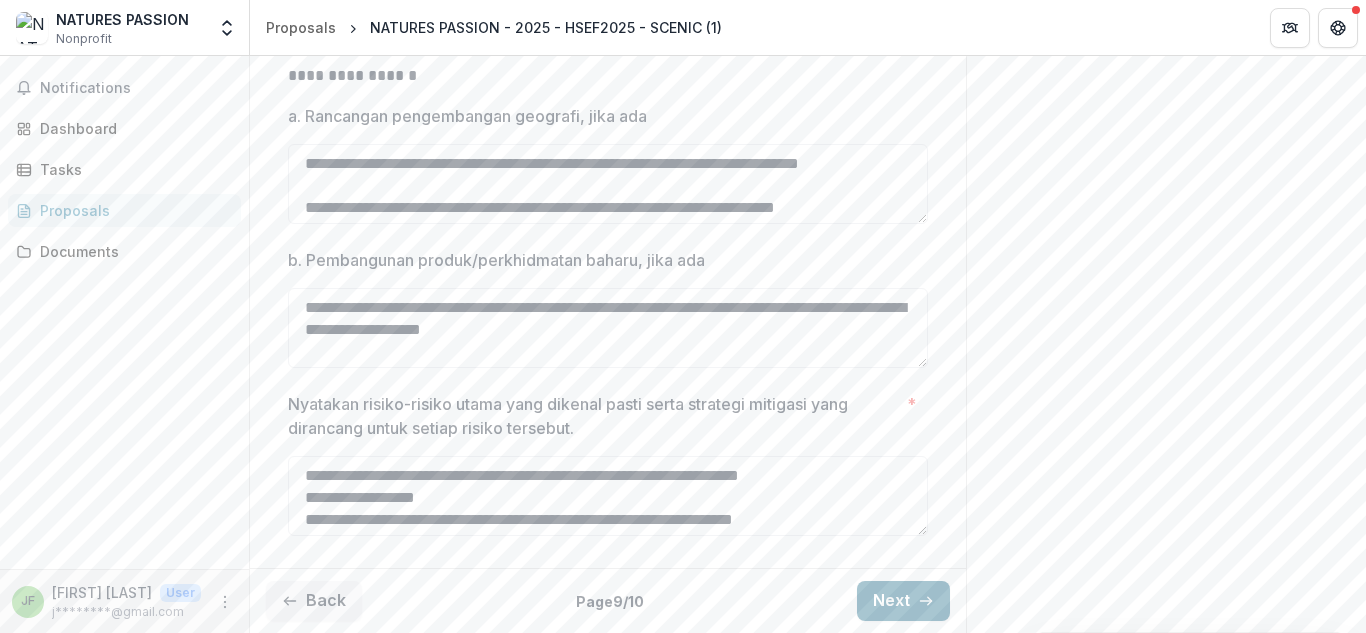 click 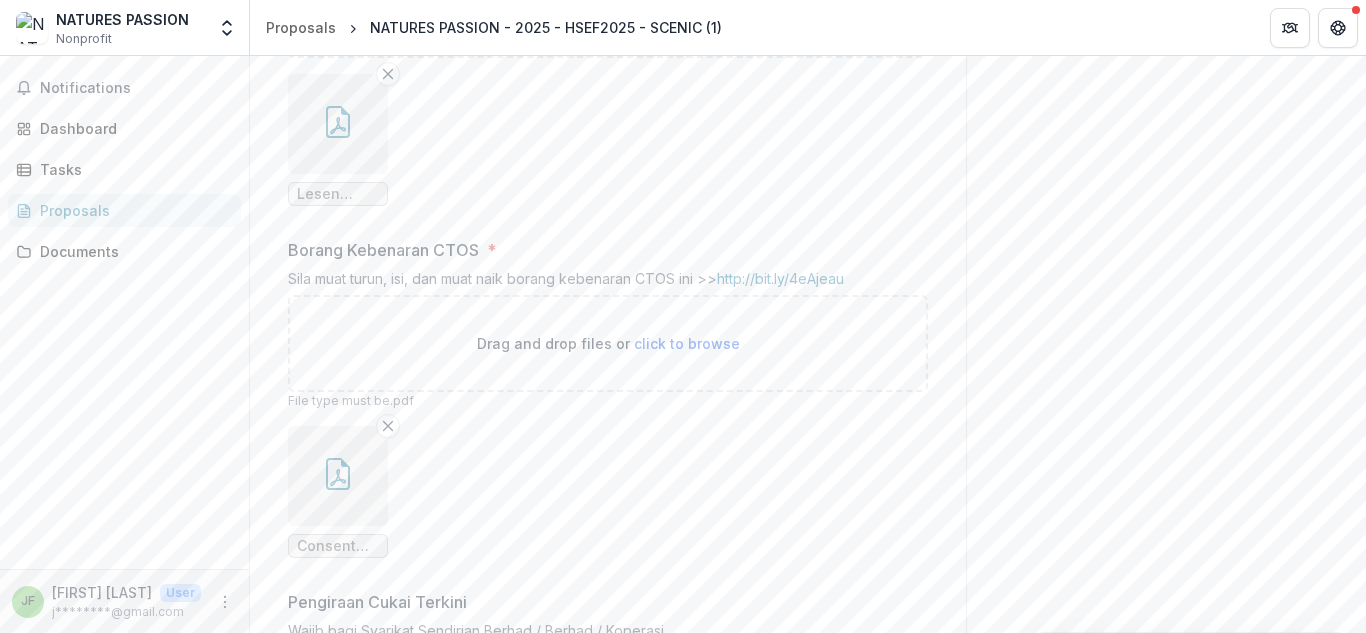 click on "Send comments or questions to Yayasan Hasanah in the box below. Yayasan Hasanah will be notified via email of your comment. JF J******** [FIRST] Add Comment Comments 0 No comments yet No comments for this proposal" at bounding box center [1166, 205] 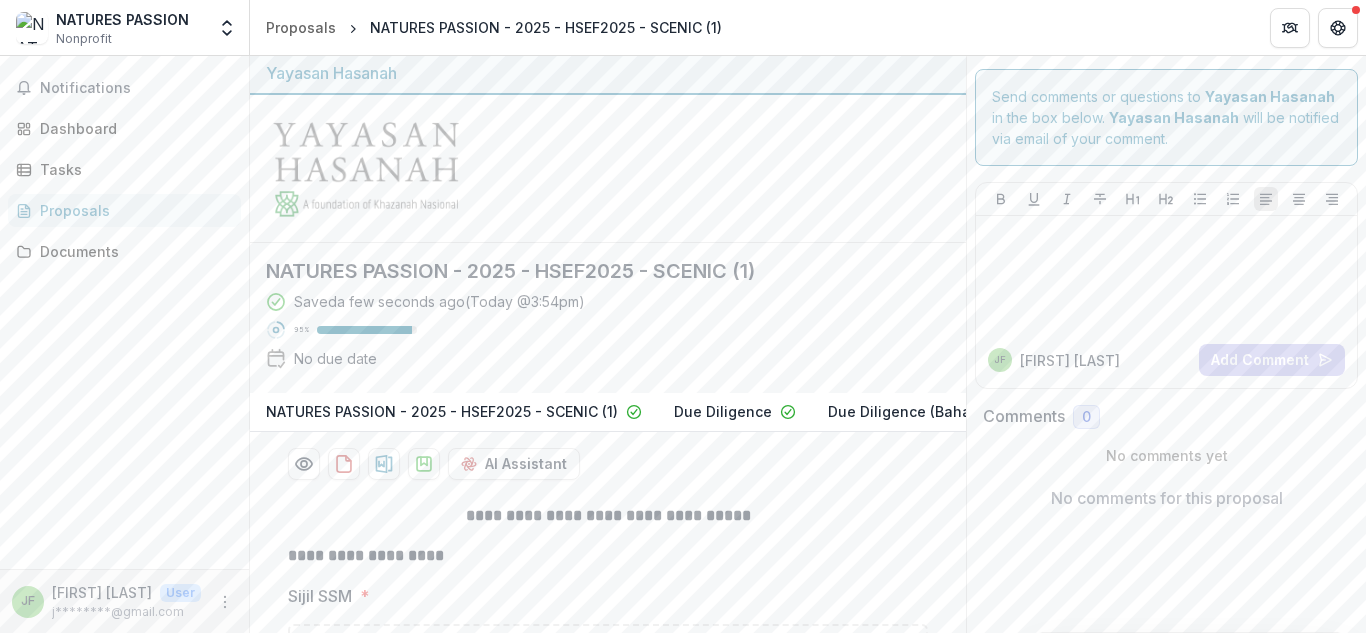 scroll, scrollTop: 0, scrollLeft: 0, axis: both 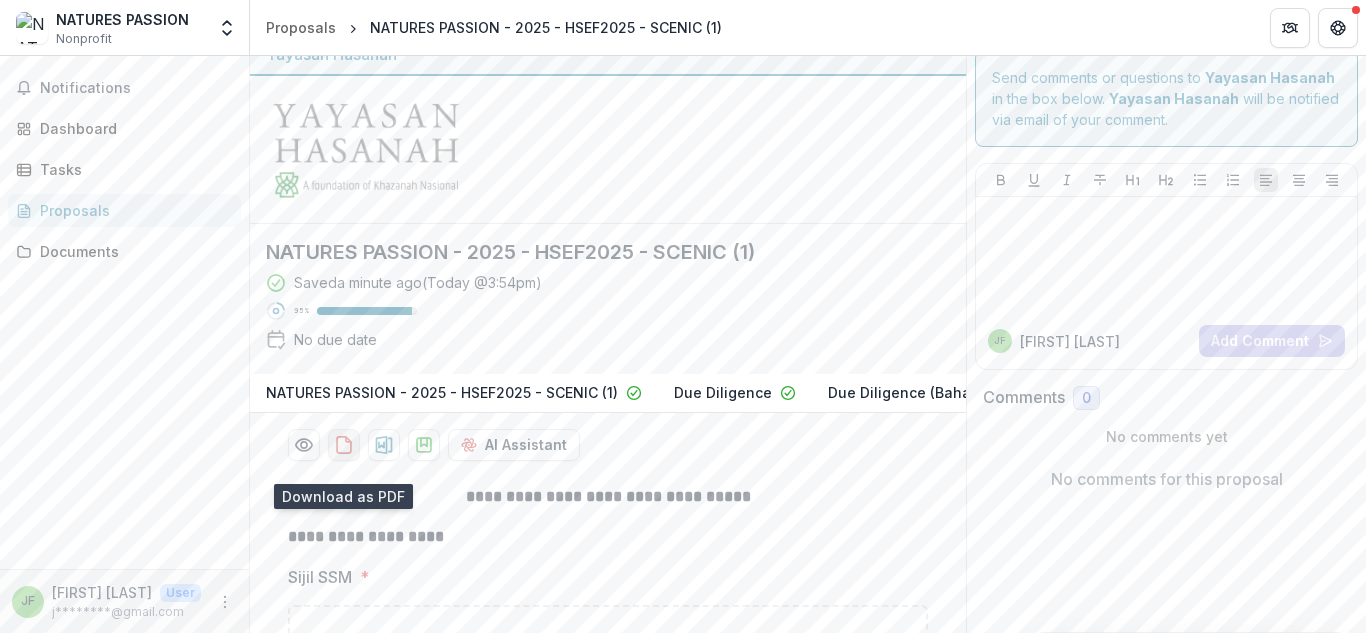click 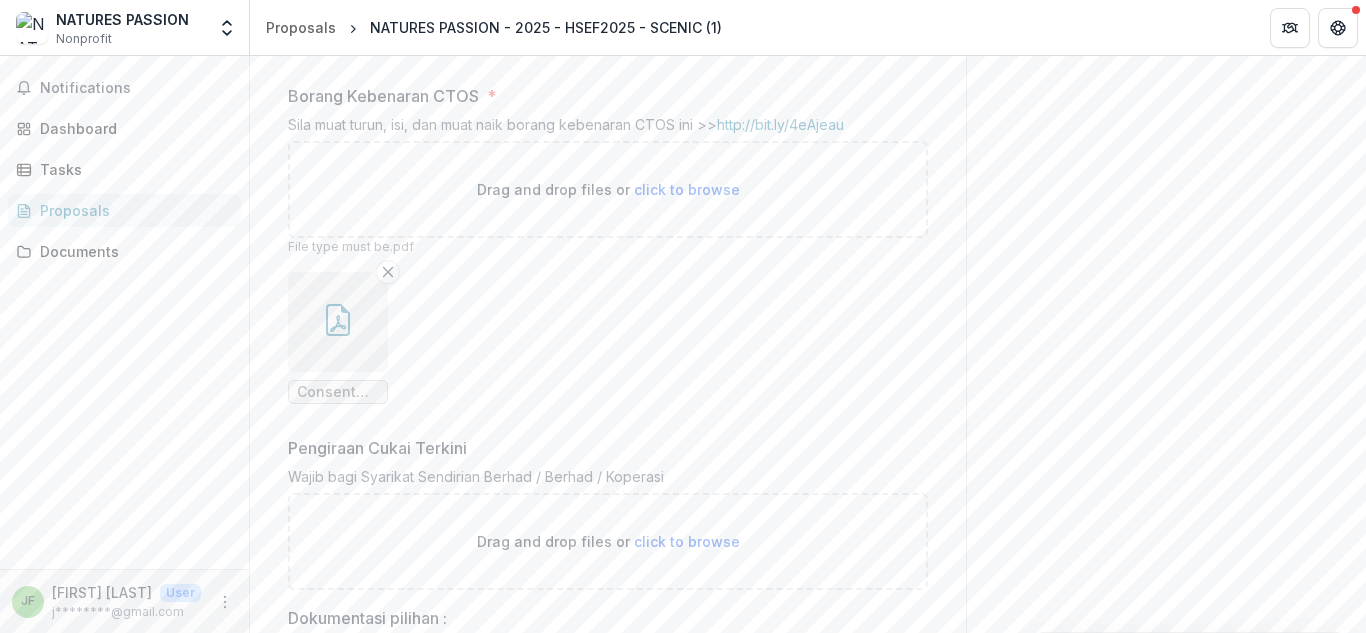 scroll, scrollTop: 1068, scrollLeft: 0, axis: vertical 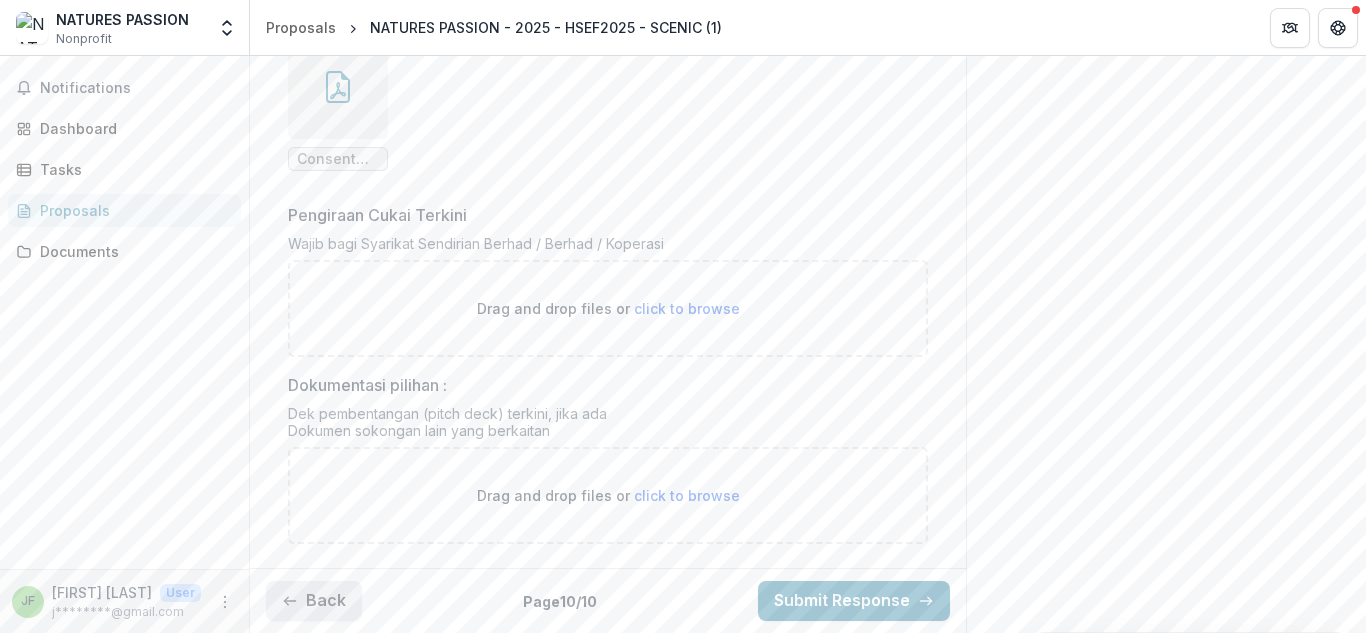 click on "Back" at bounding box center [314, 601] 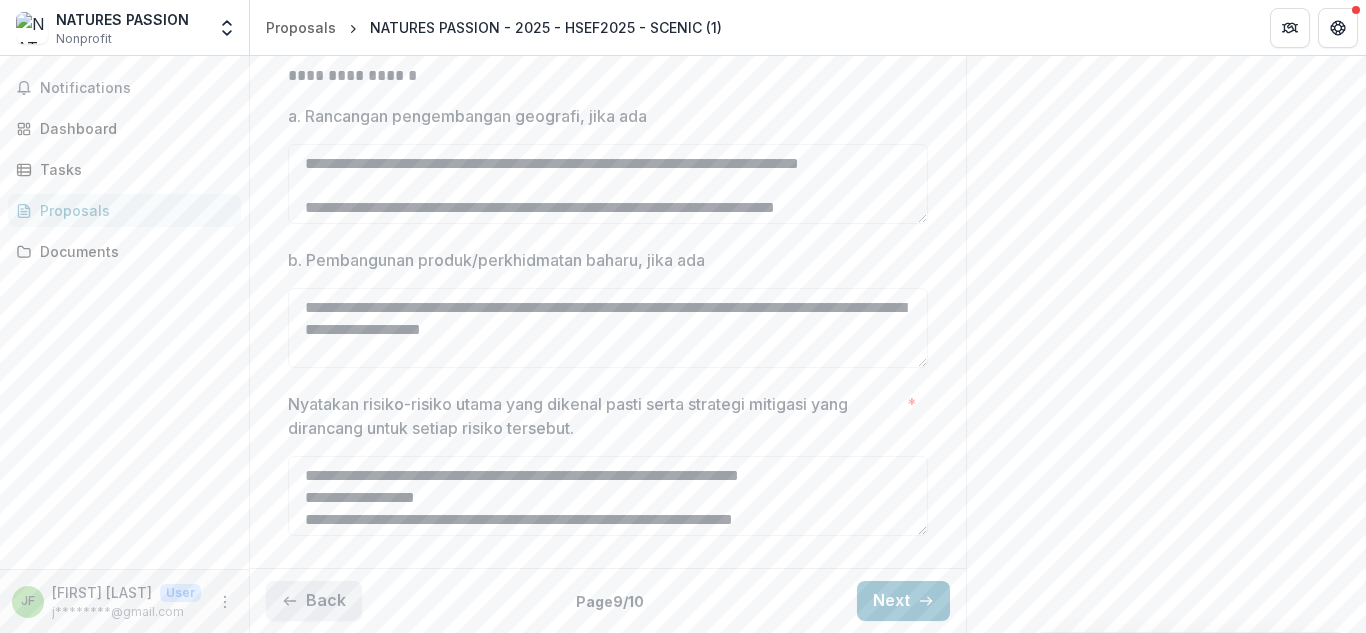 scroll, scrollTop: 666, scrollLeft: 0, axis: vertical 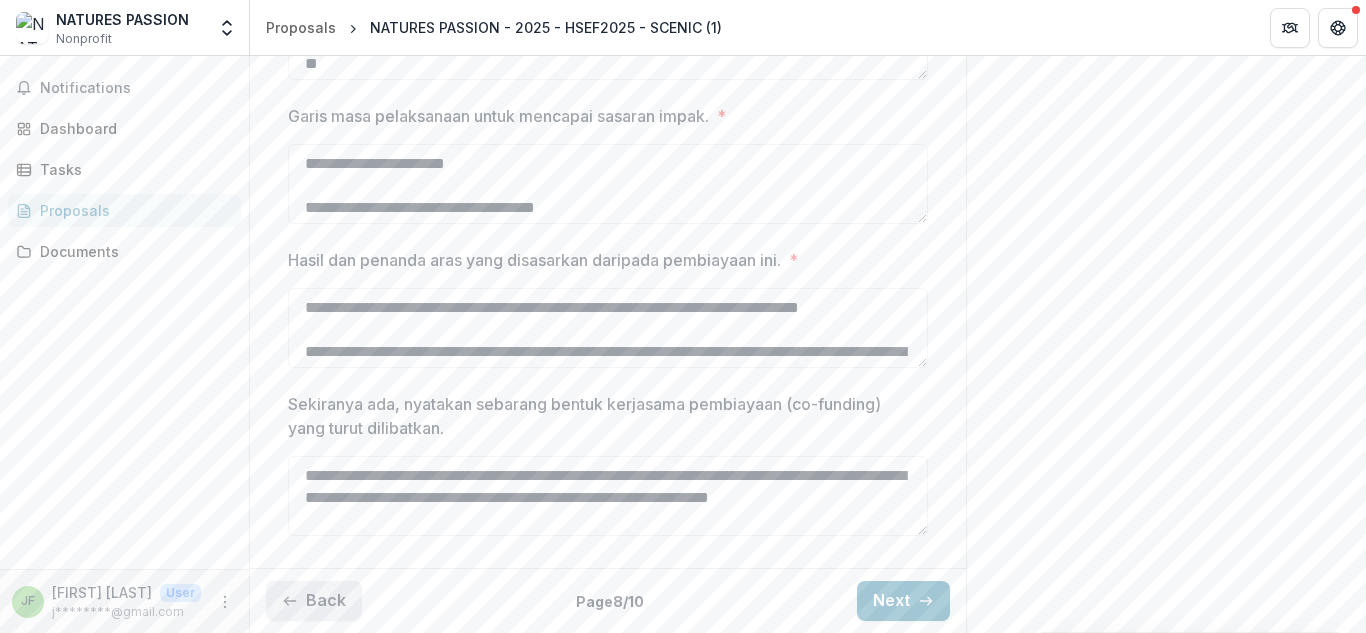 click on "Back" at bounding box center [314, 601] 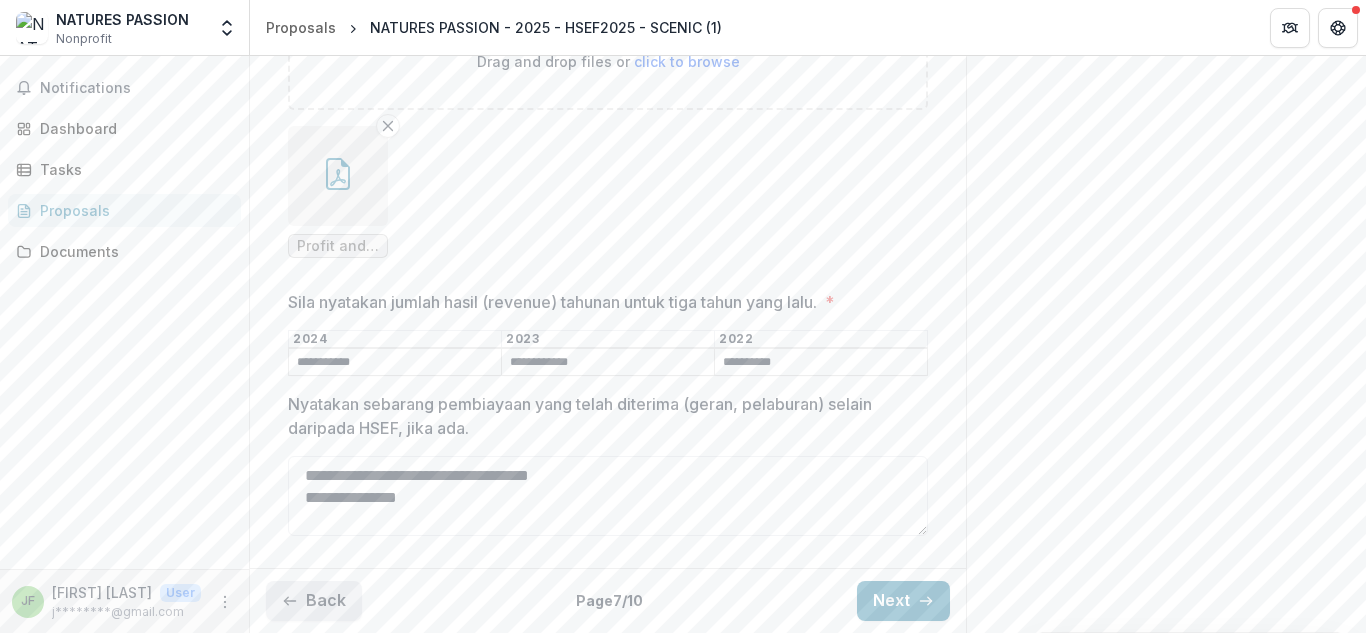 scroll, scrollTop: 645, scrollLeft: 0, axis: vertical 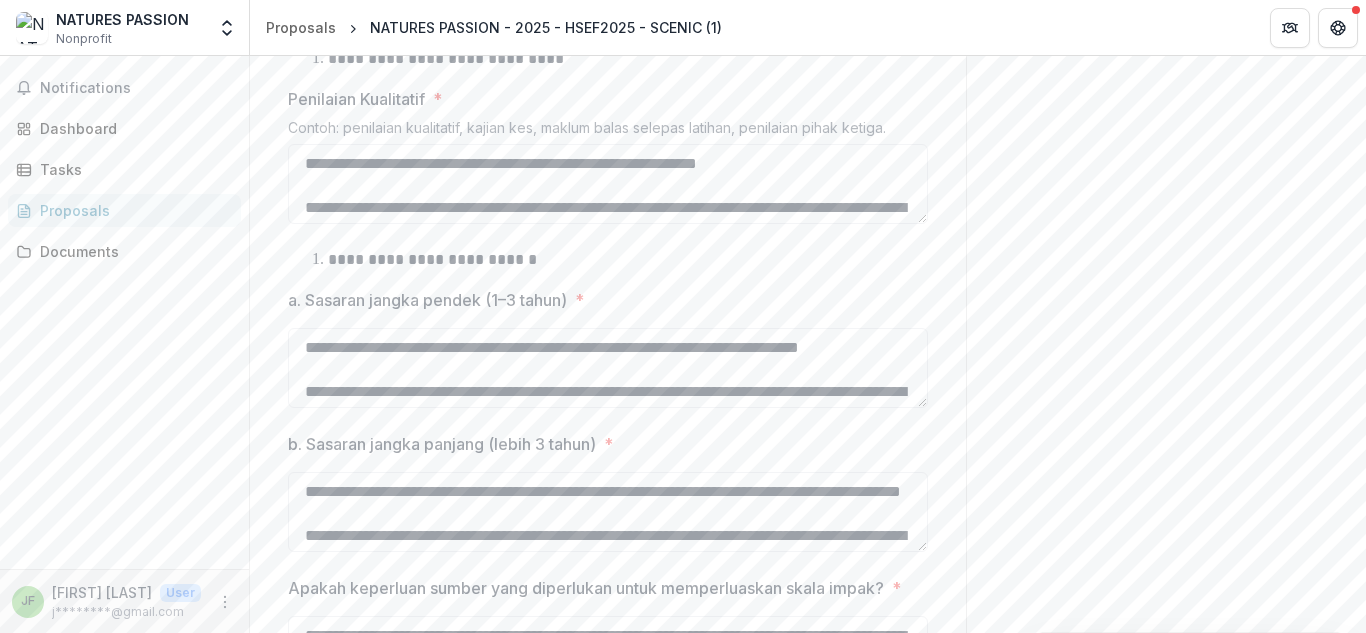 click on "Apakah keperluan sumber yang diperlukan untuk memperluaskan skala impak?" at bounding box center [586, 588] 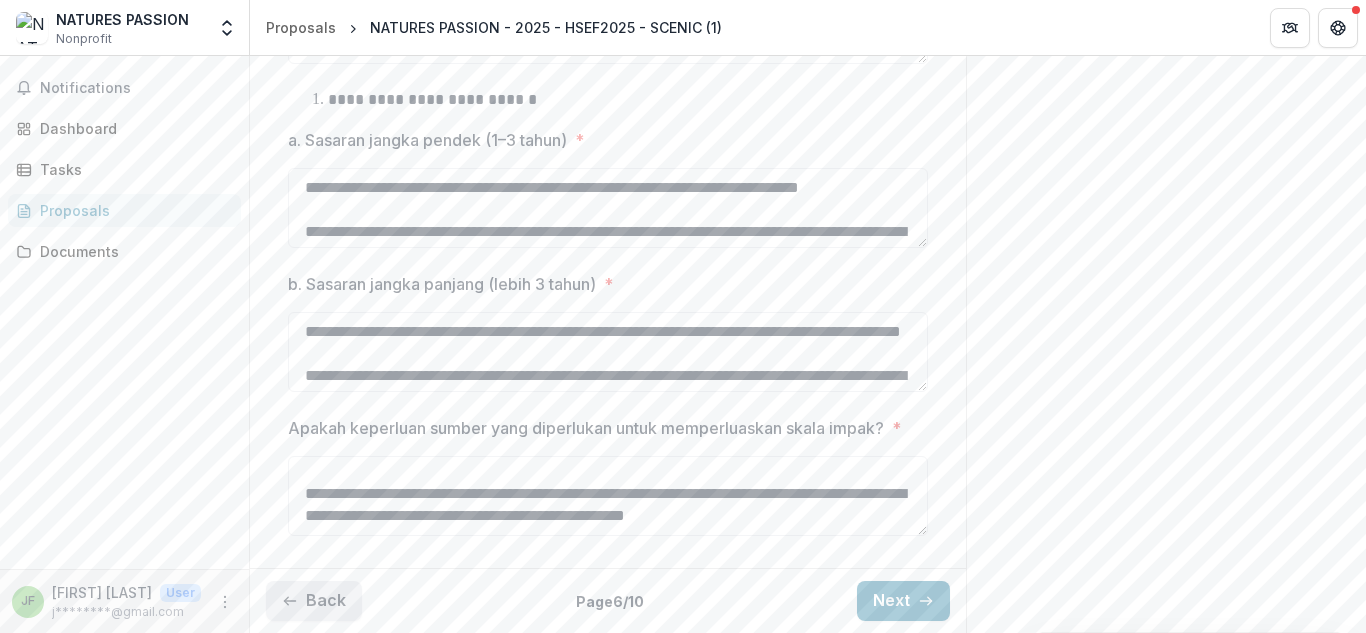 click on "Back" at bounding box center (314, 601) 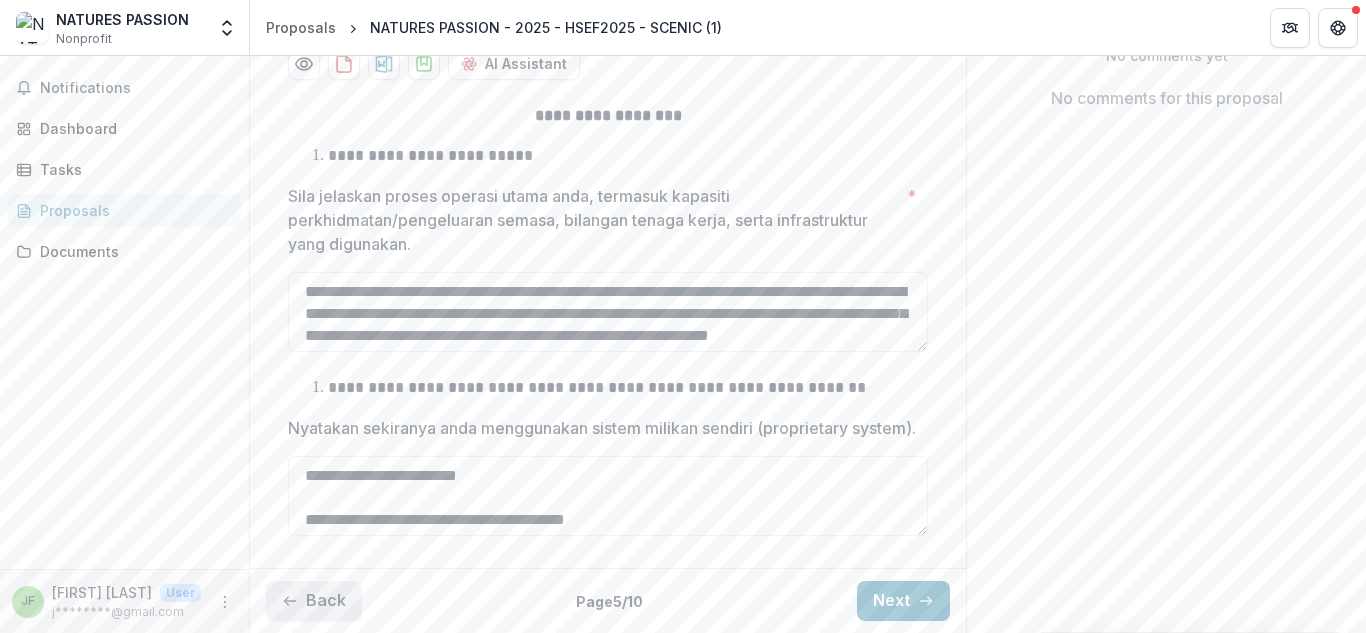 scroll, scrollTop: 442, scrollLeft: 0, axis: vertical 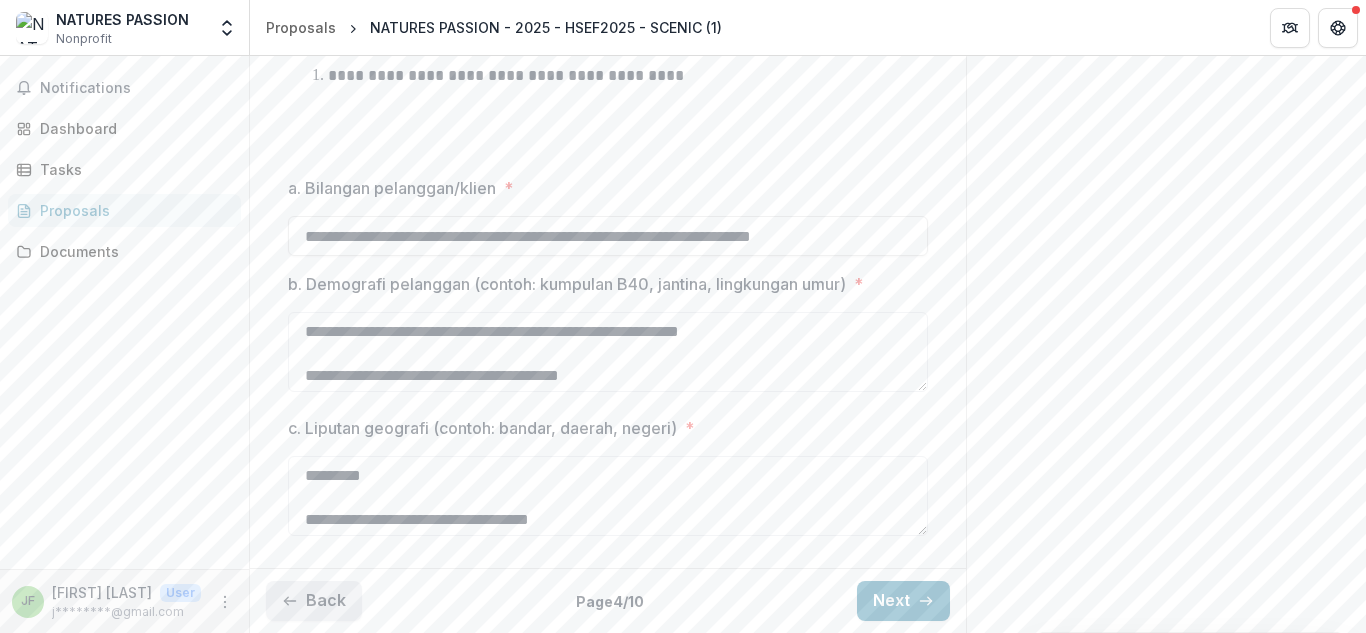 click on "Back" at bounding box center [314, 601] 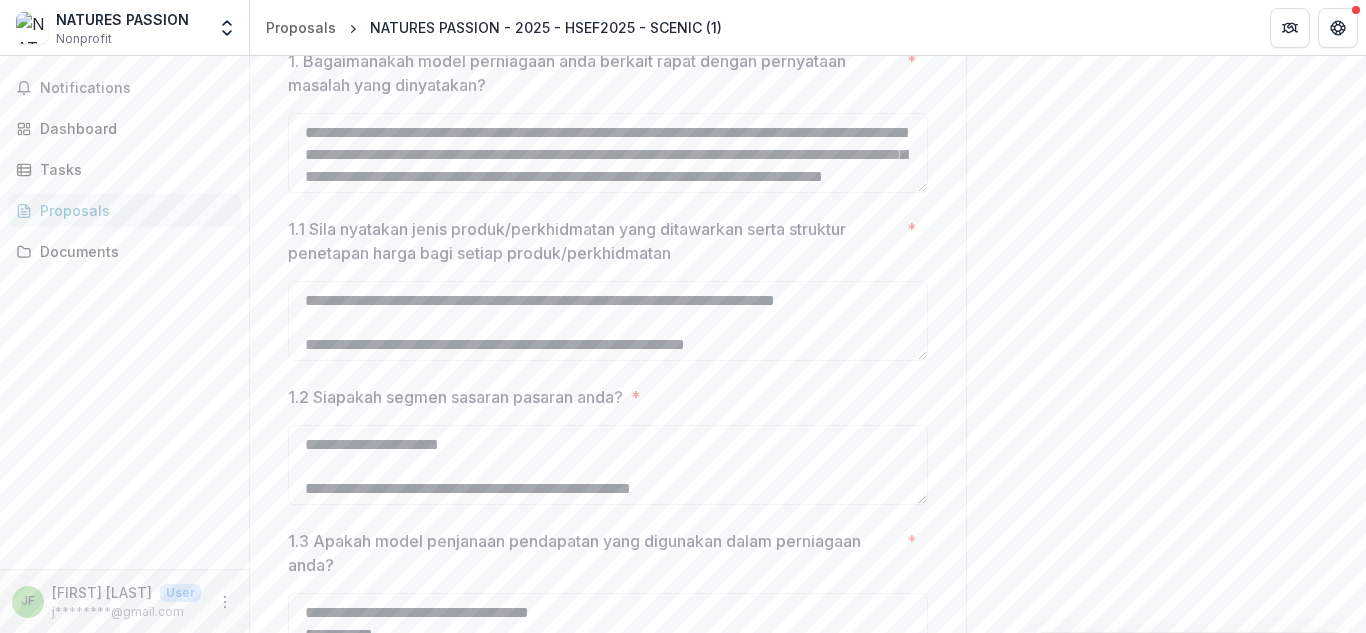 scroll, scrollTop: 650, scrollLeft: 0, axis: vertical 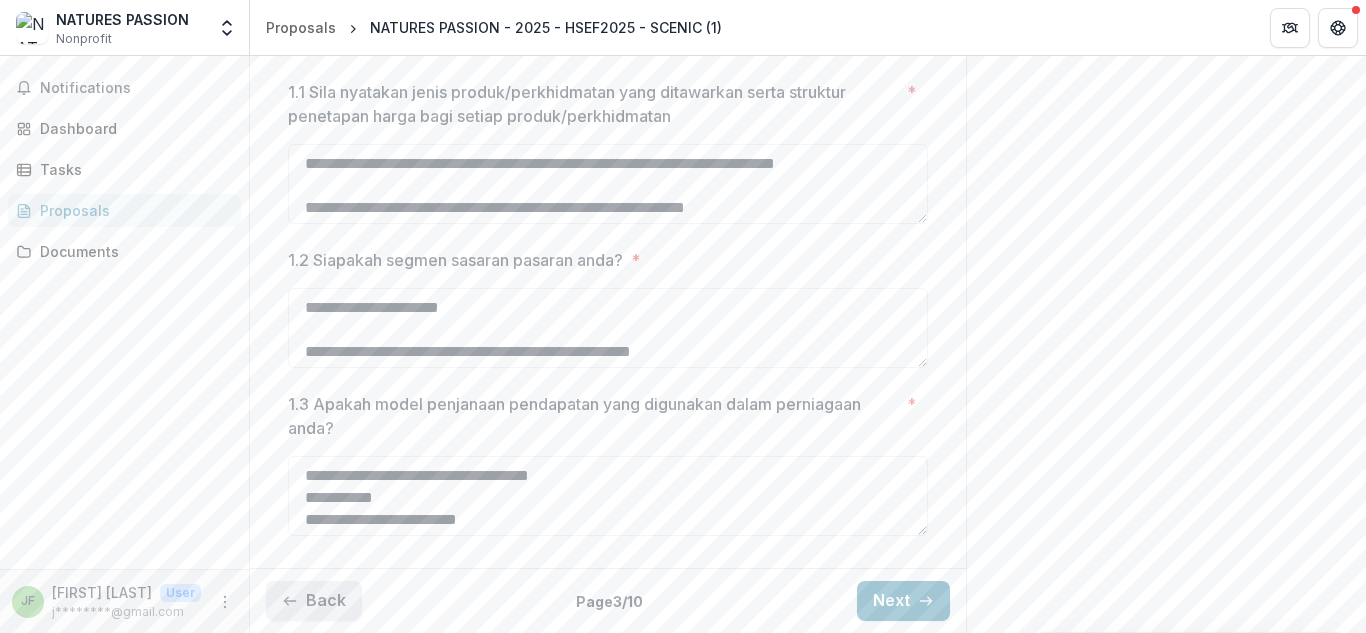 click on "Back" at bounding box center [314, 601] 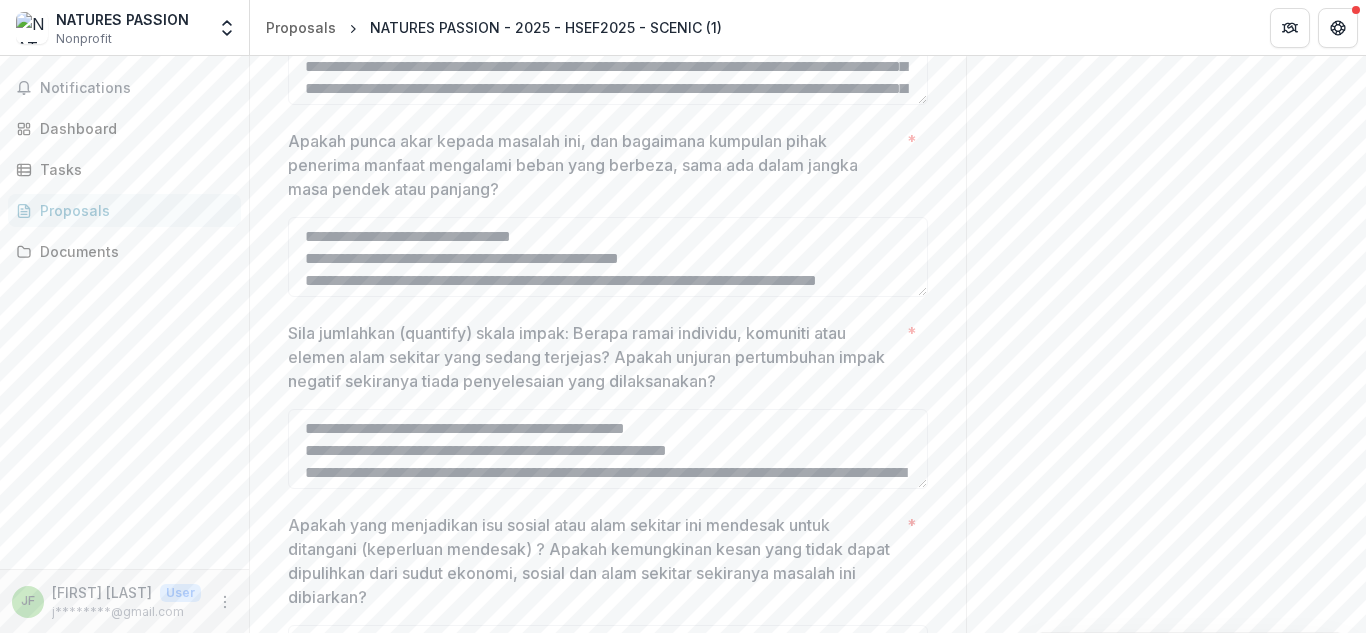 scroll, scrollTop: 1026, scrollLeft: 0, axis: vertical 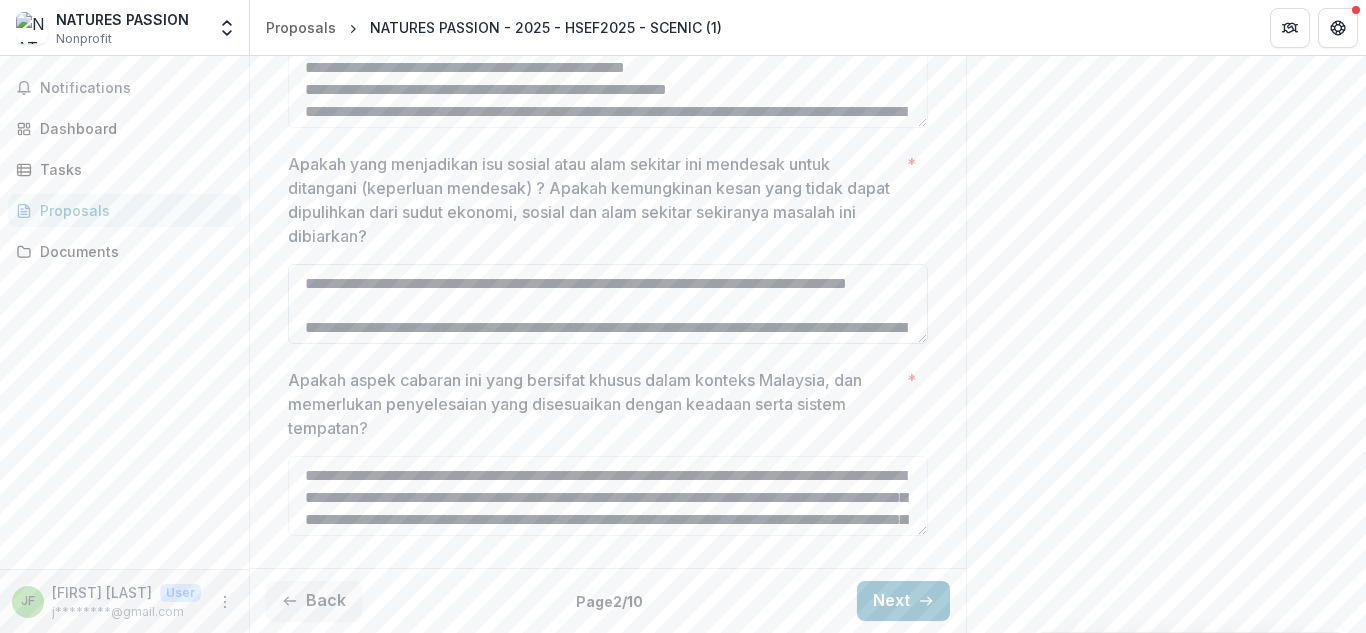 click on "Apakah yang menjadikan isu sosial atau alam sekitar ini mendesak untuk ditangani (keperluan mendesak) ? Apakah kemungkinan kesan yang tidak dapat dipulihkan dari sudut ekonomi, sosial dan alam sekitar sekiranya masalah ini dibiarkan? *" at bounding box center [608, 304] 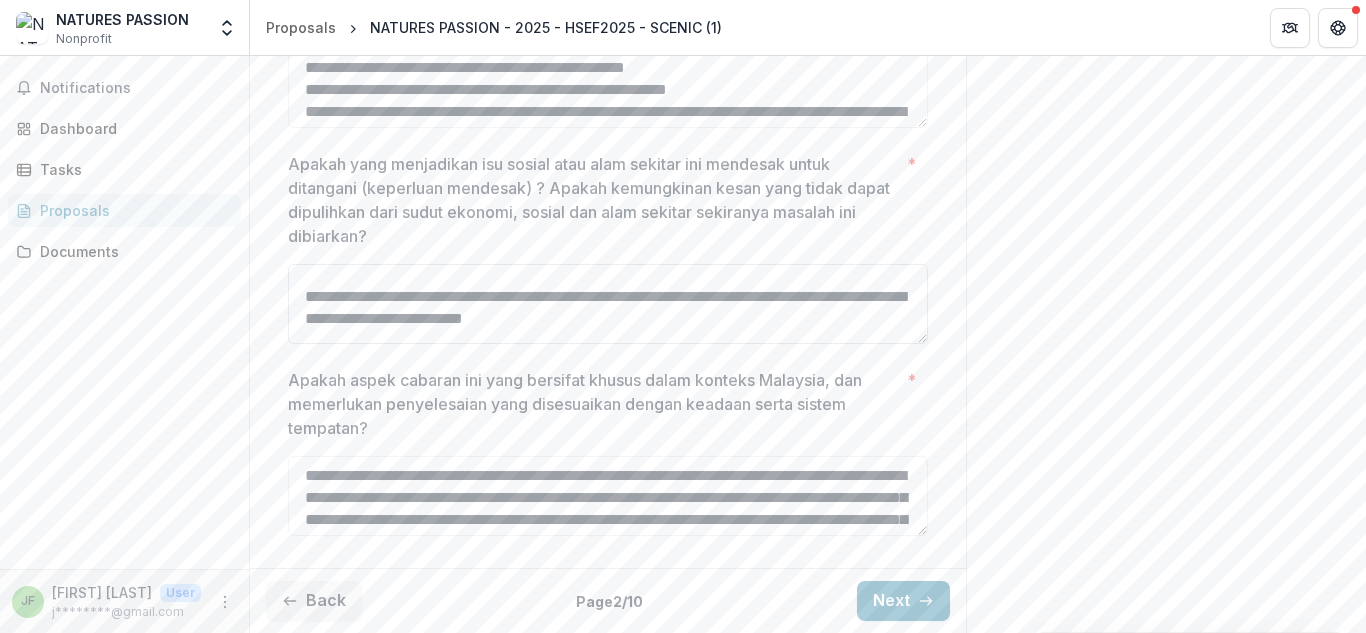 scroll, scrollTop: 713, scrollLeft: 0, axis: vertical 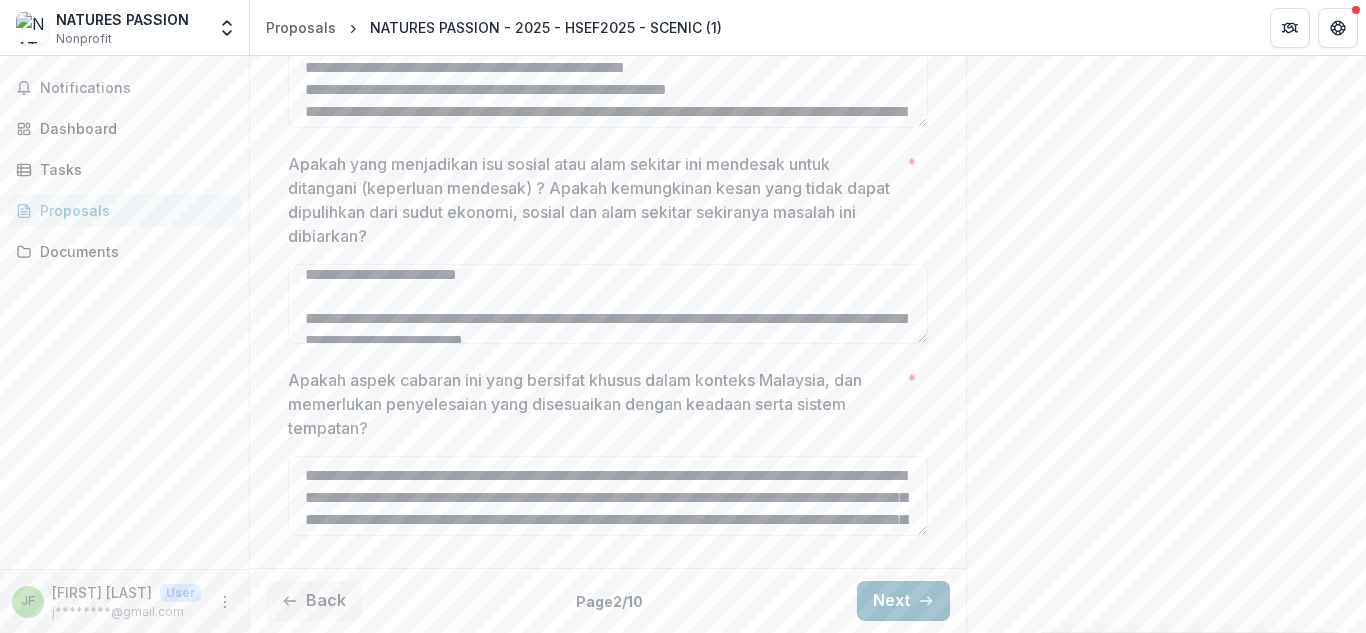 click on "Next" at bounding box center (903, 601) 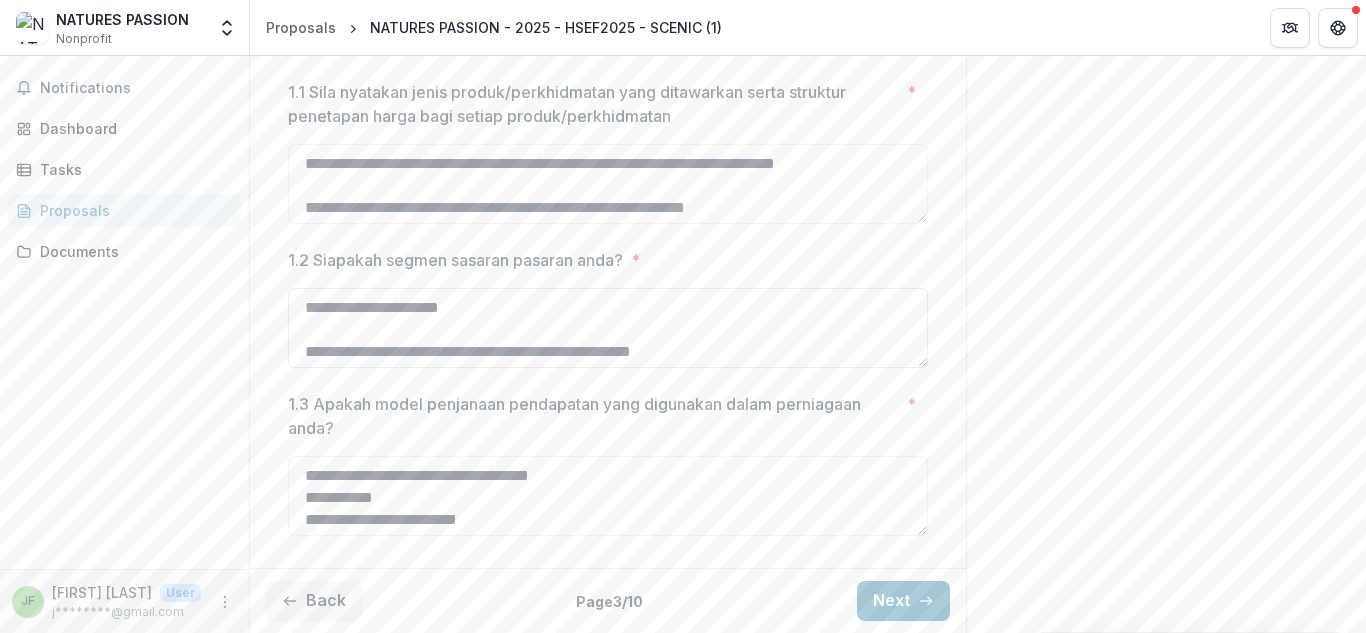 click on "1.2 Siapakah segmen sasaran pasaran anda? *" at bounding box center (608, 328) 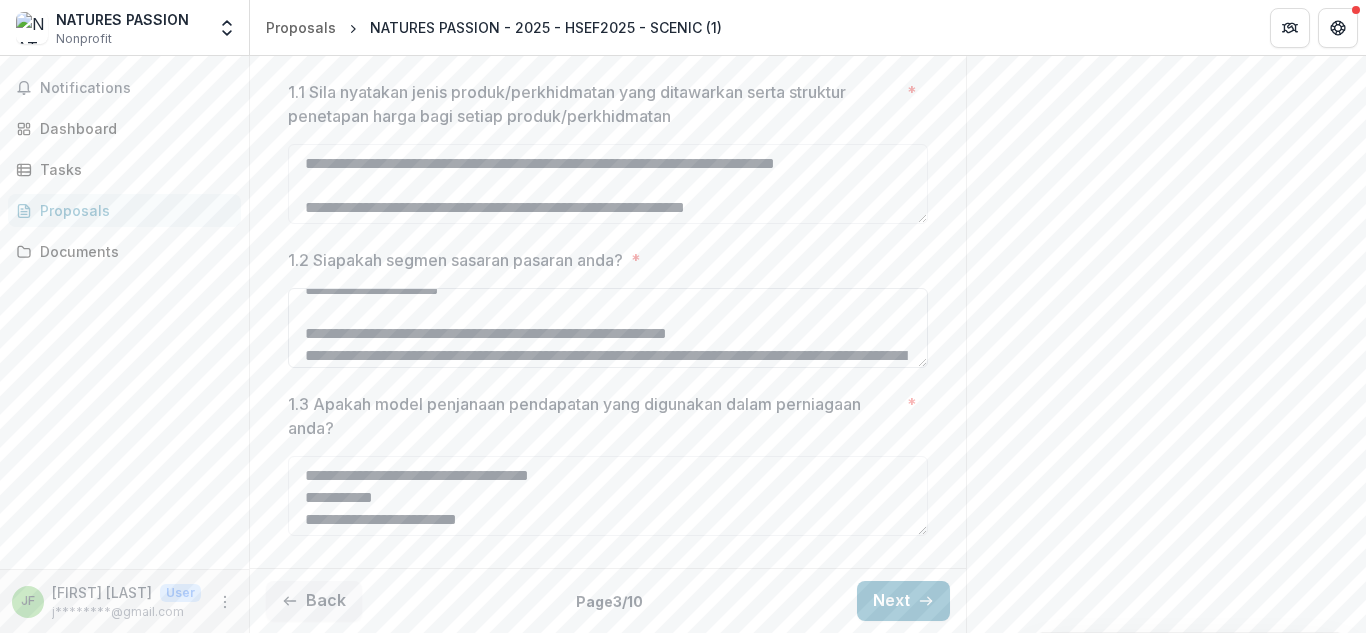 scroll, scrollTop: 40, scrollLeft: 0, axis: vertical 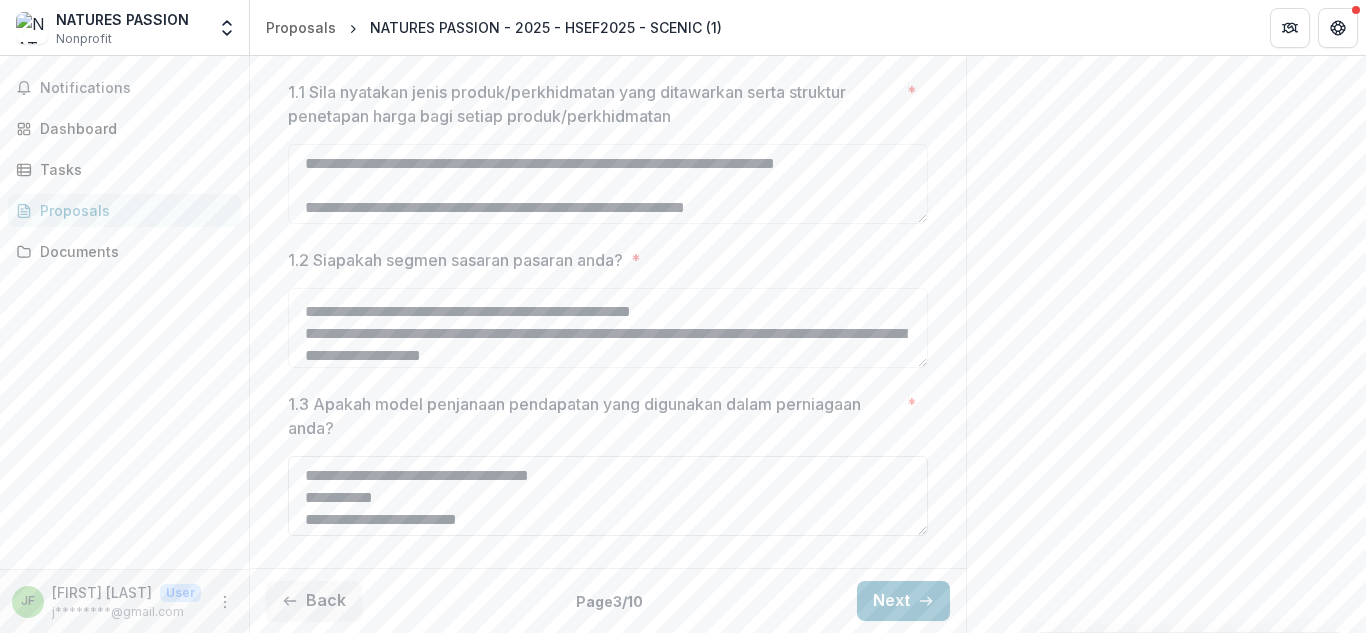 type on "**********" 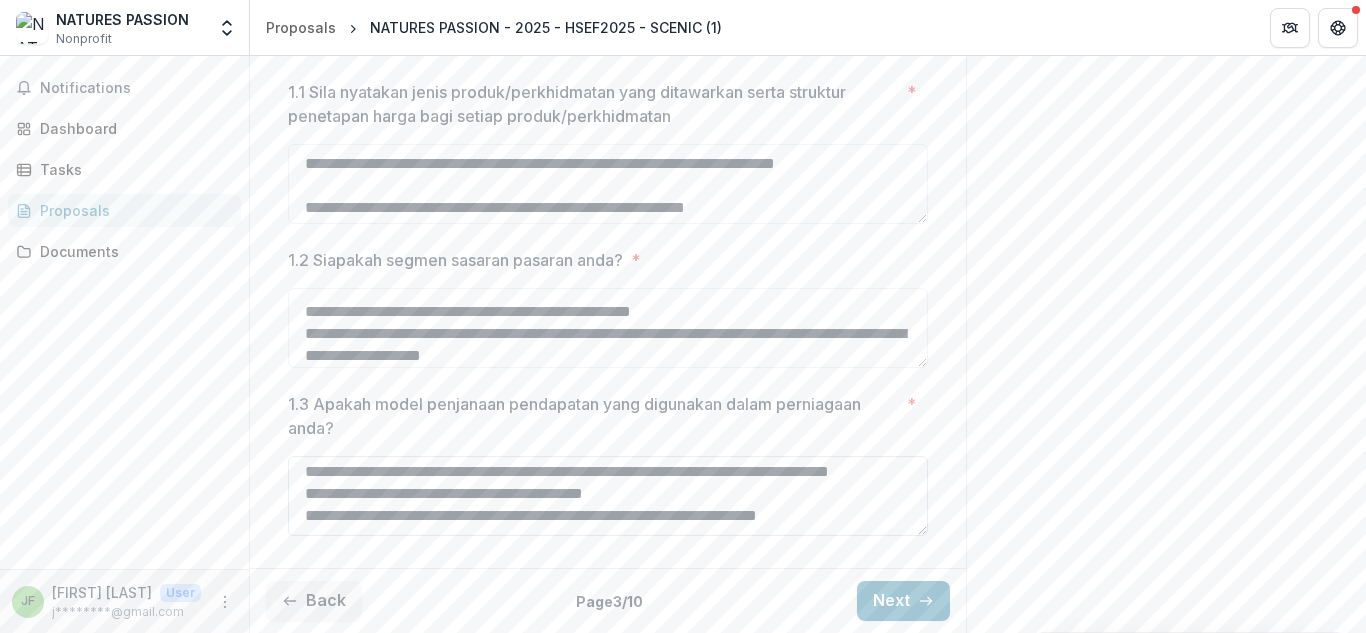scroll, scrollTop: 466, scrollLeft: 0, axis: vertical 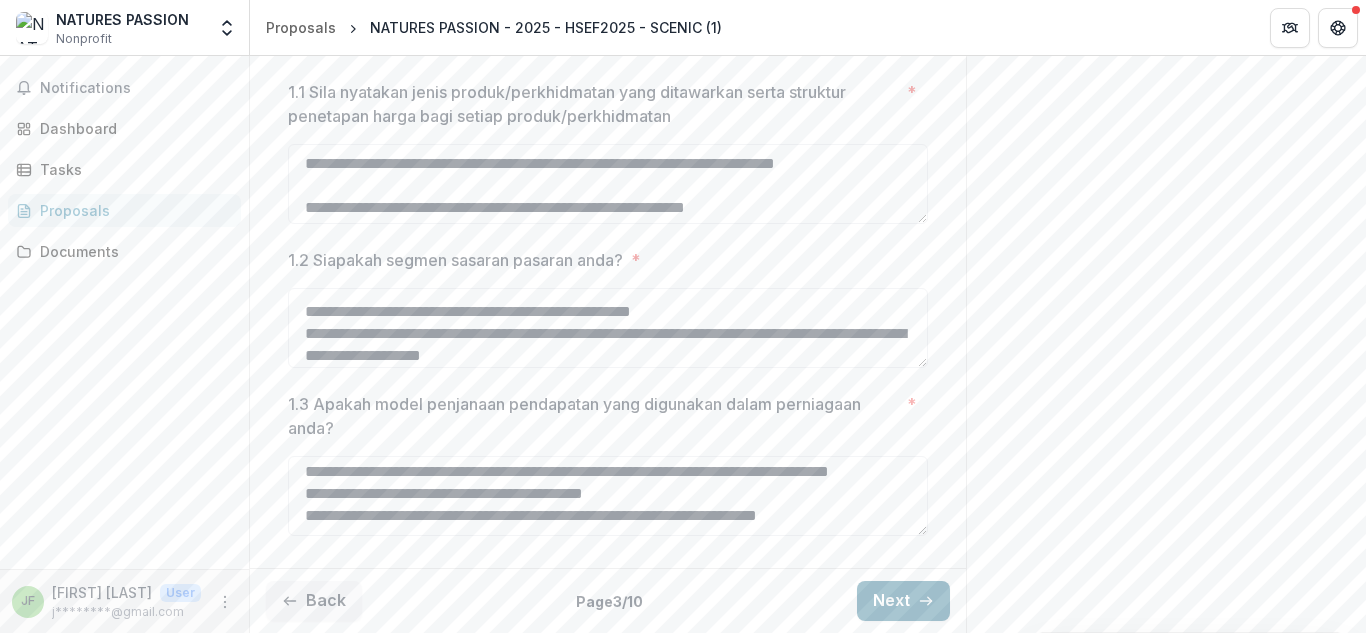 type on "**********" 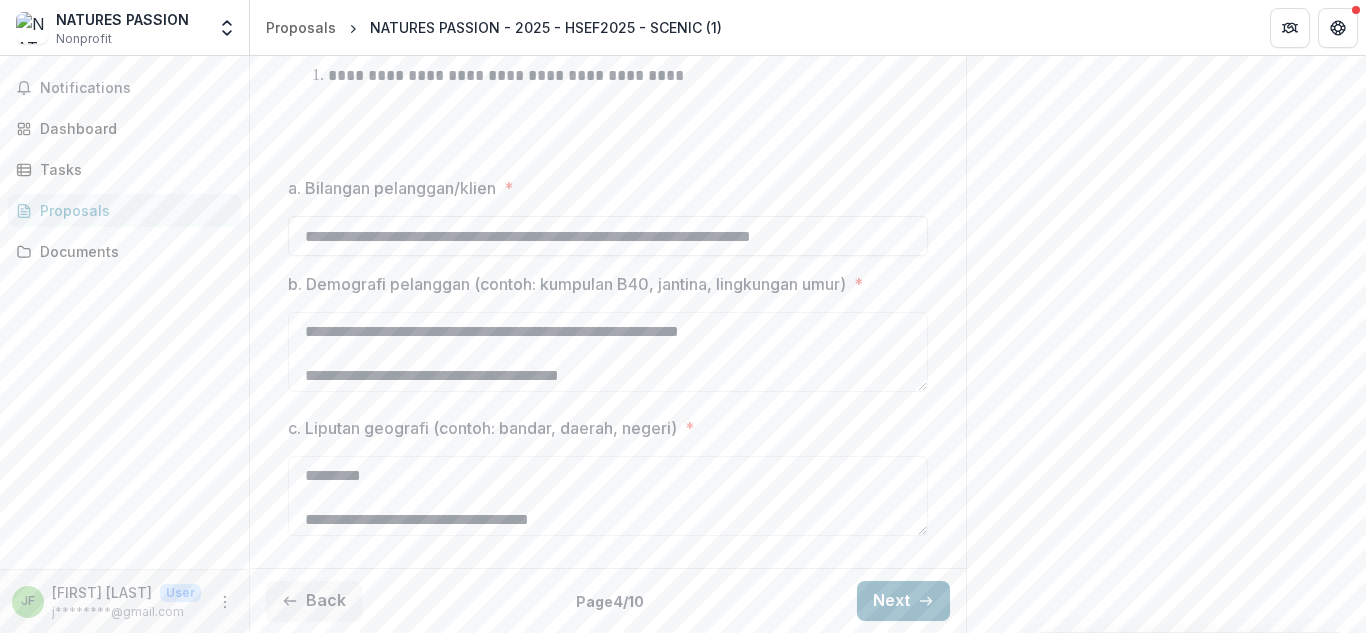 scroll, scrollTop: 498, scrollLeft: 0, axis: vertical 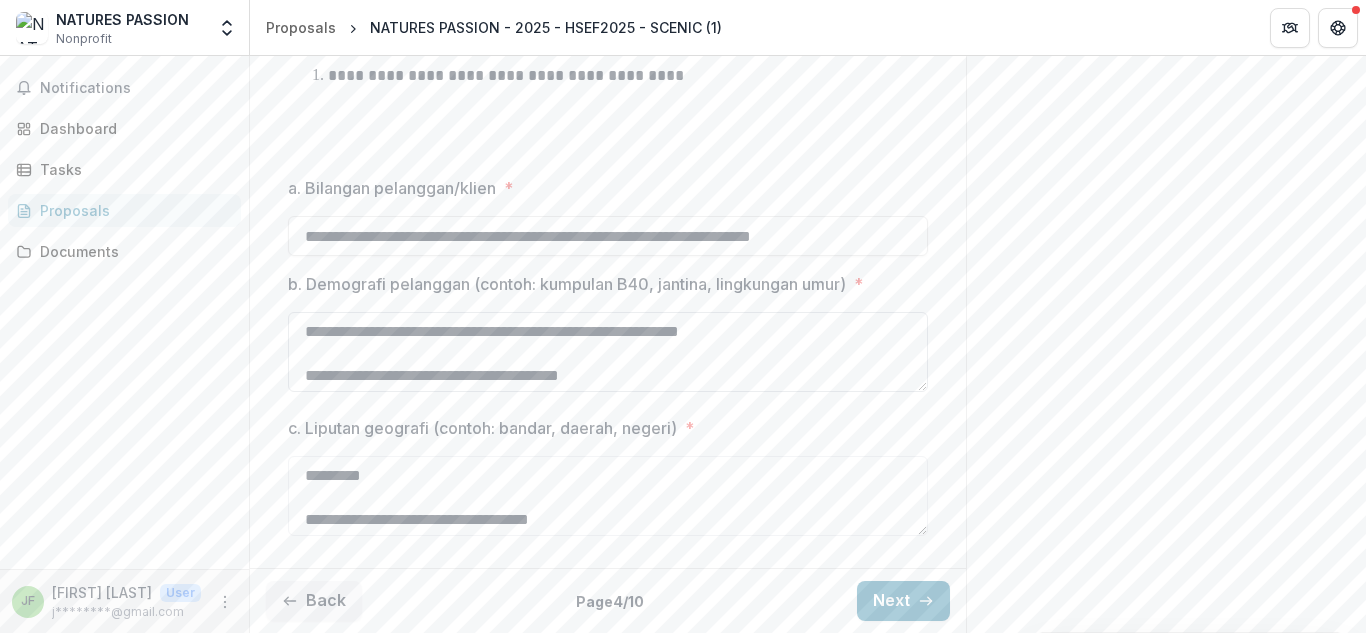click on "**********" at bounding box center (608, 352) 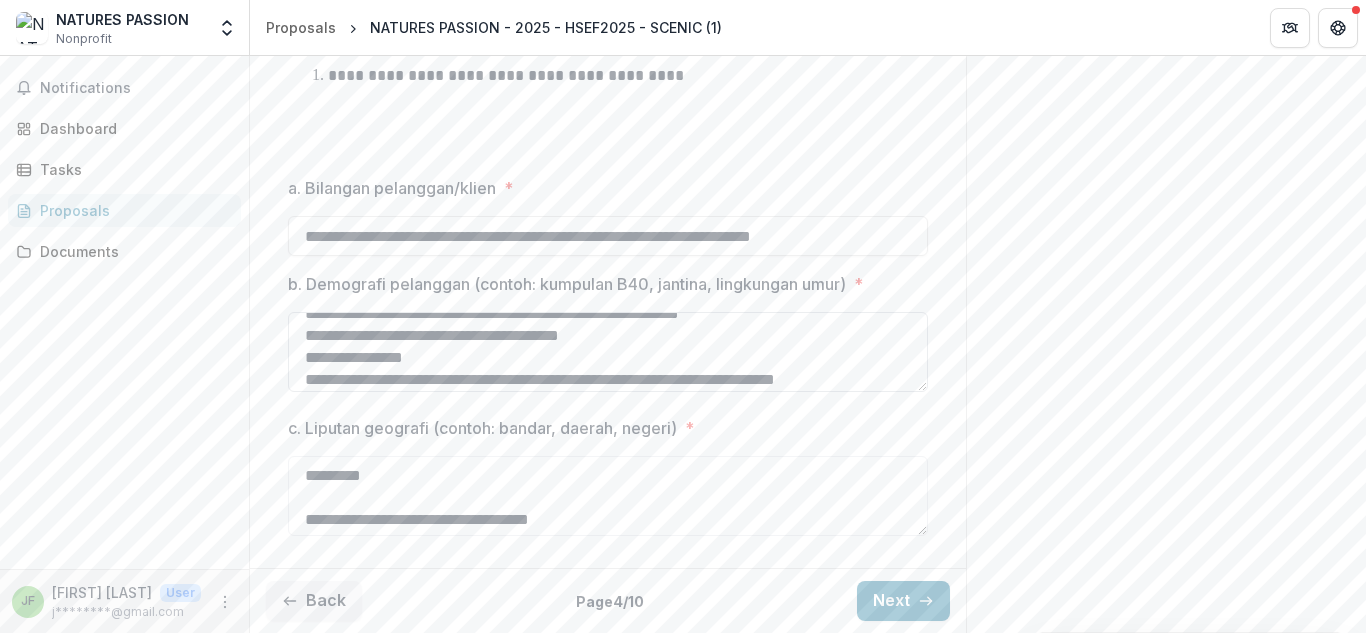 scroll, scrollTop: 40, scrollLeft: 0, axis: vertical 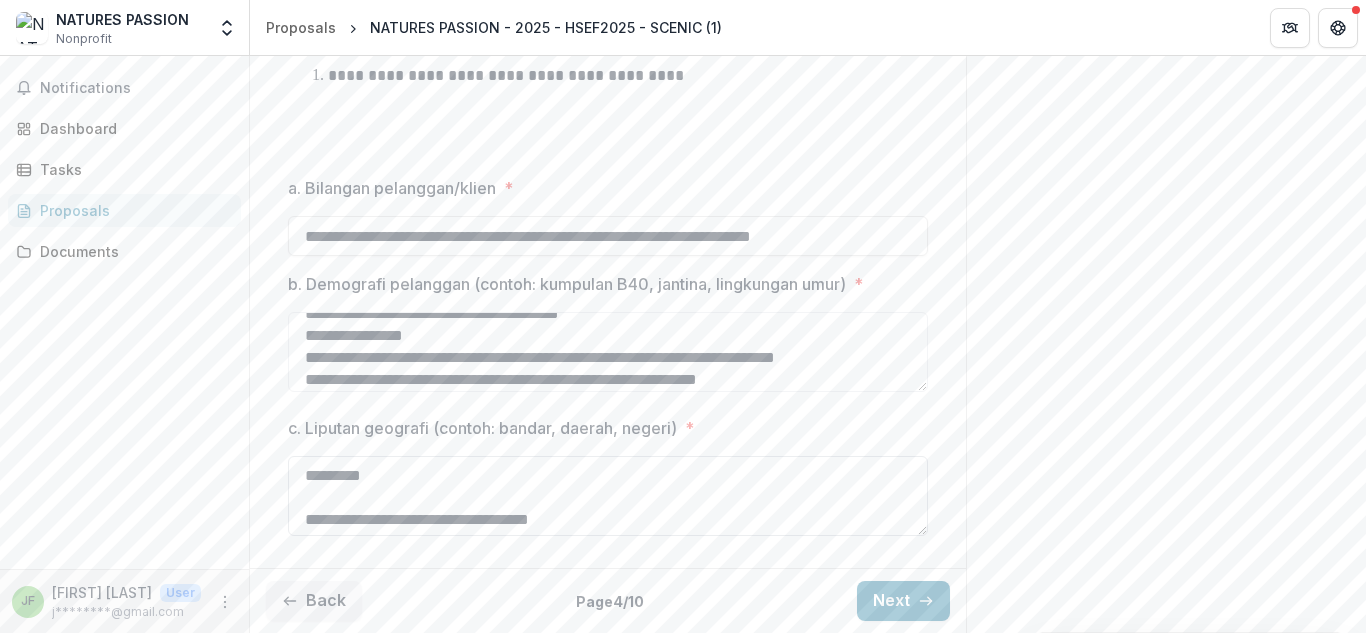 type on "**********" 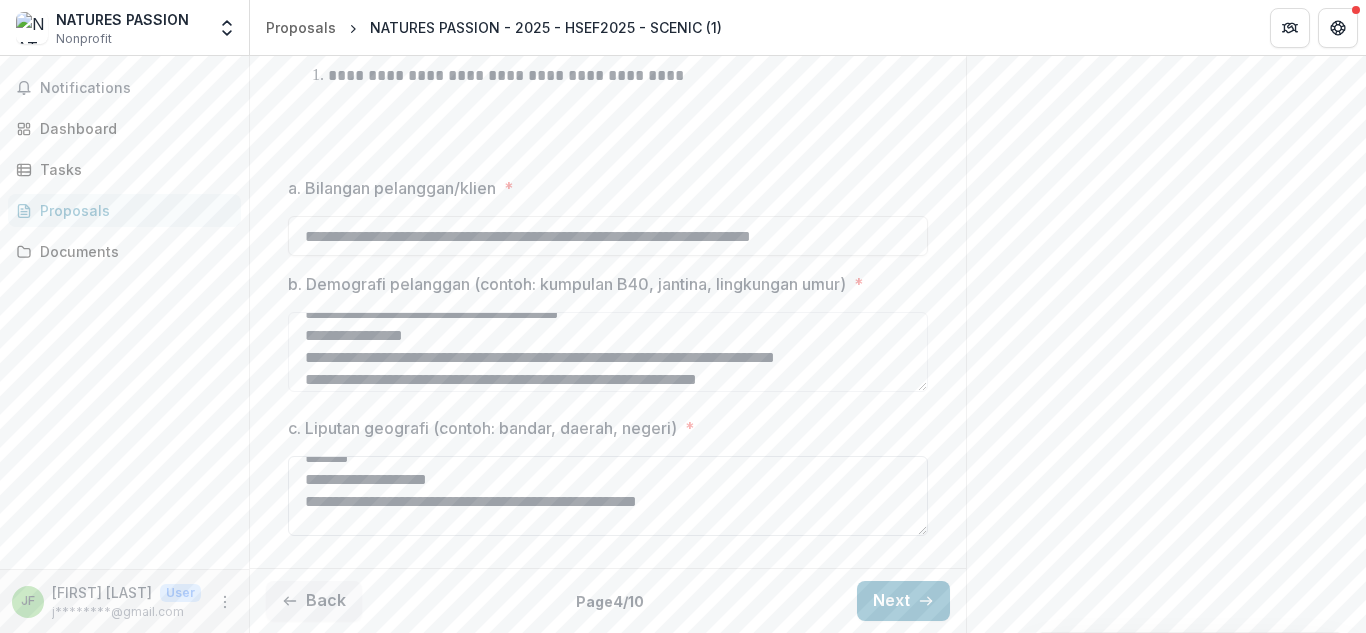 scroll, scrollTop: 106, scrollLeft: 0, axis: vertical 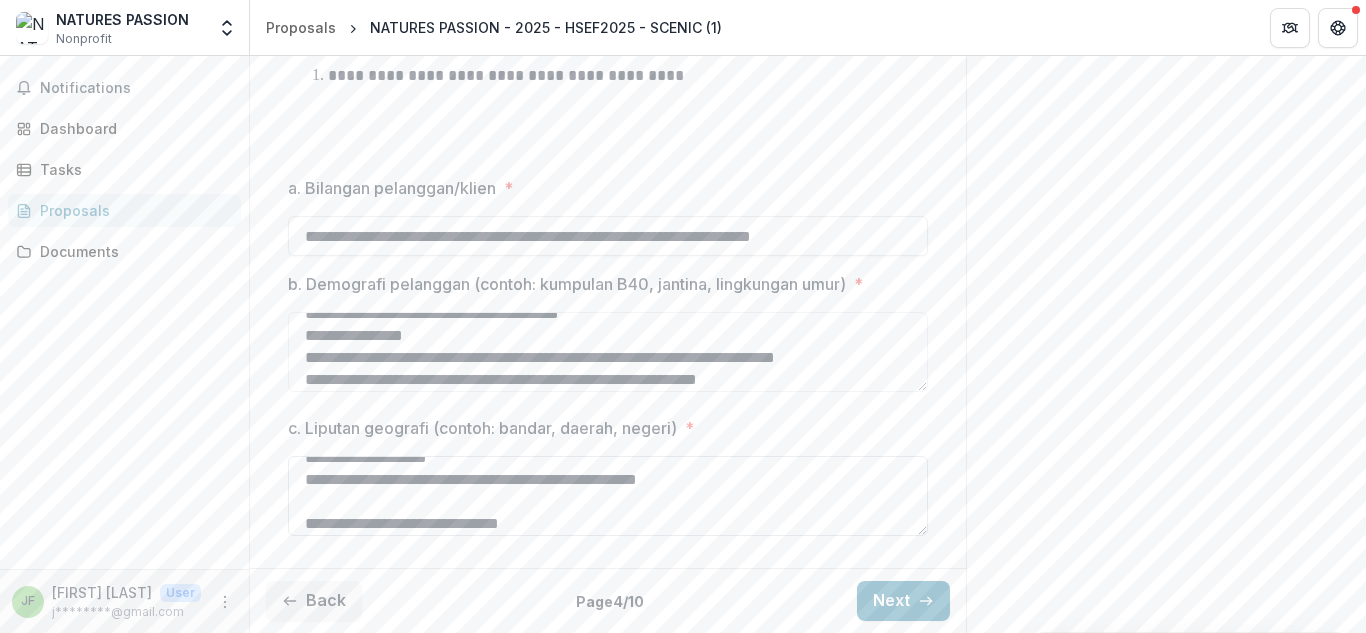 click on "**********" at bounding box center [608, 496] 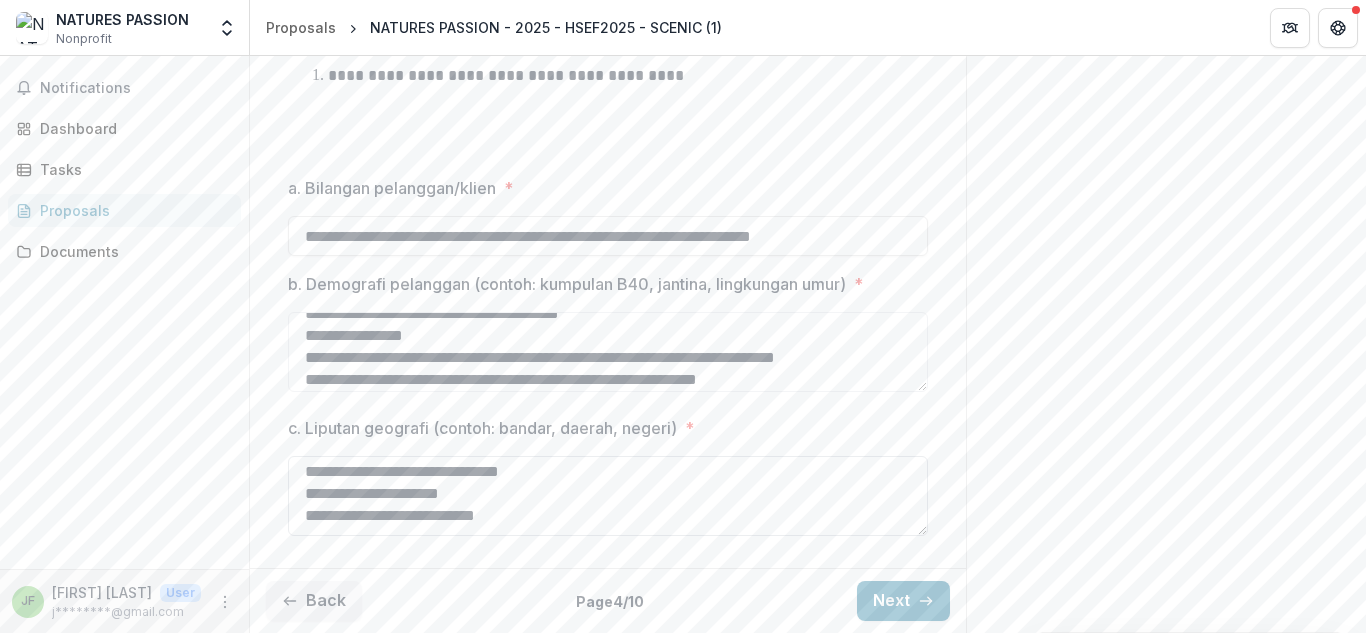 scroll, scrollTop: 136, scrollLeft: 0, axis: vertical 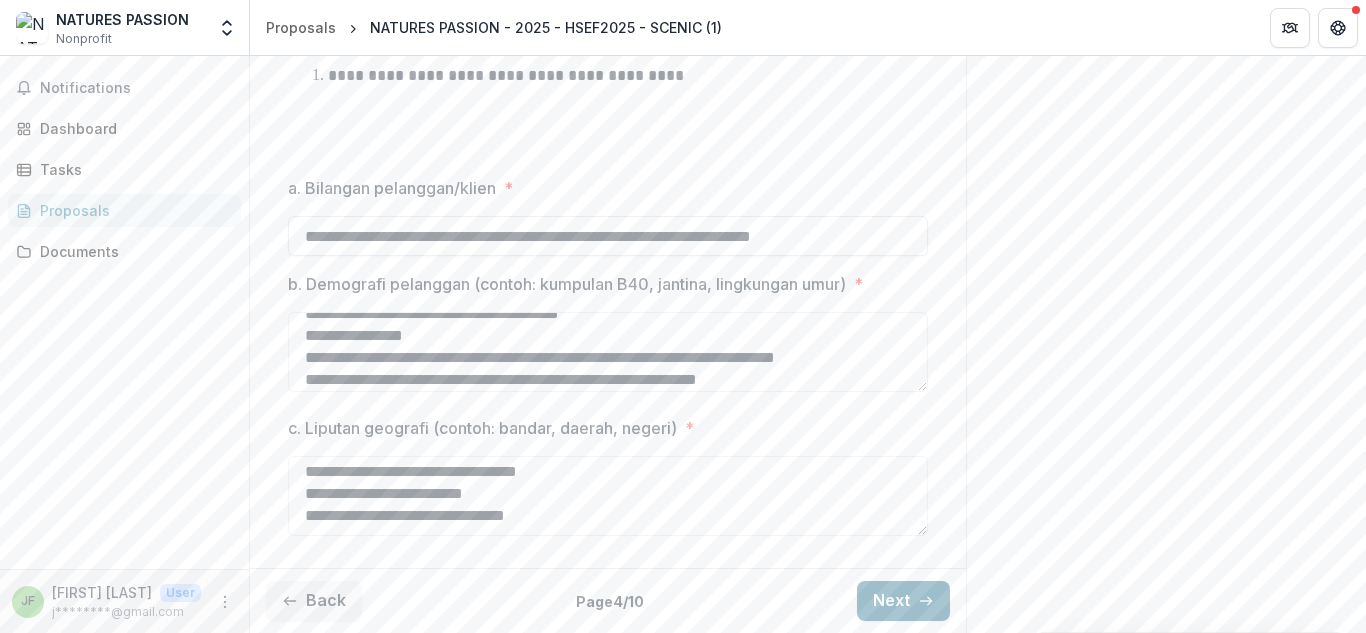 type on "**********" 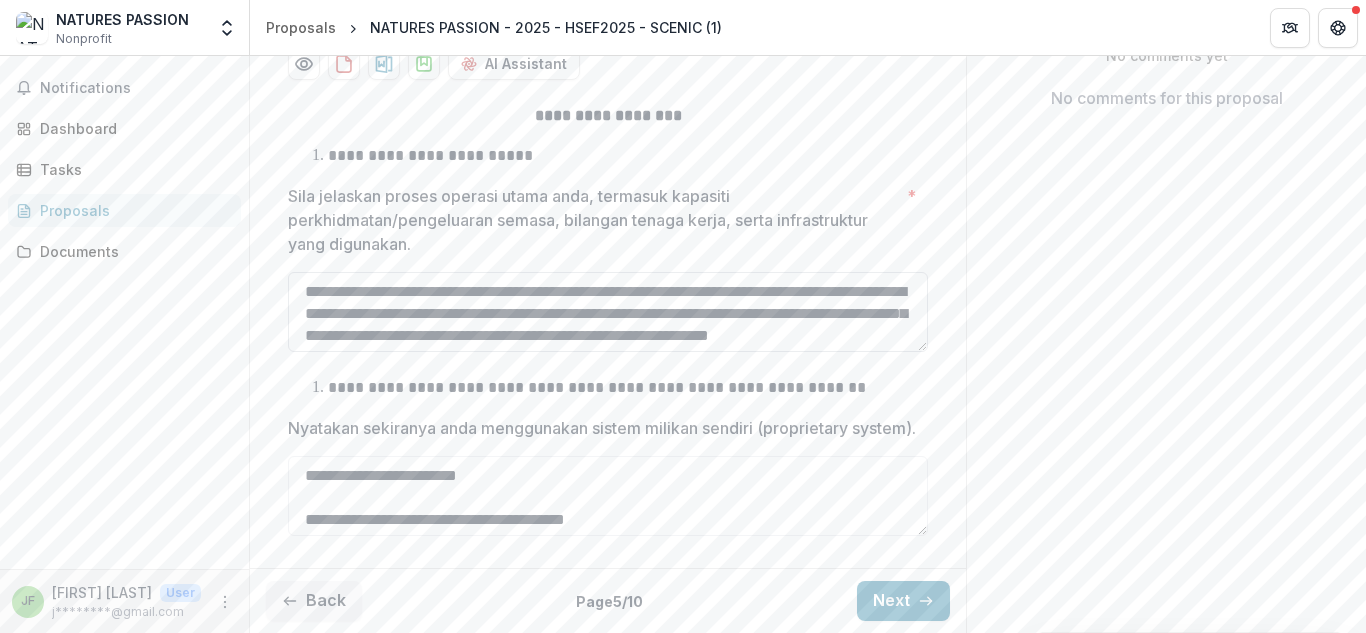click on "Sila jelaskan proses operasi utama anda, termasuk kapasiti perkhidmatan/pengeluaran semasa, bilangan tenaga kerja, serta infrastruktur yang digunakan. *" at bounding box center [608, 312] 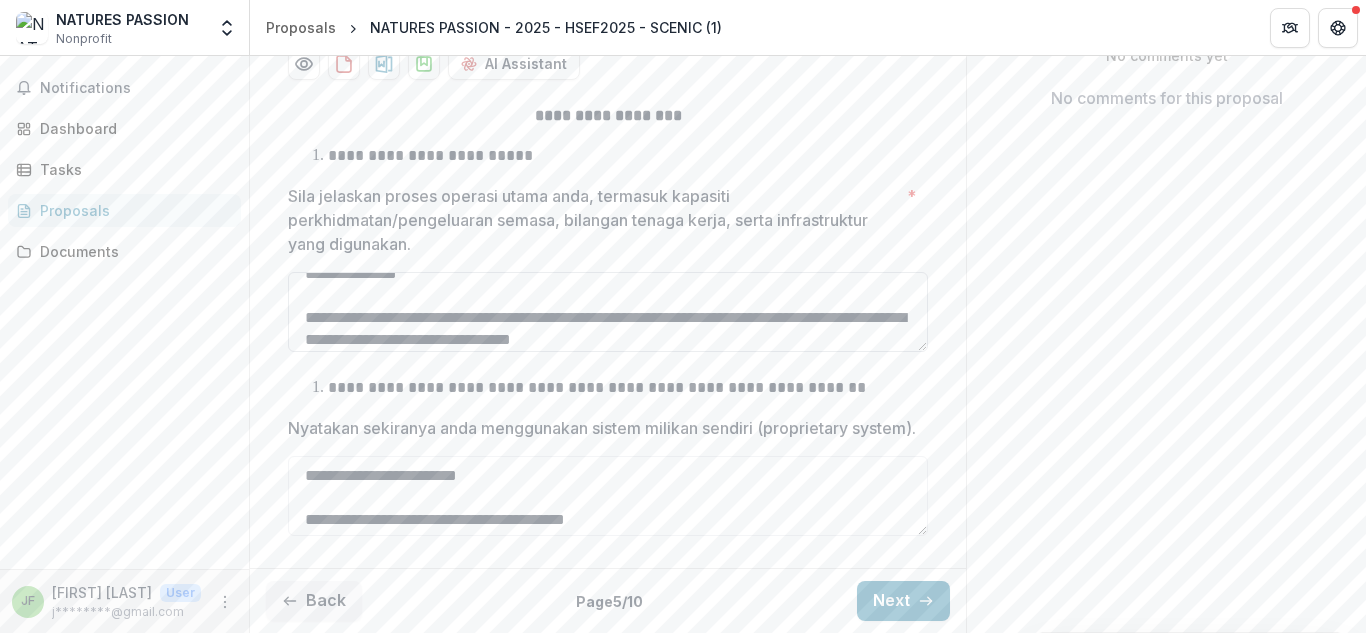 scroll, scrollTop: 128, scrollLeft: 0, axis: vertical 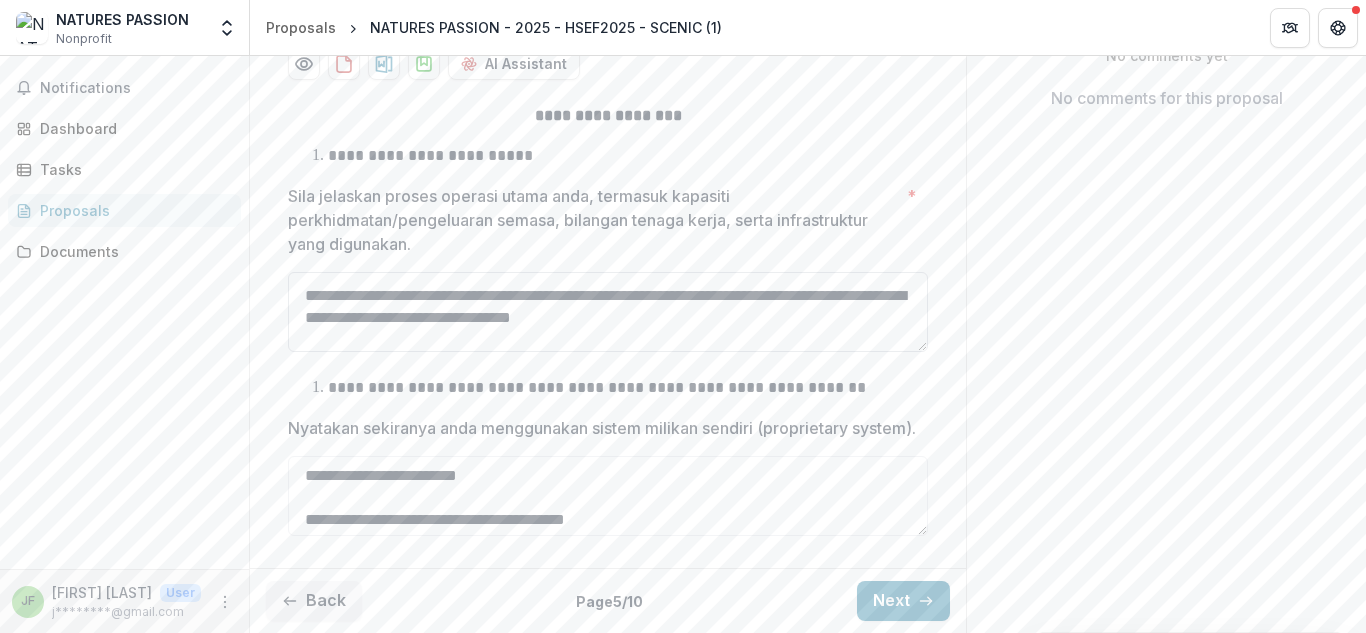 click on "Sila jelaskan proses operasi utama anda, termasuk kapasiti perkhidmatan/pengeluaran semasa, bilangan tenaga kerja, serta infrastruktur yang digunakan. *" at bounding box center (608, 312) 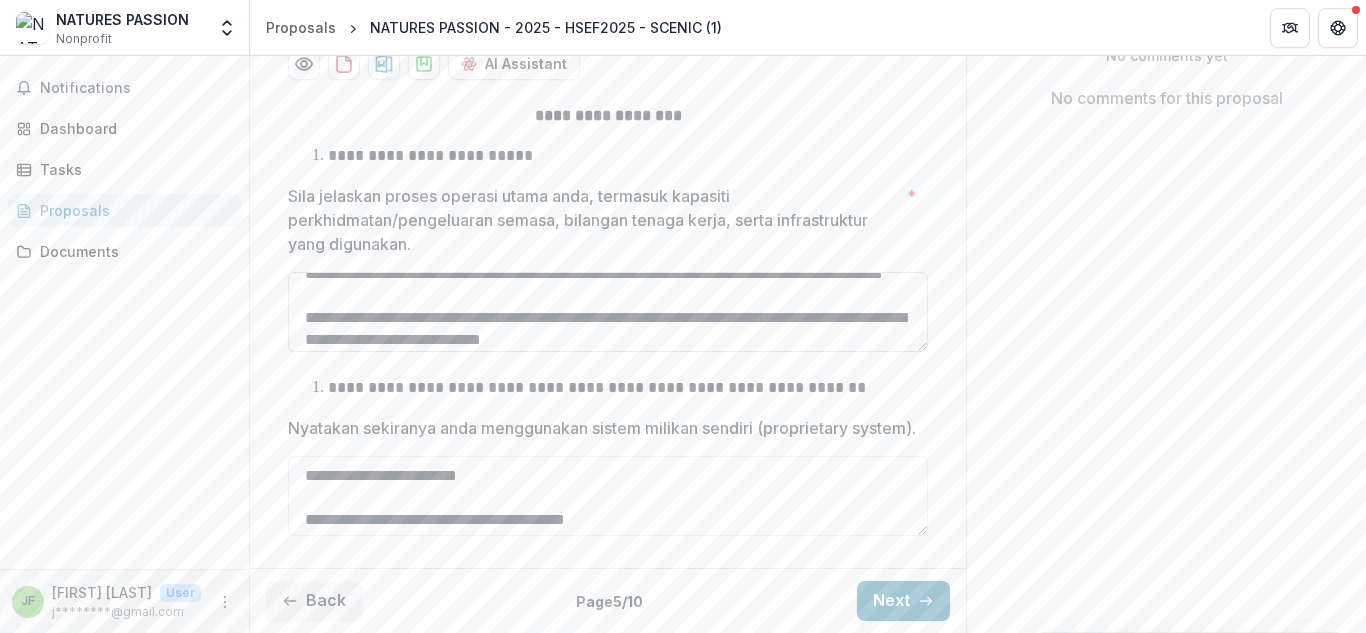 scroll, scrollTop: 436, scrollLeft: 0, axis: vertical 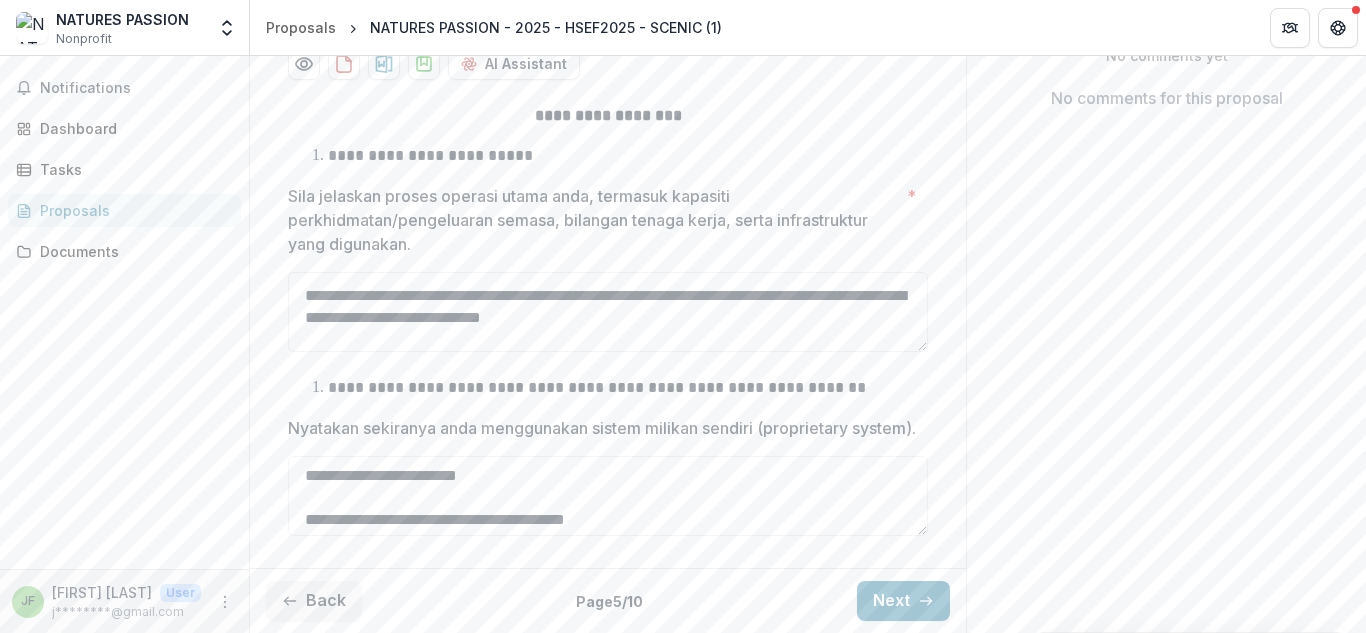 drag, startPoint x: 300, startPoint y: 290, endPoint x: 1137, endPoint y: 240, distance: 838.4921 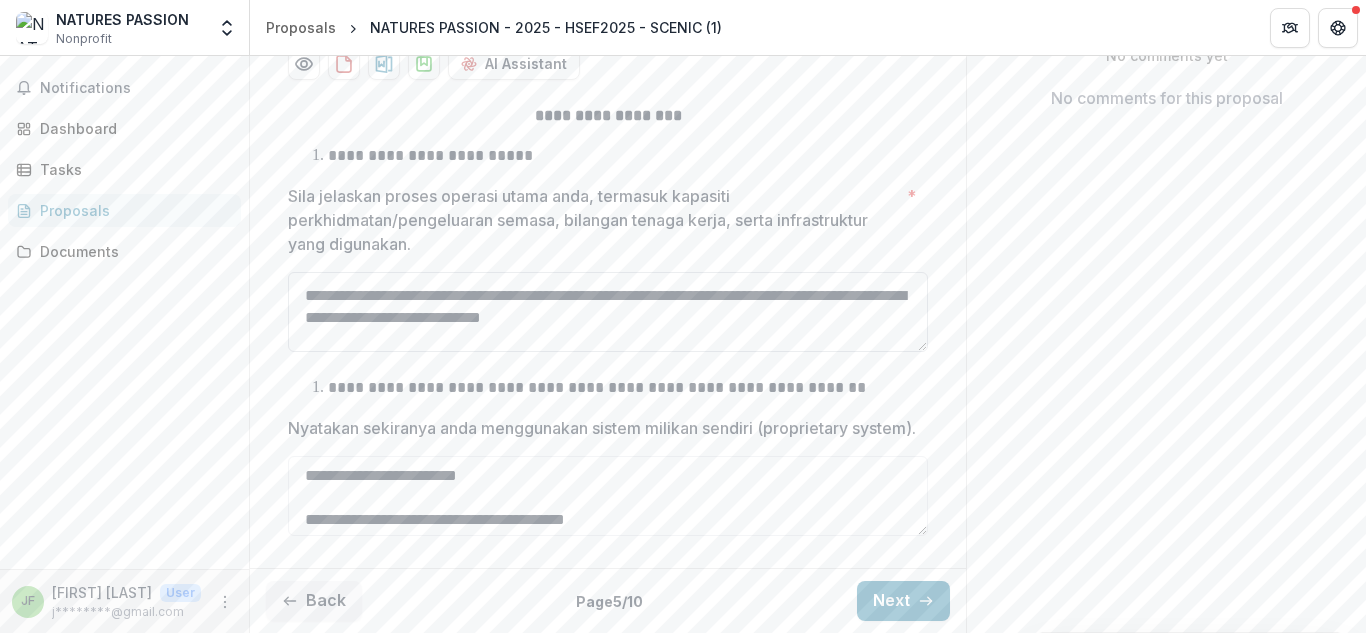 click on "Sila jelaskan proses operasi utama anda, termasuk kapasiti perkhidmatan/pengeluaran semasa, bilangan tenaga kerja, serta infrastruktur yang digunakan. *" at bounding box center [608, 312] 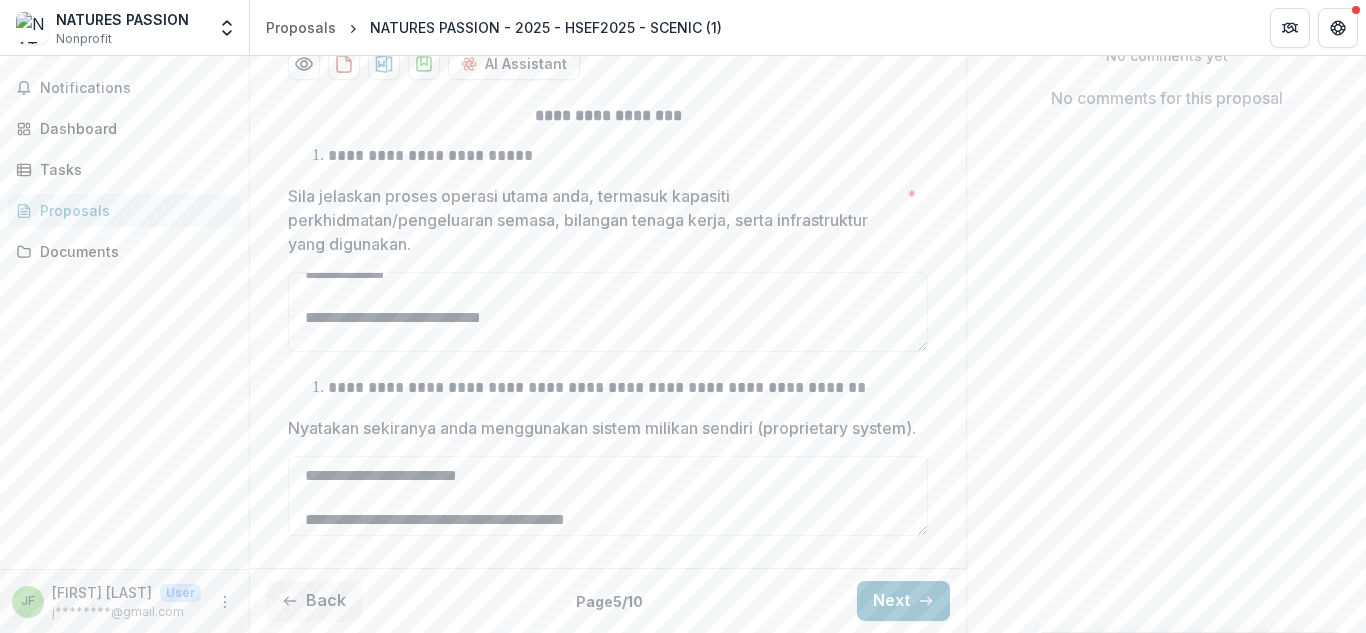 scroll, scrollTop: 458, scrollLeft: 0, axis: vertical 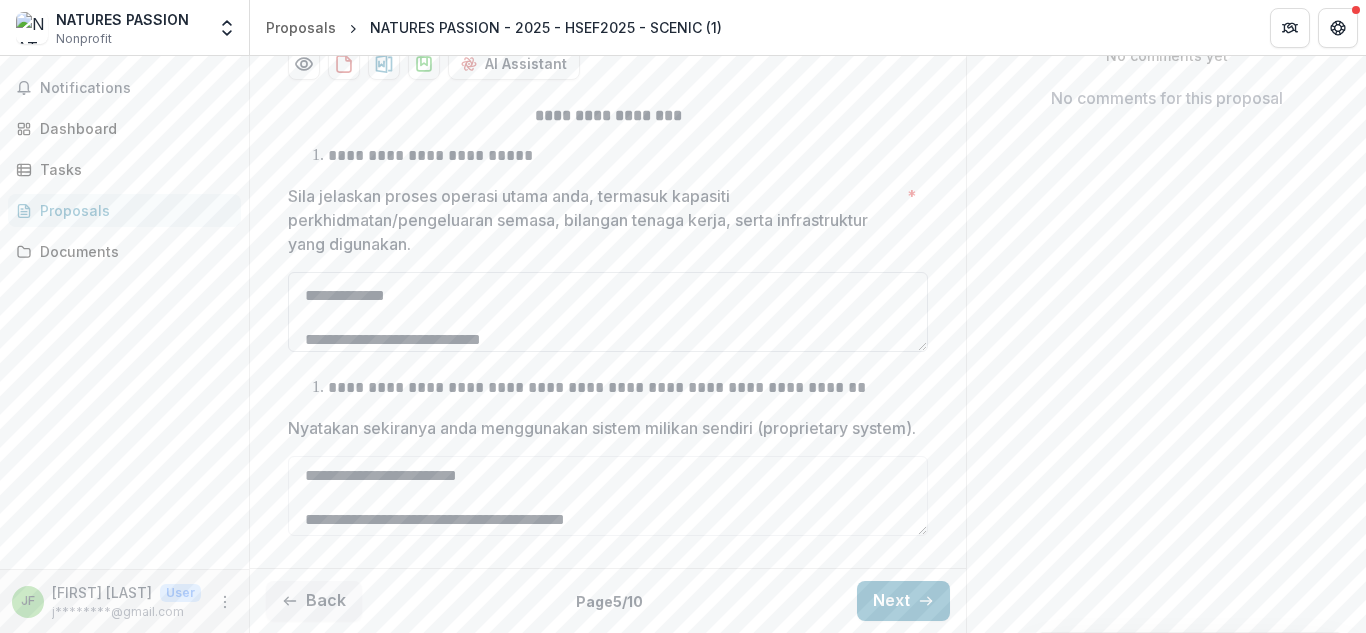 click on "Sila jelaskan proses operasi utama anda, termasuk kapasiti perkhidmatan/pengeluaran semasa, bilangan tenaga kerja, serta infrastruktur yang digunakan. *" at bounding box center [608, 312] 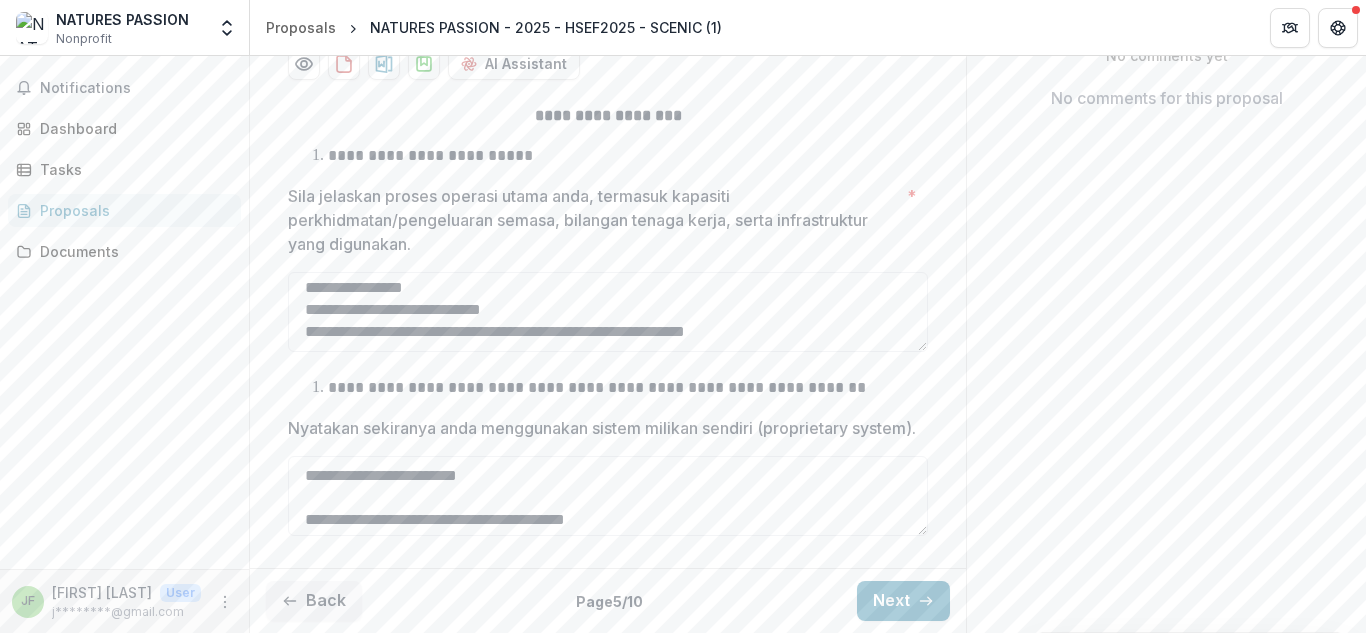 scroll, scrollTop: 972, scrollLeft: 0, axis: vertical 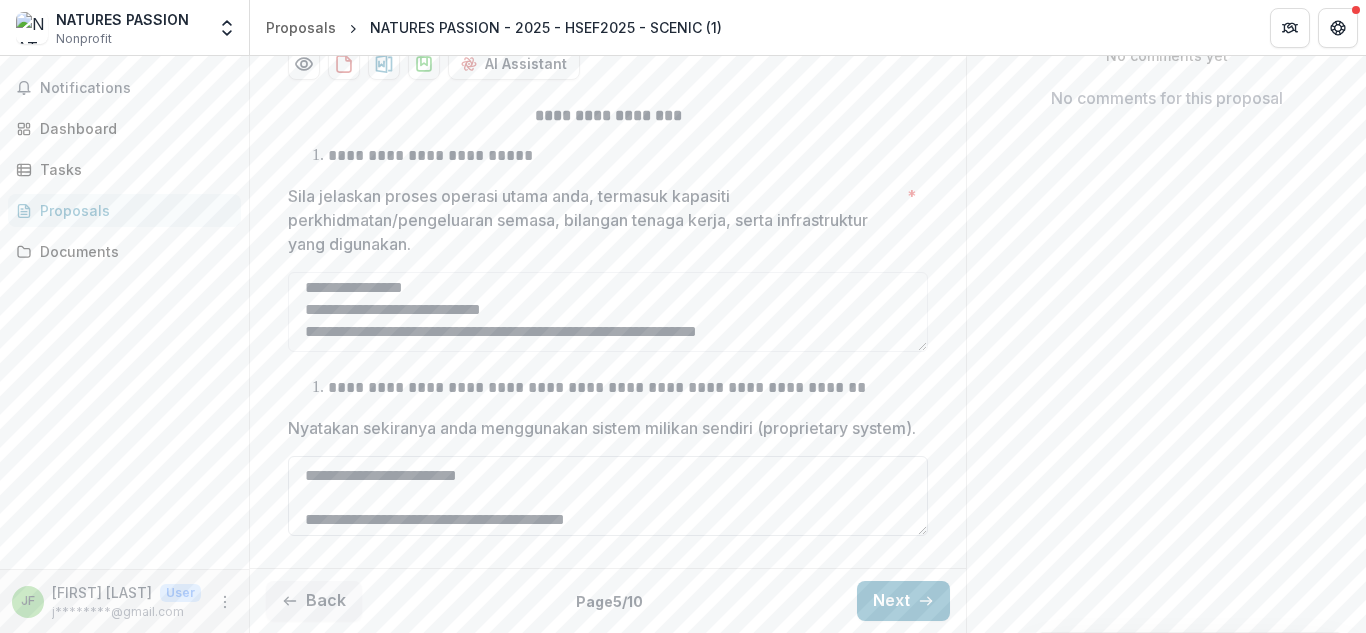 type on "**********" 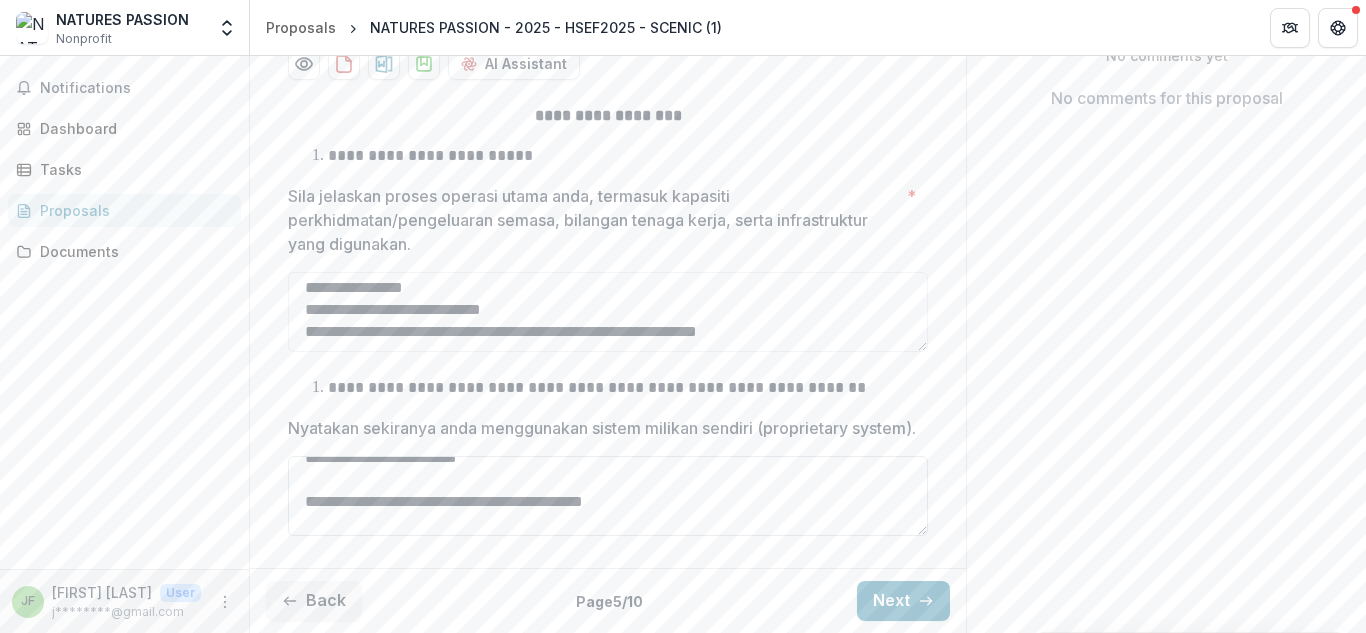 scroll, scrollTop: 40, scrollLeft: 0, axis: vertical 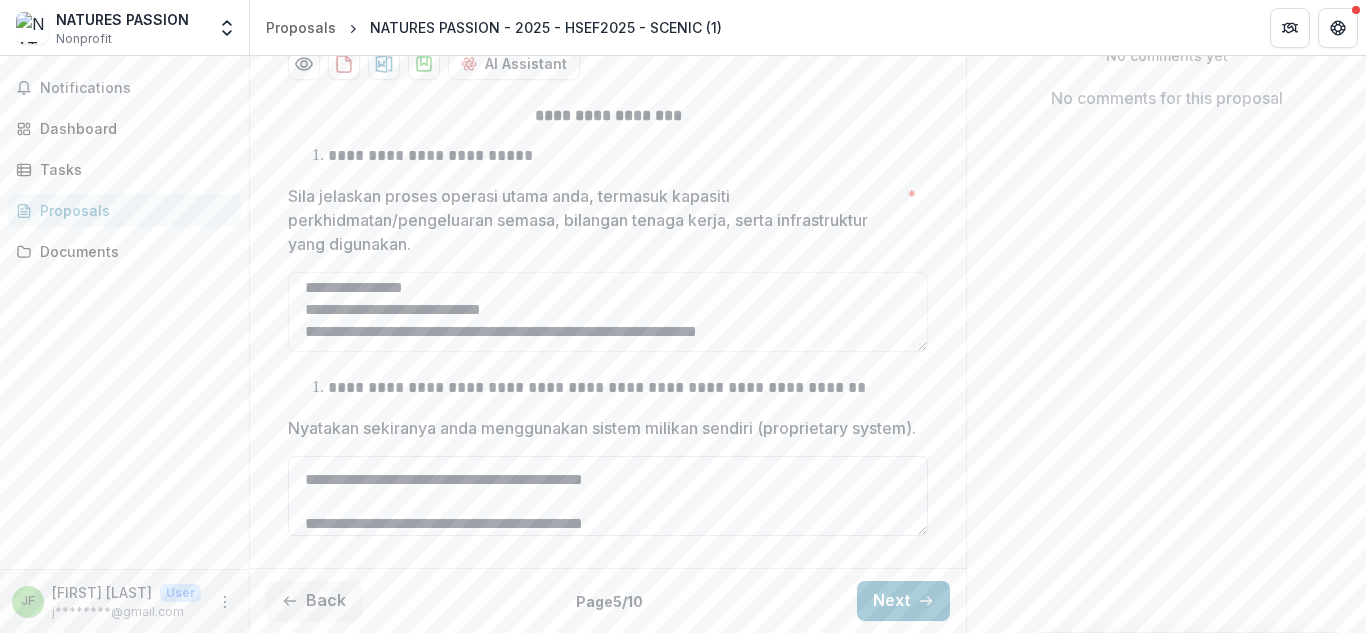 click on "**********" at bounding box center [608, 496] 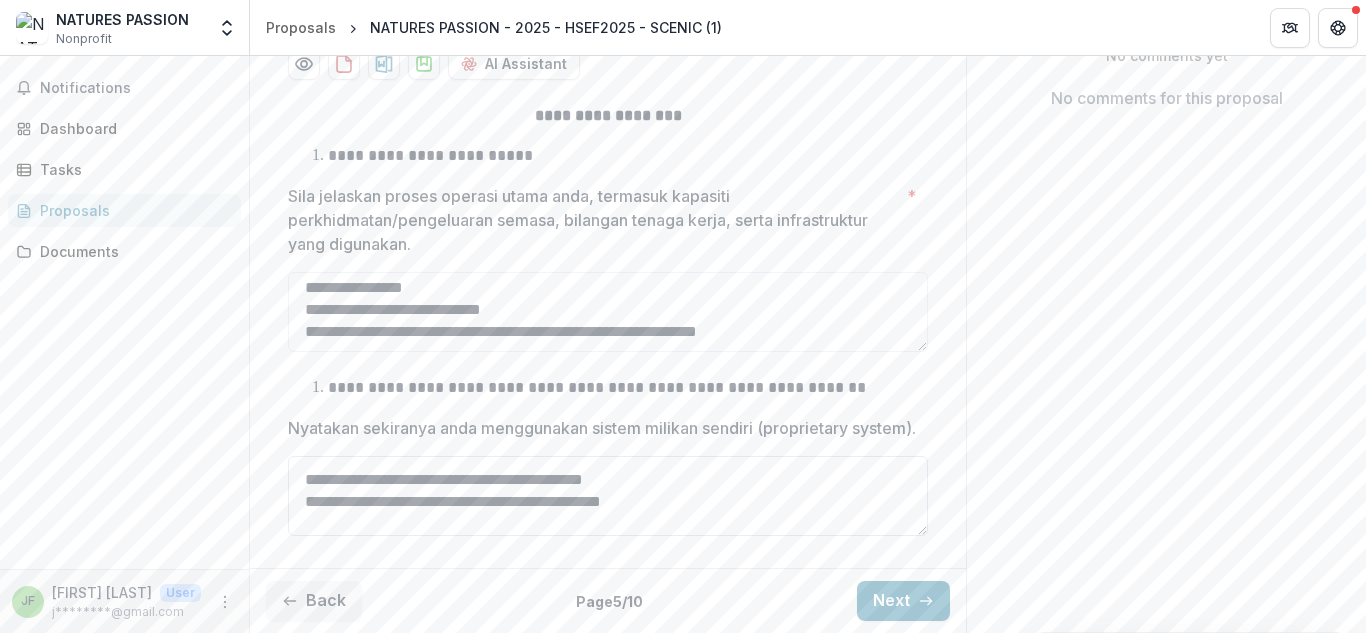 click on "**********" at bounding box center (608, 496) 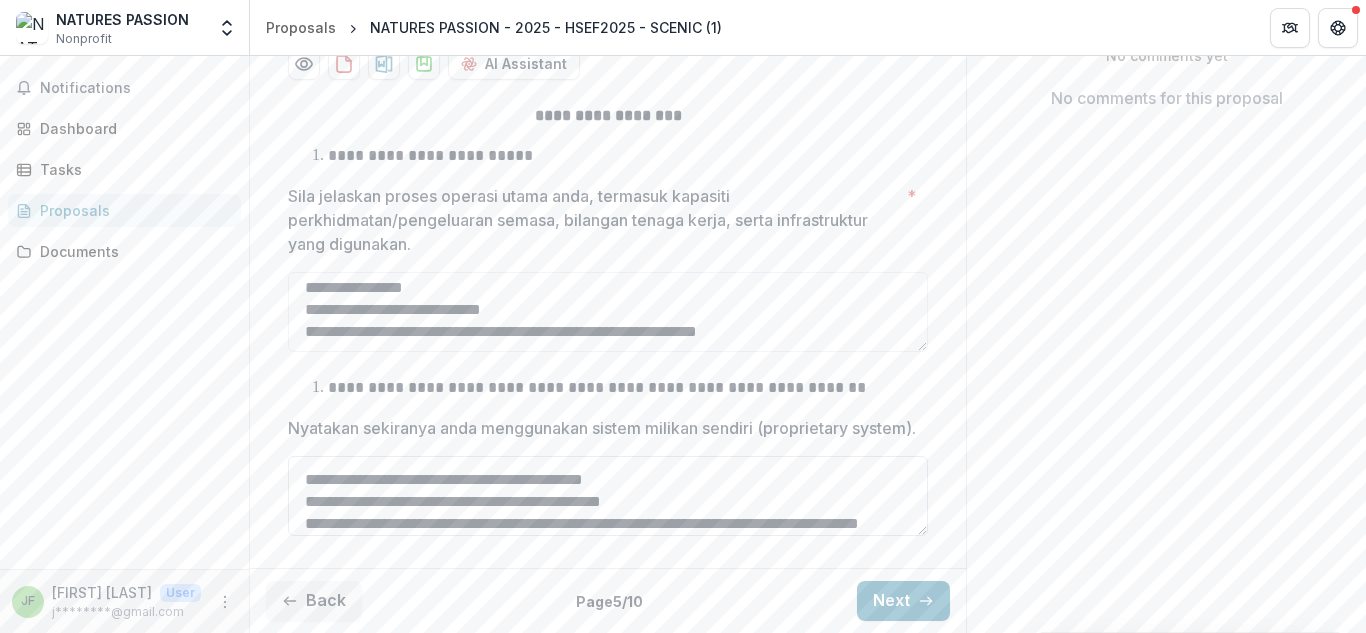 click on "**********" at bounding box center (608, 496) 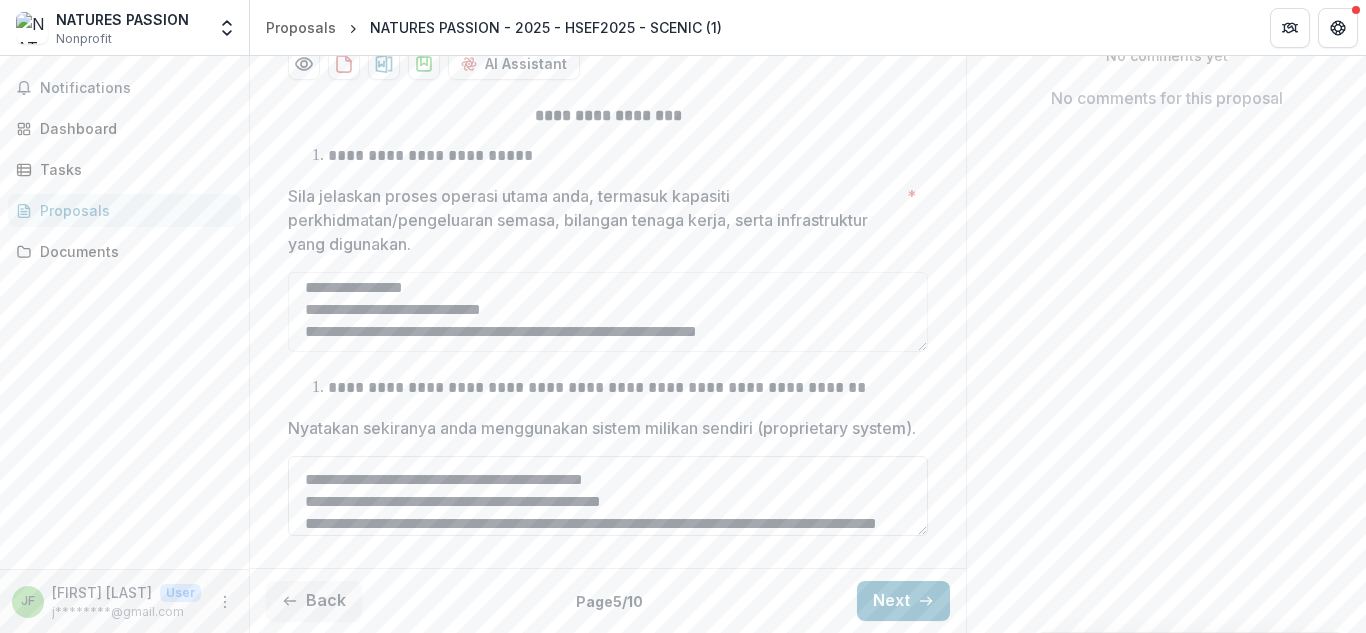 click on "**********" at bounding box center (608, 496) 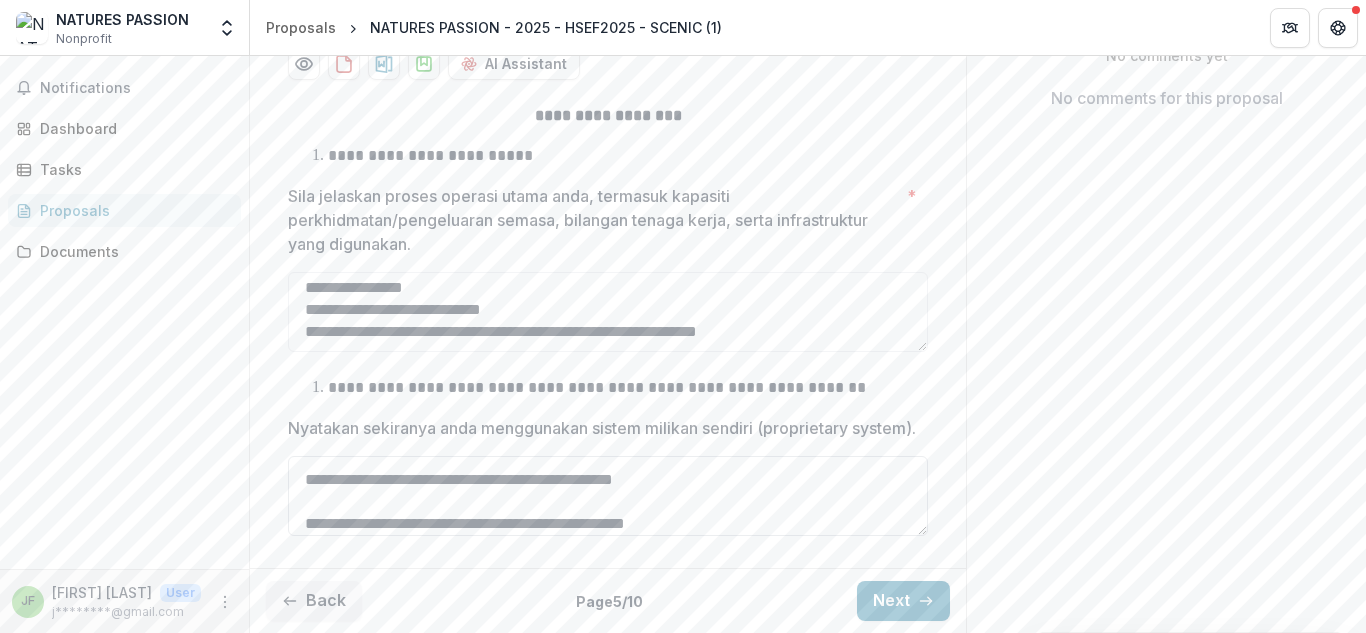 scroll, scrollTop: 414, scrollLeft: 0, axis: vertical 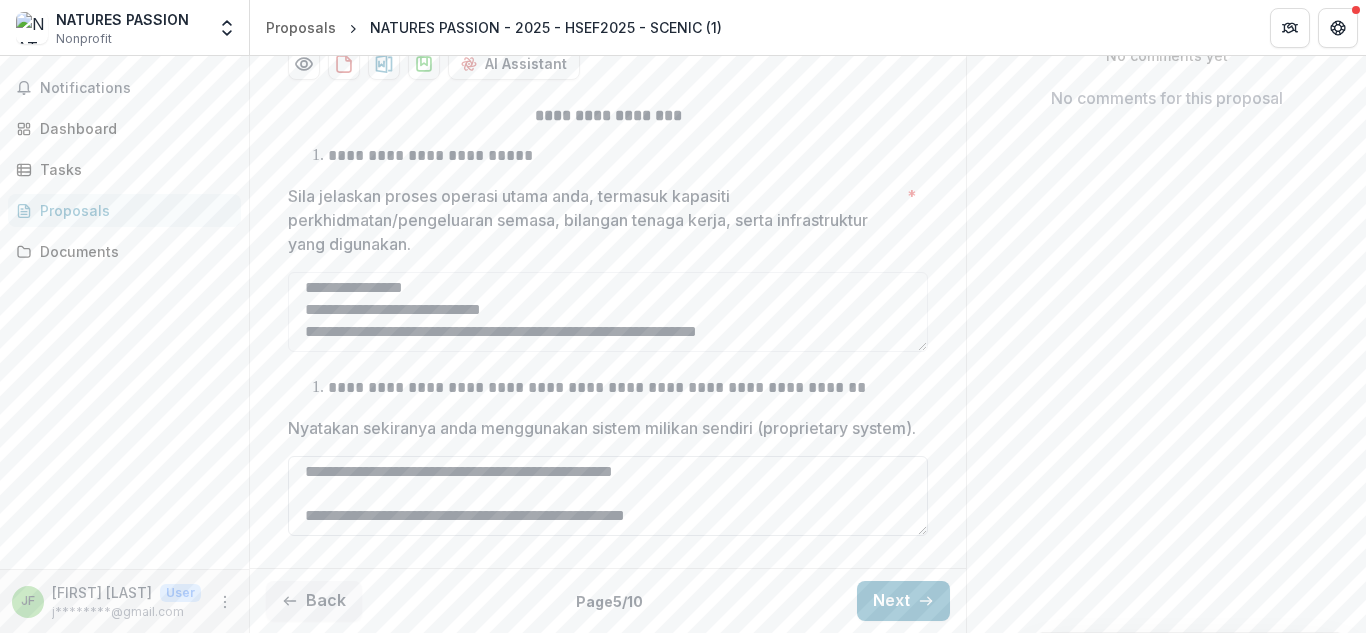 click on "**********" at bounding box center (608, 496) 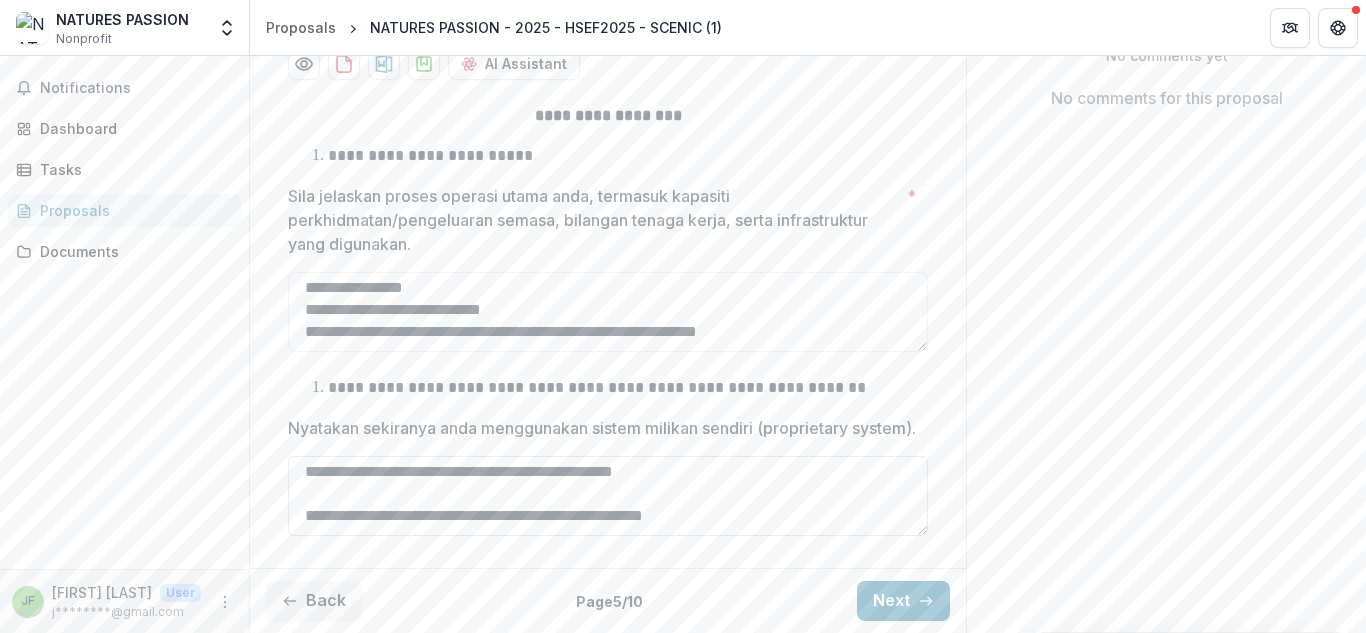 click on "**********" at bounding box center [608, 496] 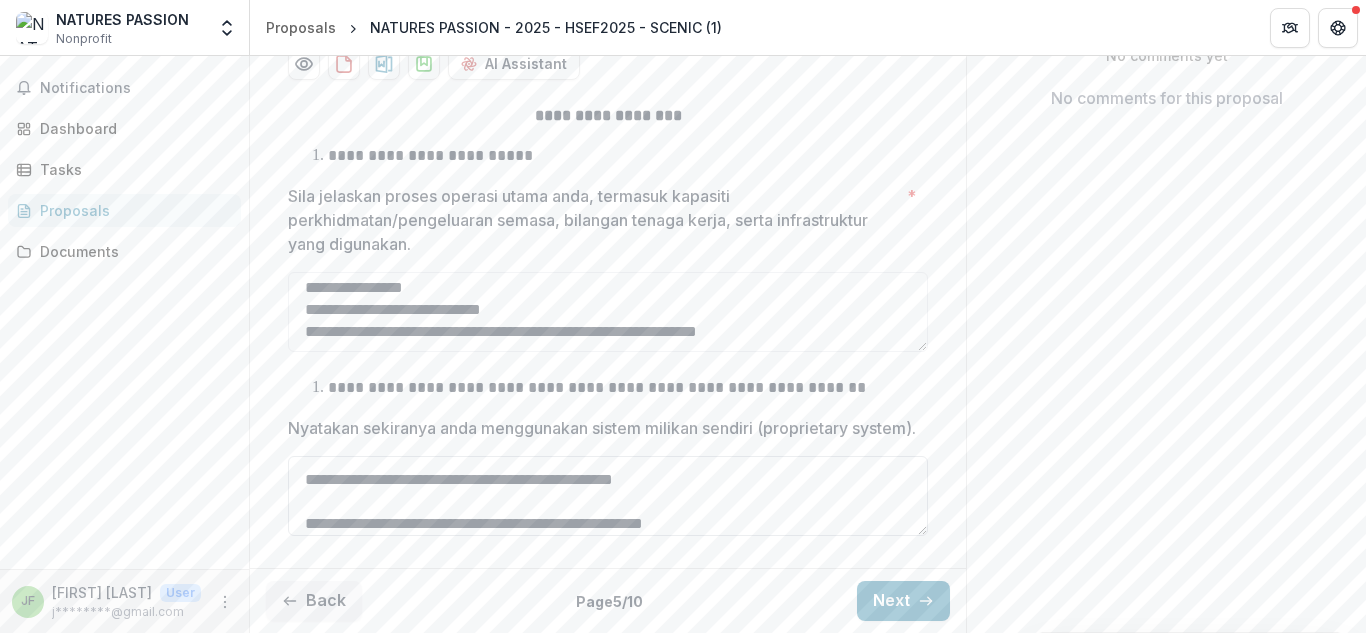 scroll, scrollTop: 414, scrollLeft: 0, axis: vertical 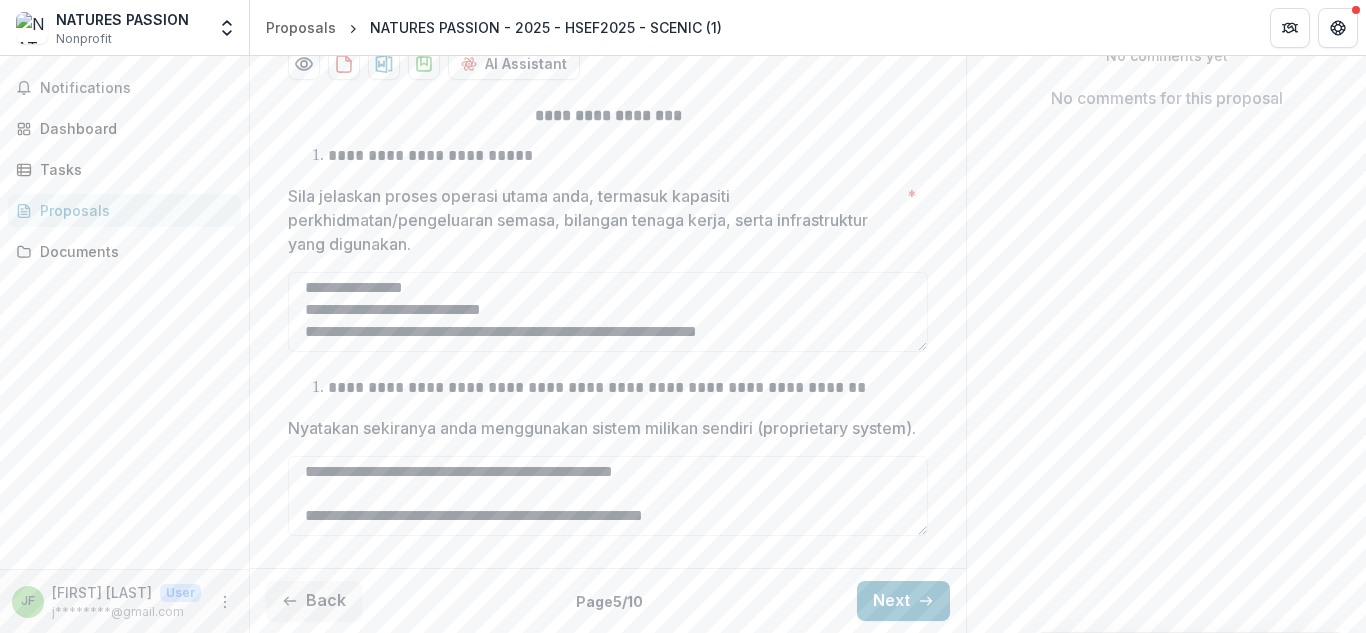 type on "**********" 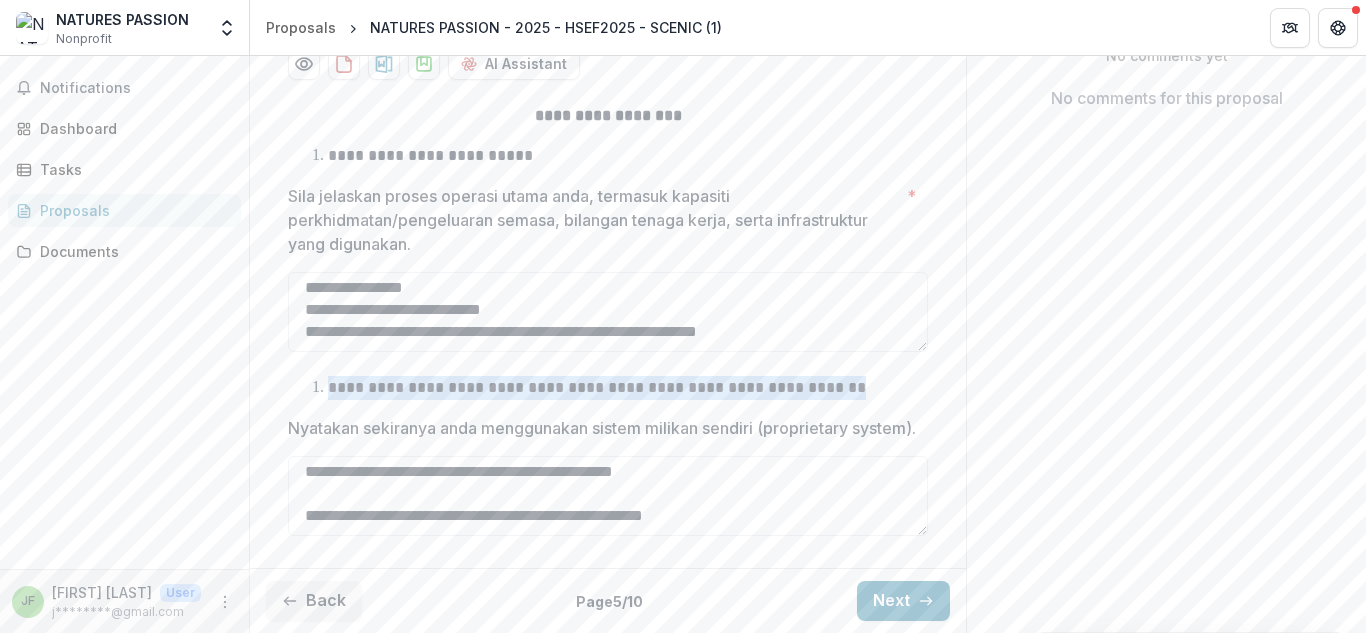 drag, startPoint x: 331, startPoint y: 363, endPoint x: 889, endPoint y: 370, distance: 558.0439 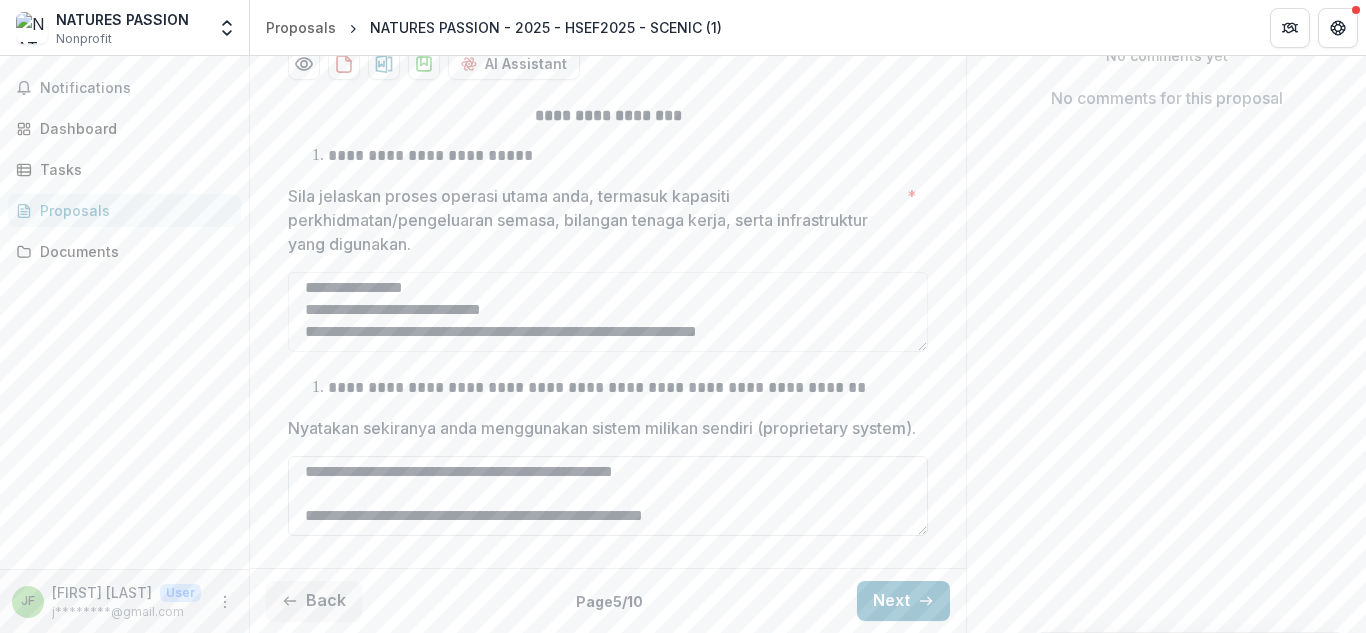 click on "**********" at bounding box center [608, 496] 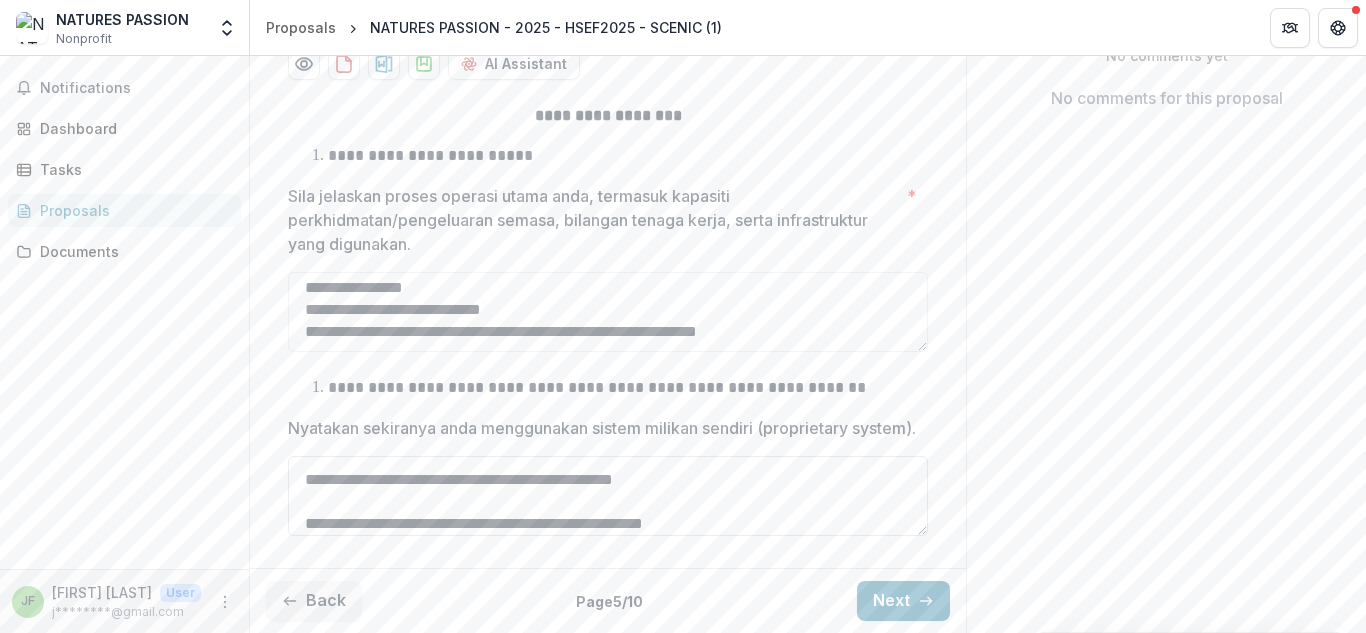 scroll, scrollTop: 414, scrollLeft: 0, axis: vertical 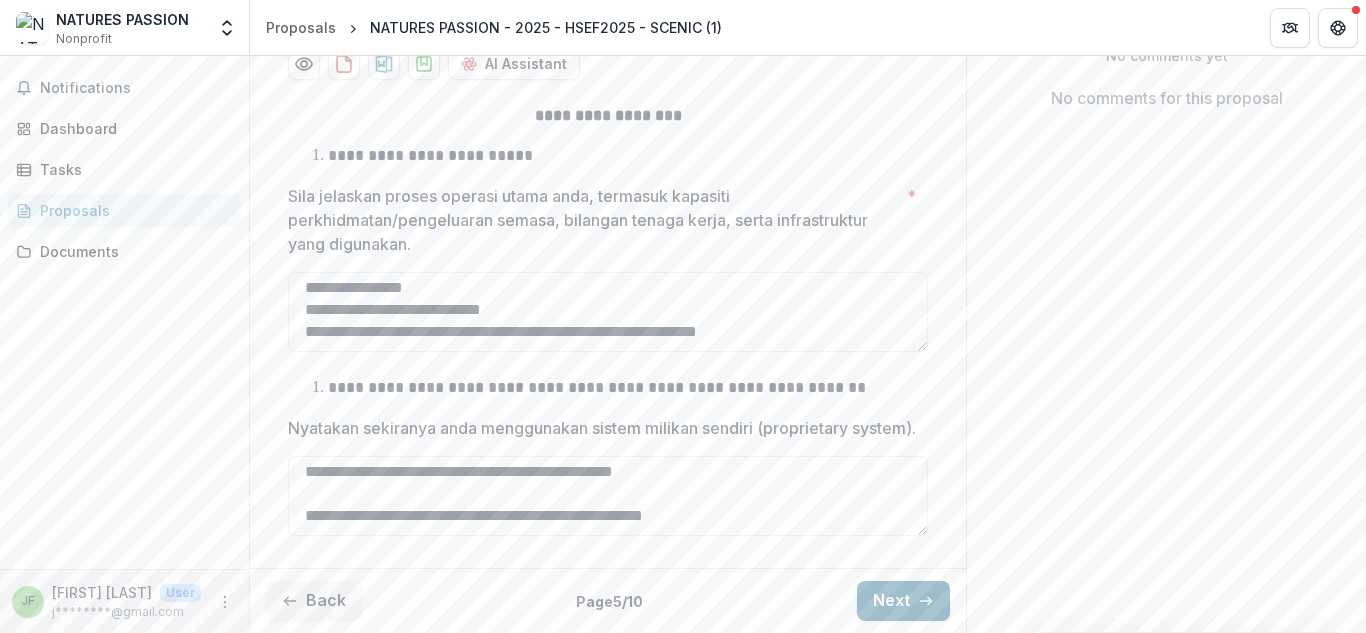 click on "Next" at bounding box center (903, 601) 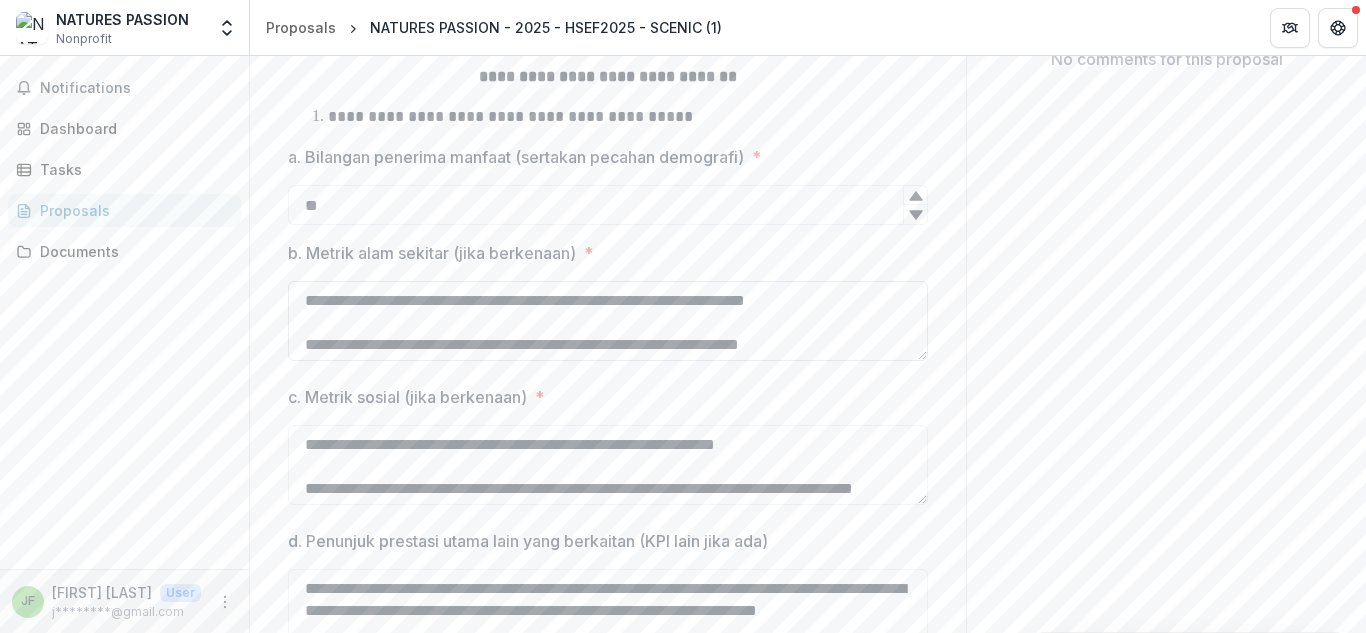 click on "**********" at bounding box center (608, 321) 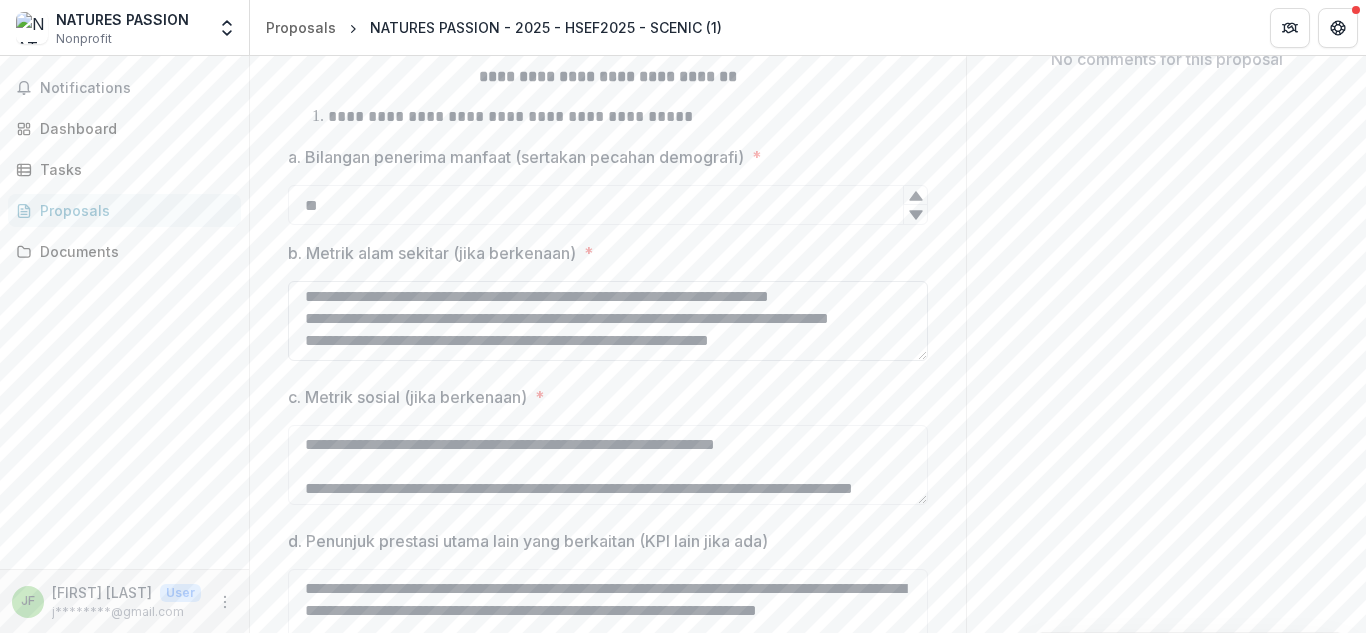 scroll, scrollTop: 136, scrollLeft: 0, axis: vertical 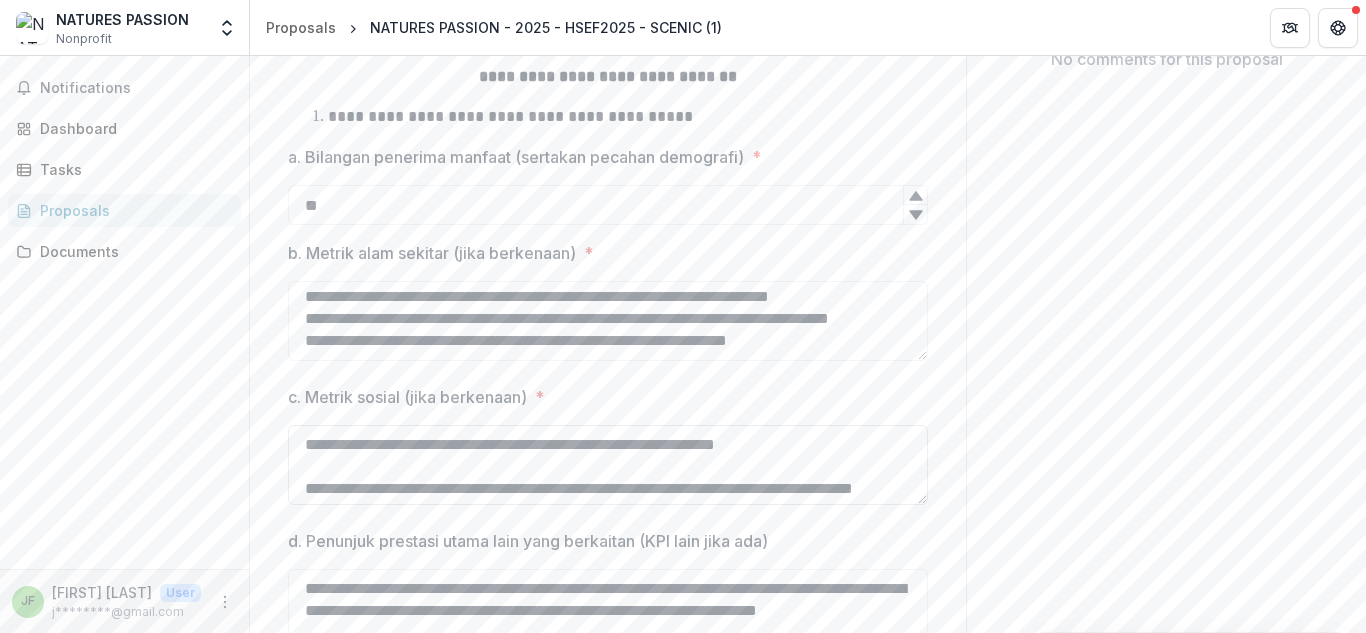 type on "**********" 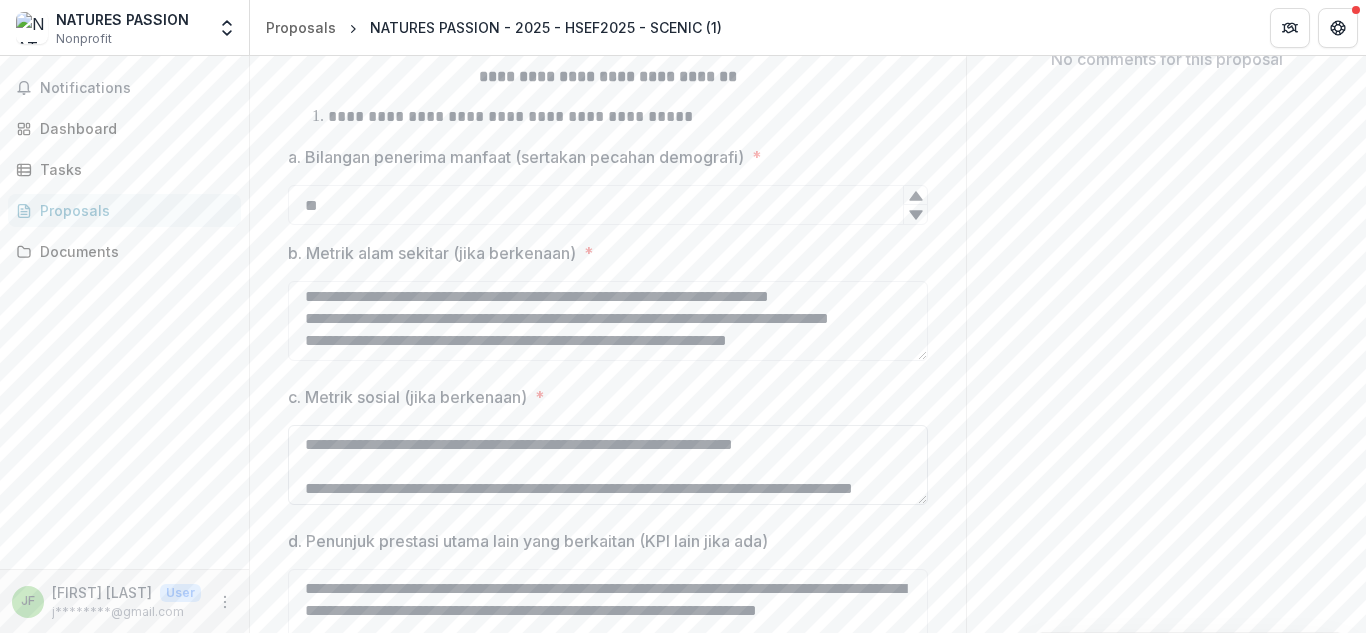 click on "**********" at bounding box center [608, 465] 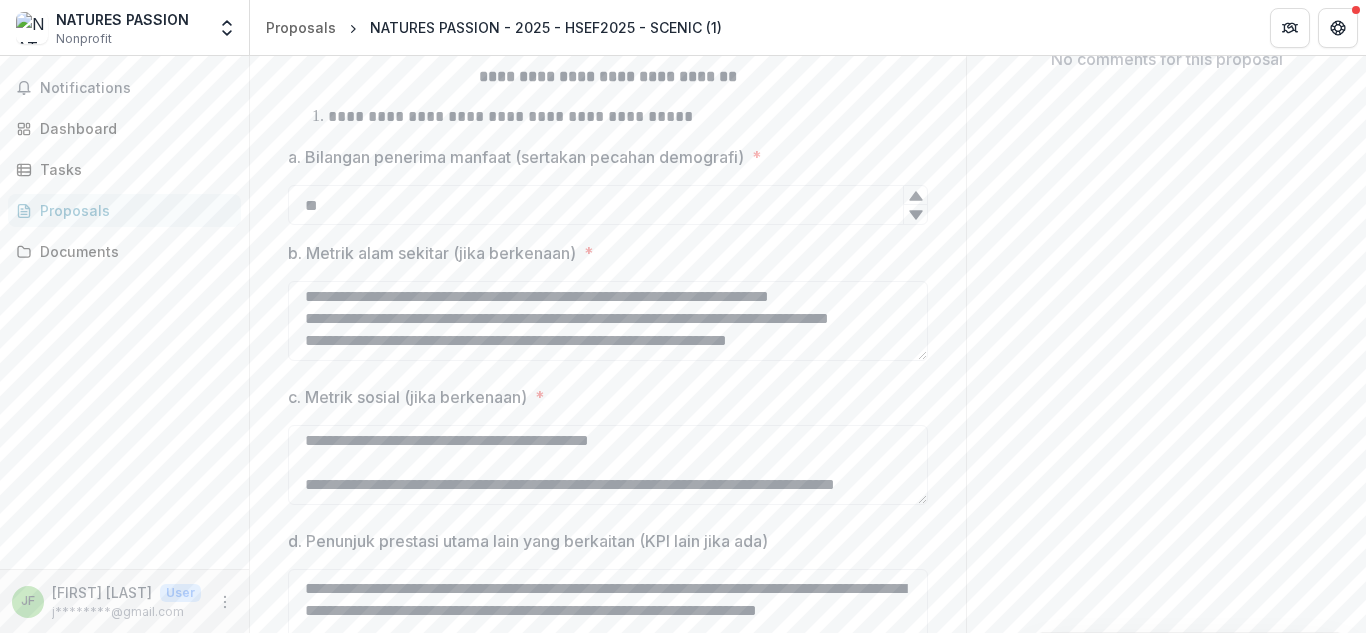 scroll, scrollTop: 238, scrollLeft: 0, axis: vertical 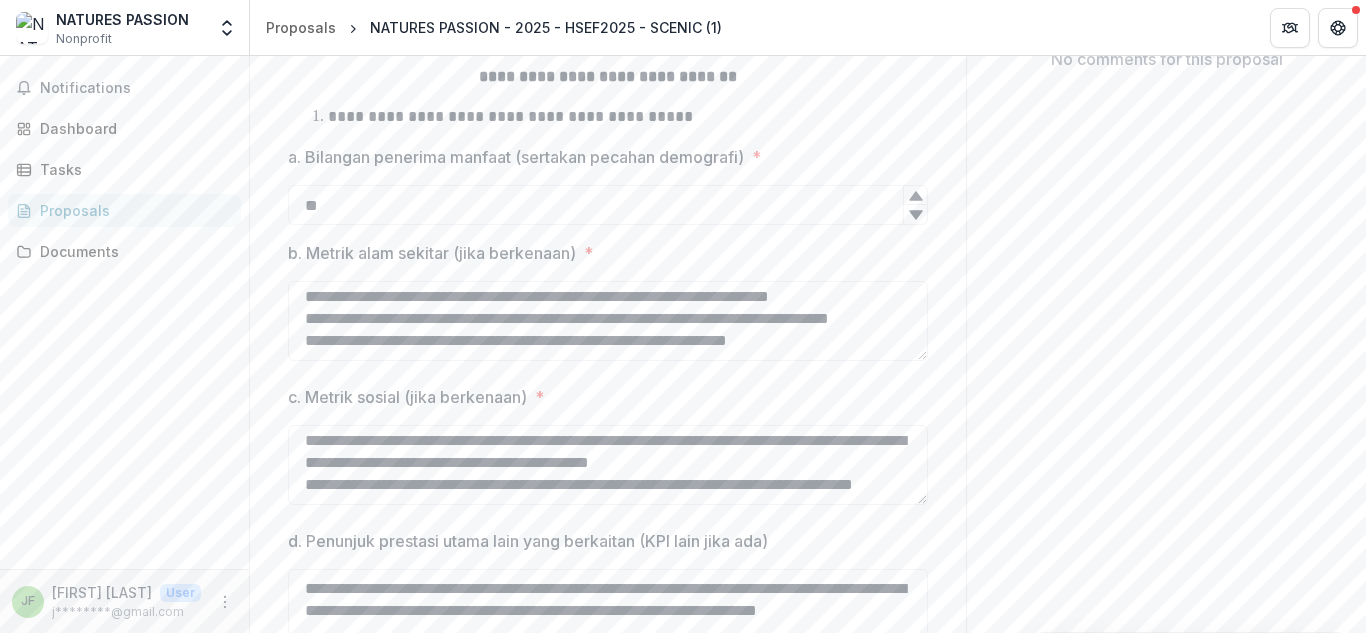 type on "**********" 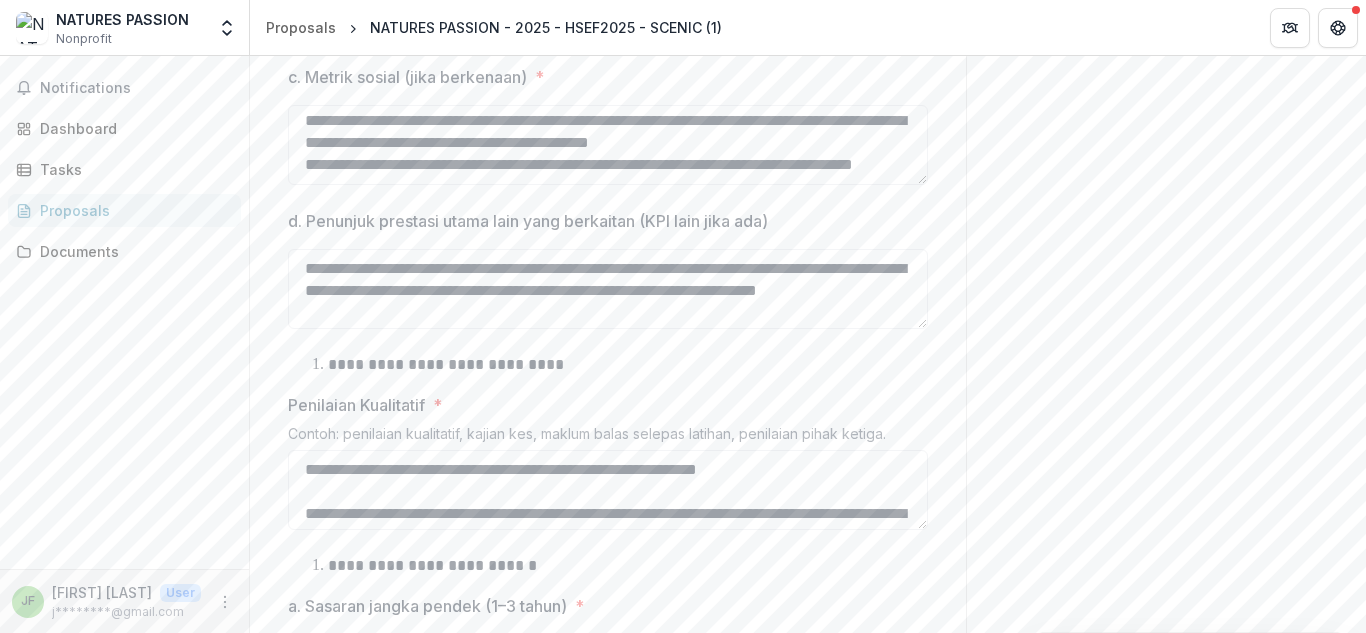 scroll, scrollTop: 802, scrollLeft: 0, axis: vertical 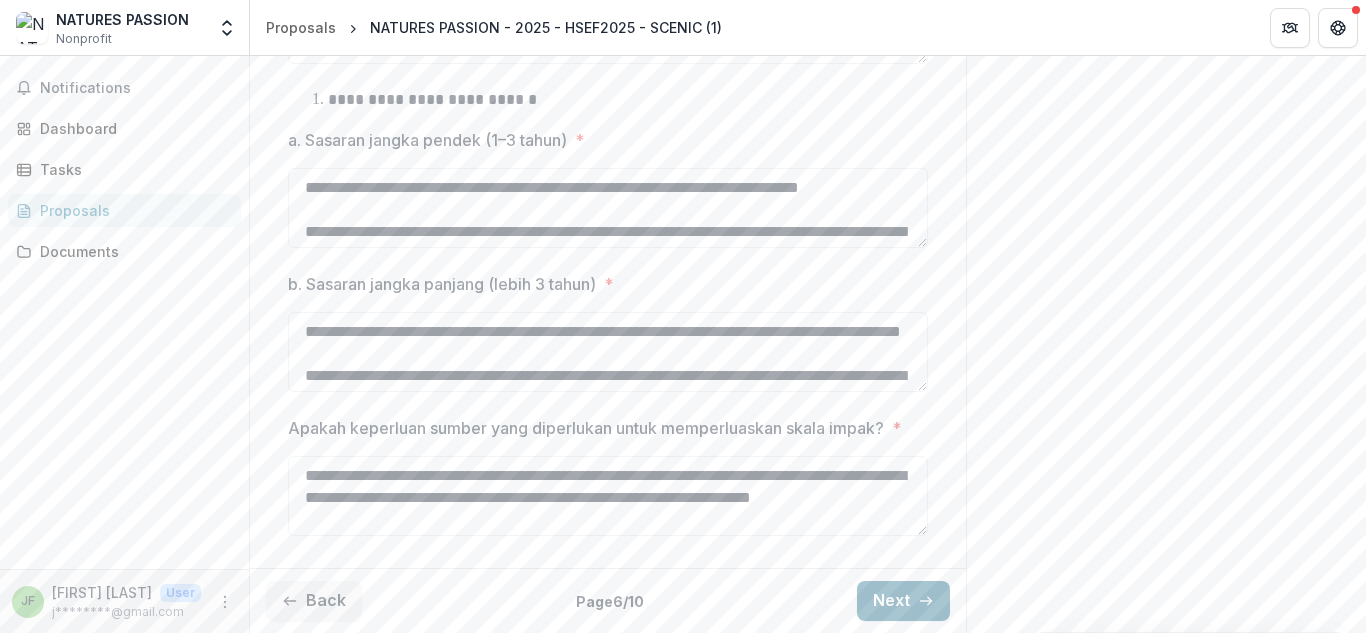 click on "Next" at bounding box center (903, 601) 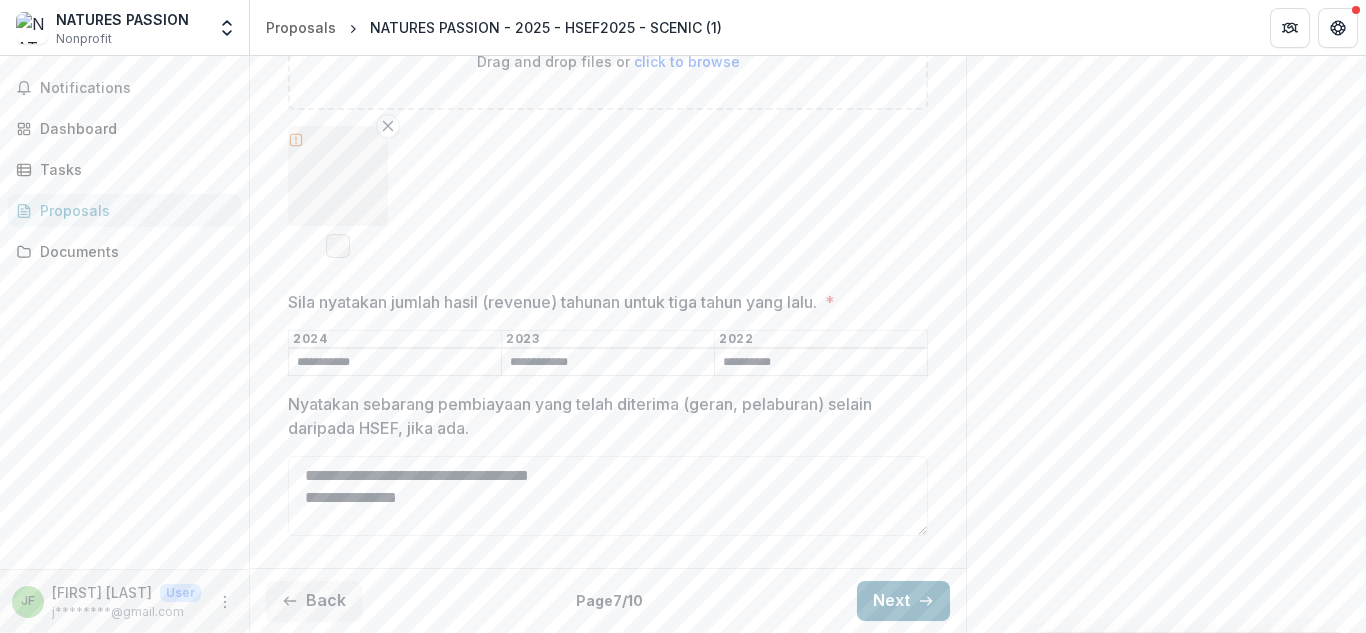 scroll, scrollTop: 645, scrollLeft: 0, axis: vertical 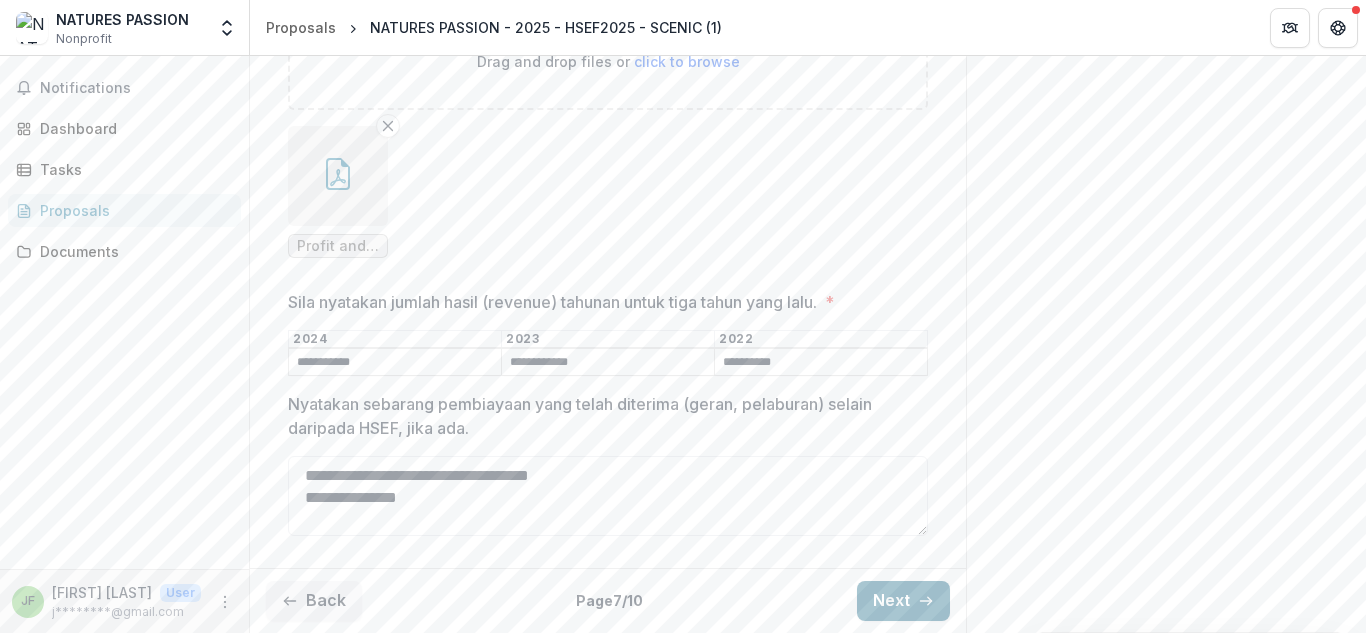 click on "Next" at bounding box center [903, 601] 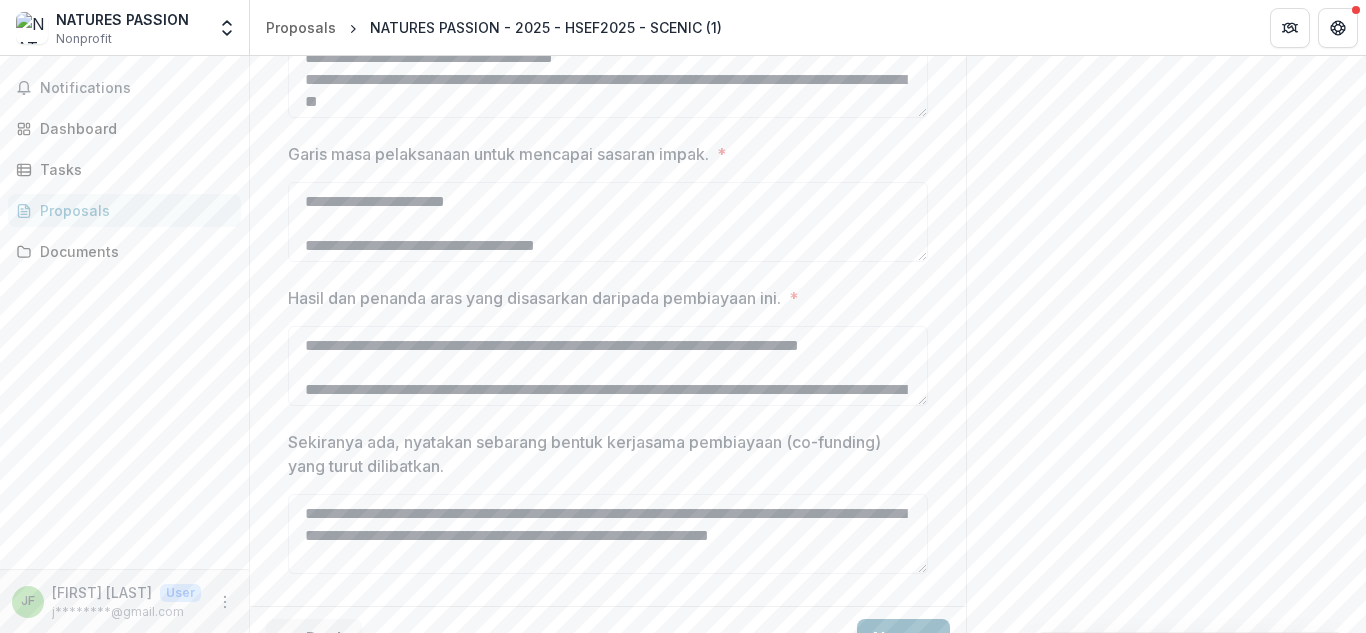 scroll, scrollTop: 698, scrollLeft: 0, axis: vertical 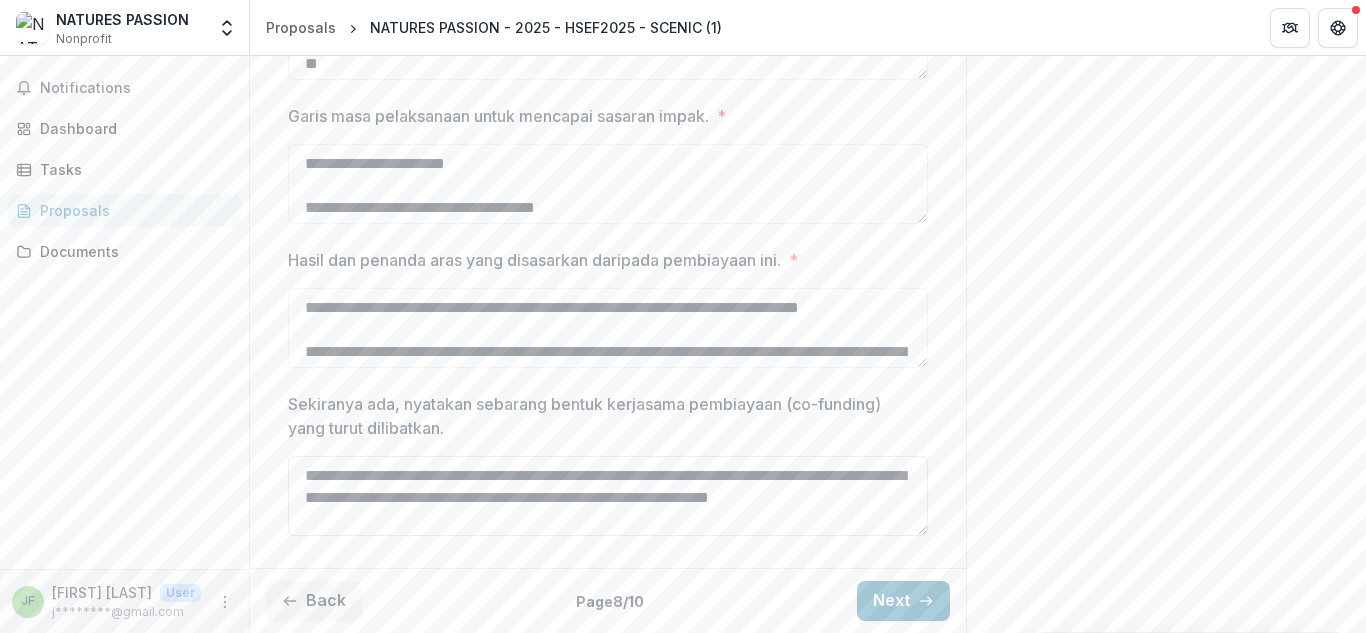 click on "**********" at bounding box center [608, 496] 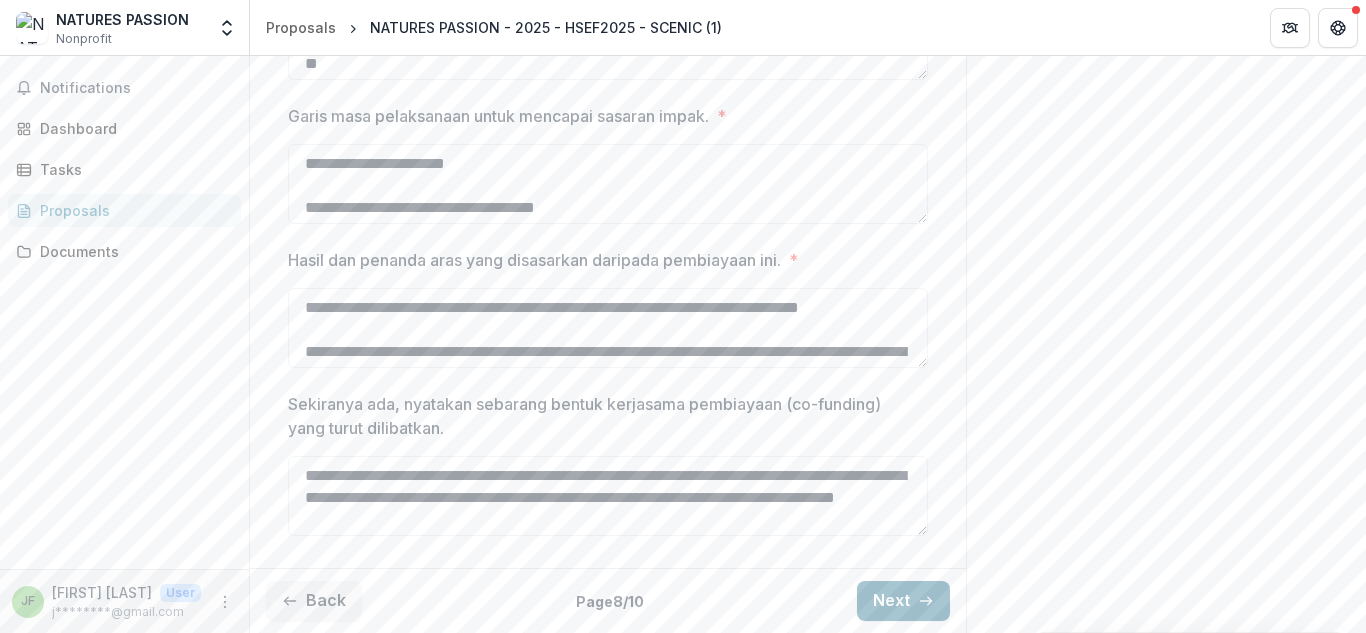type on "**********" 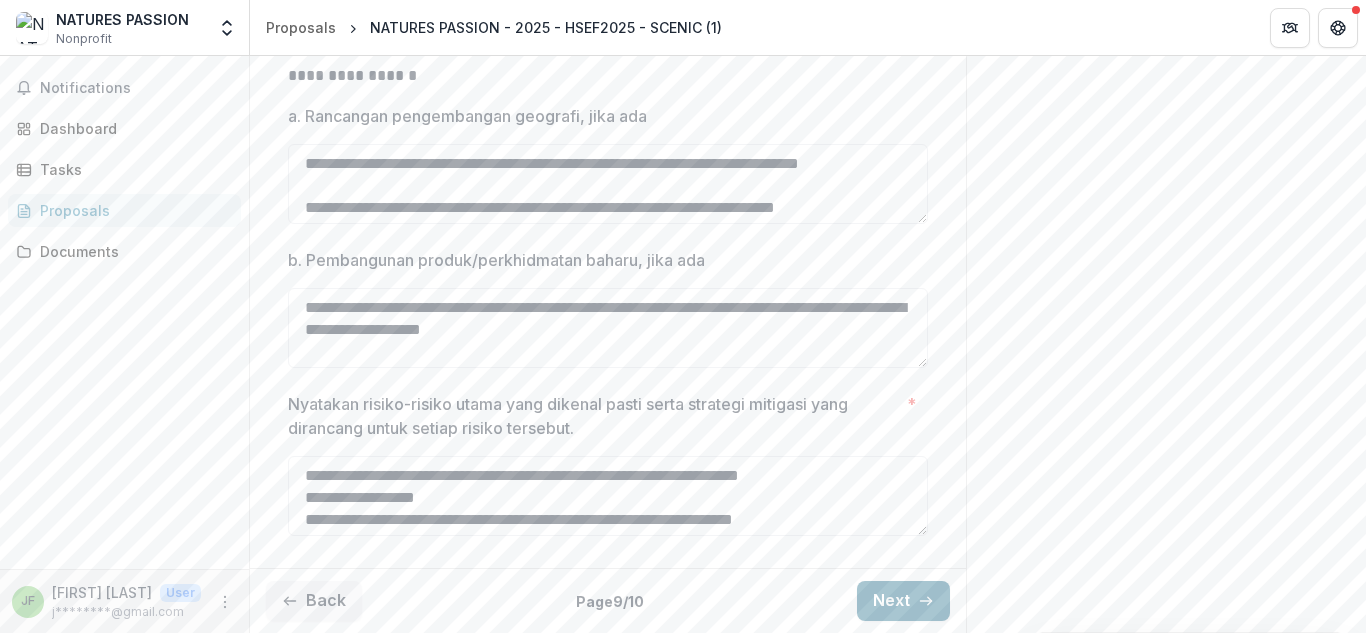 scroll, scrollTop: 666, scrollLeft: 0, axis: vertical 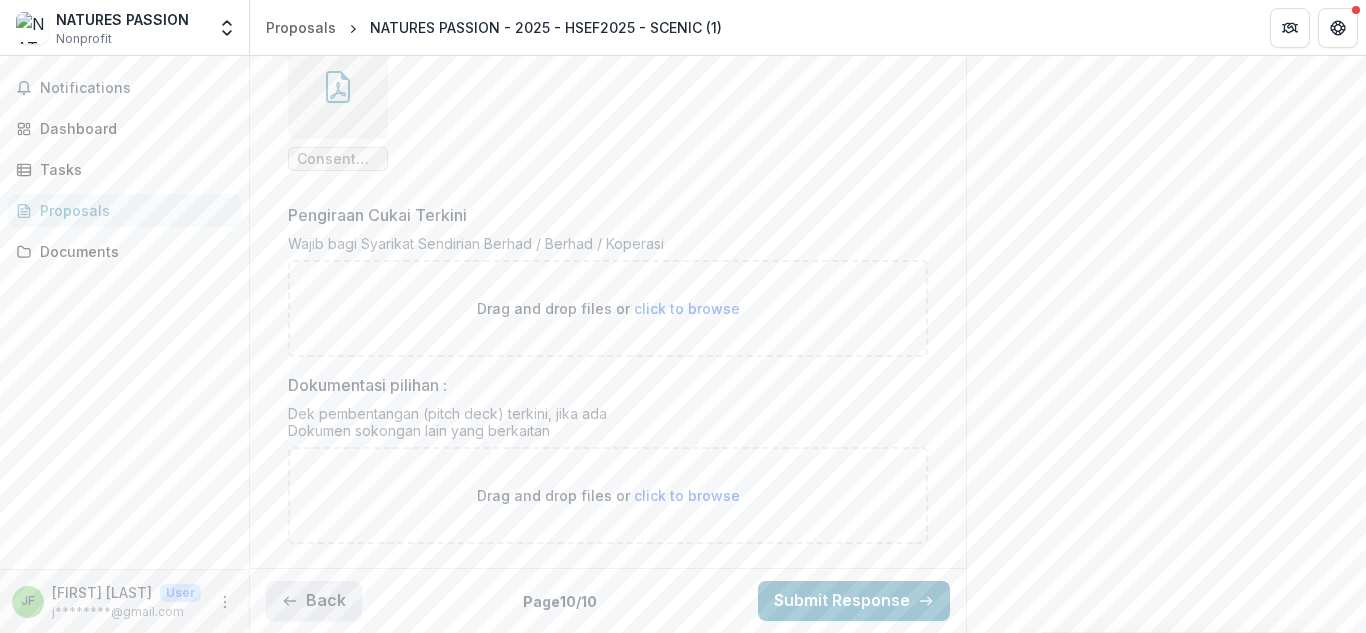 click on "Back" at bounding box center [314, 601] 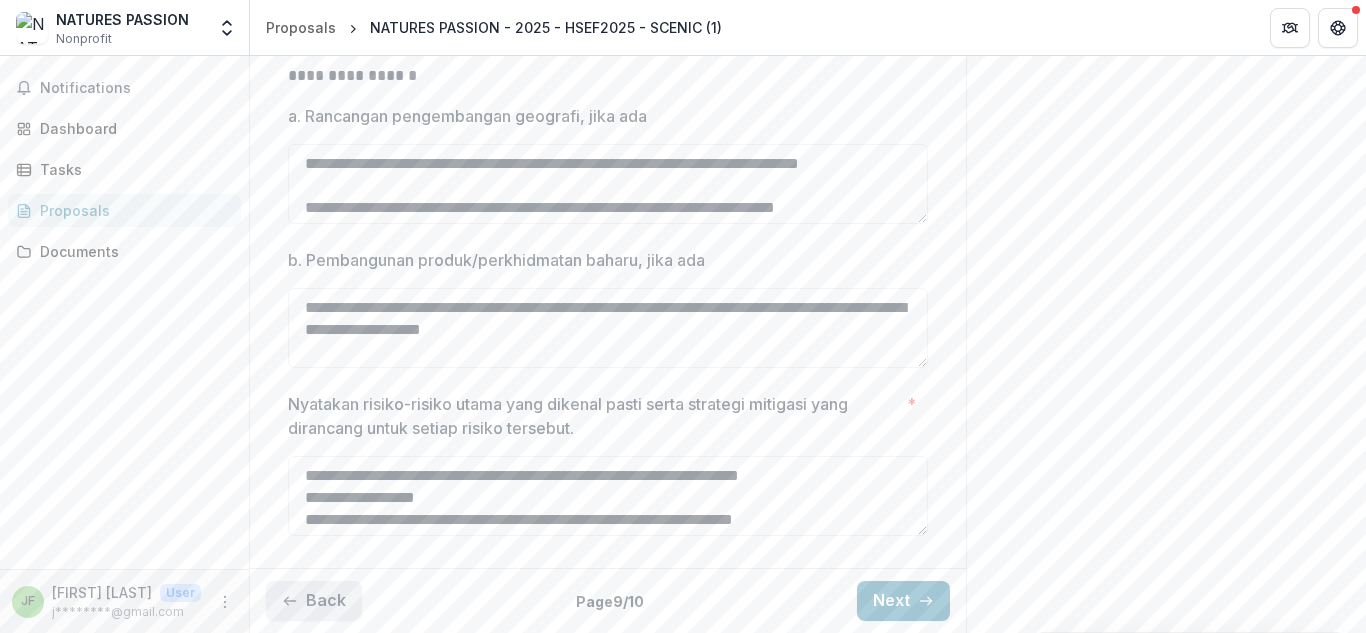scroll, scrollTop: 666, scrollLeft: 0, axis: vertical 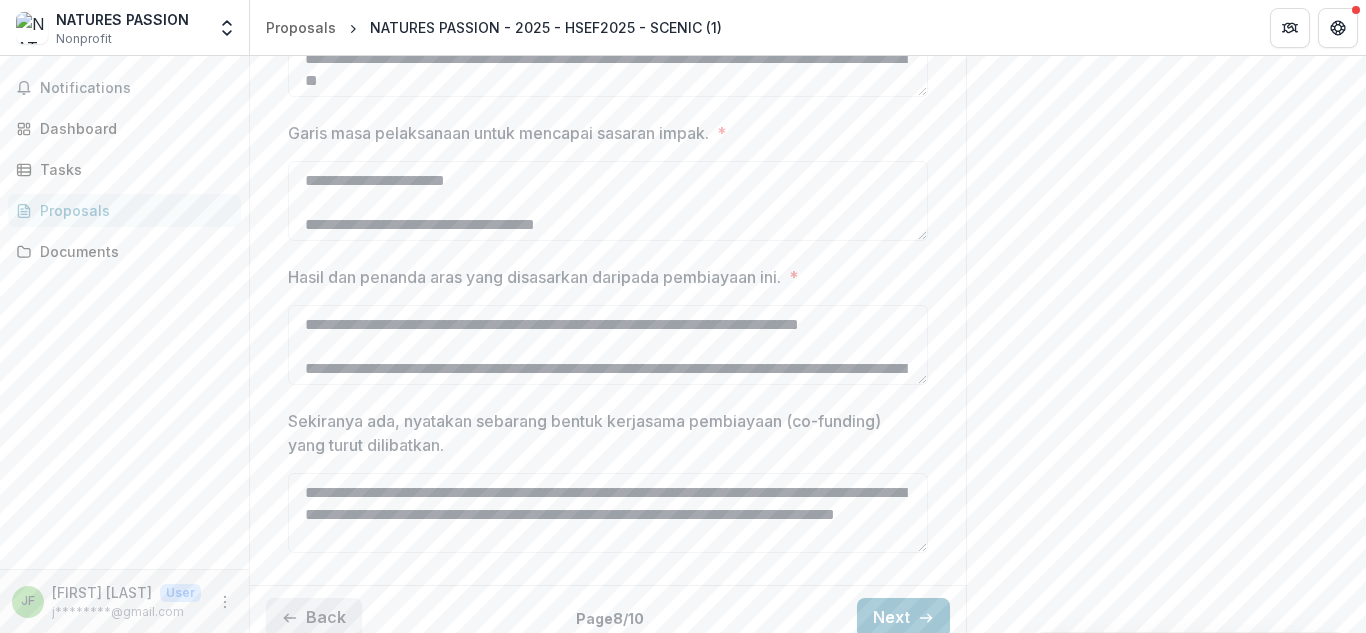 type on "*********" 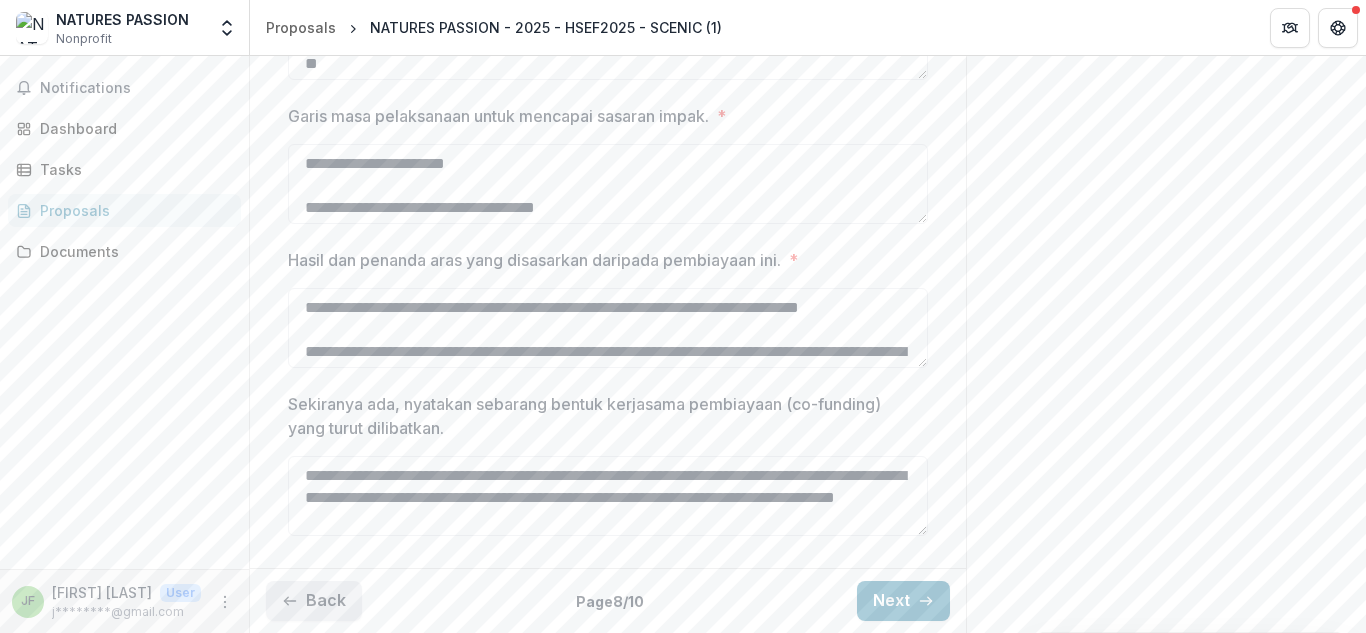 click on "Back" at bounding box center [314, 601] 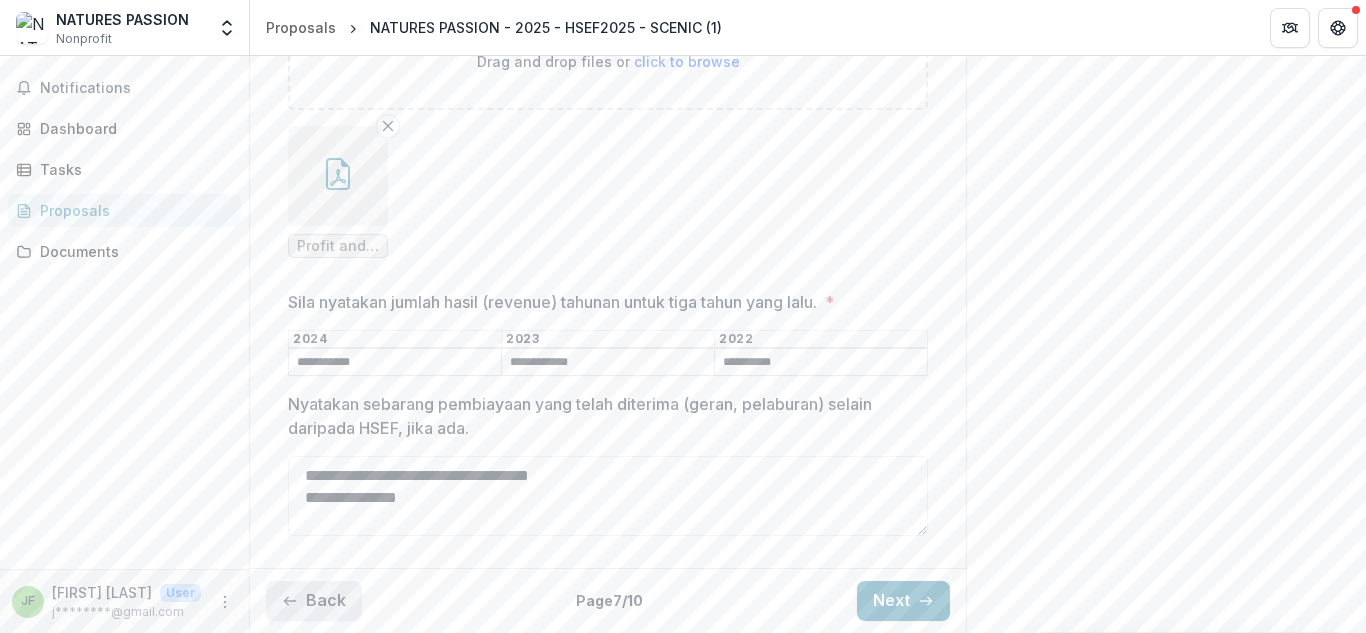 scroll, scrollTop: 645, scrollLeft: 0, axis: vertical 